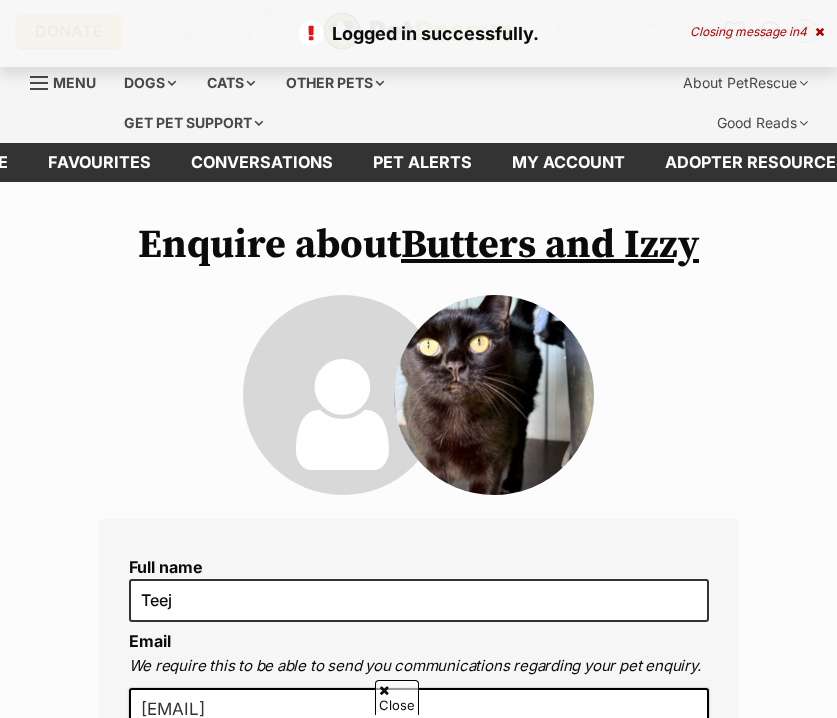 scroll, scrollTop: 323, scrollLeft: 0, axis: vertical 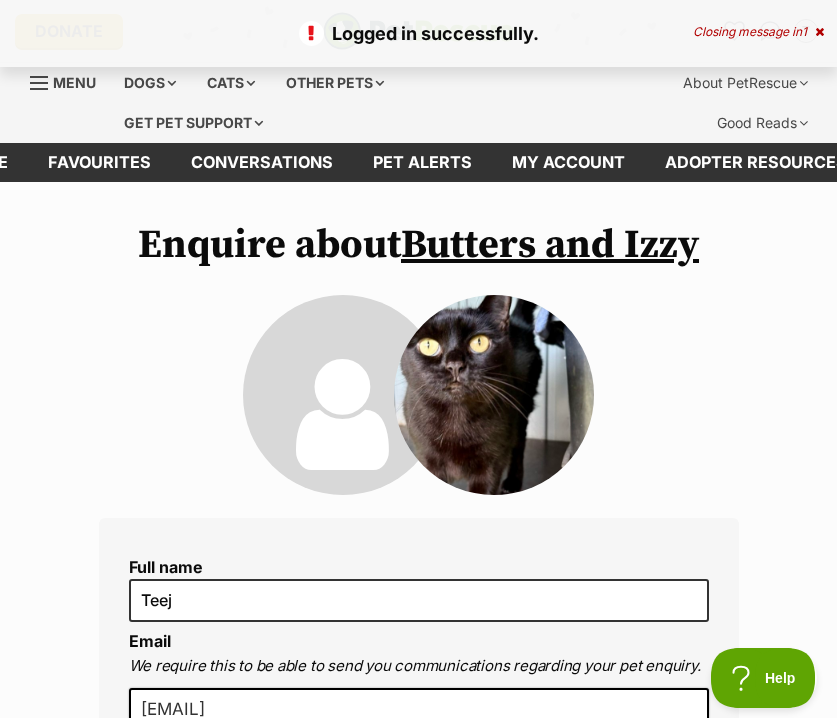 click on "Butters and Izzy" at bounding box center (550, 245) 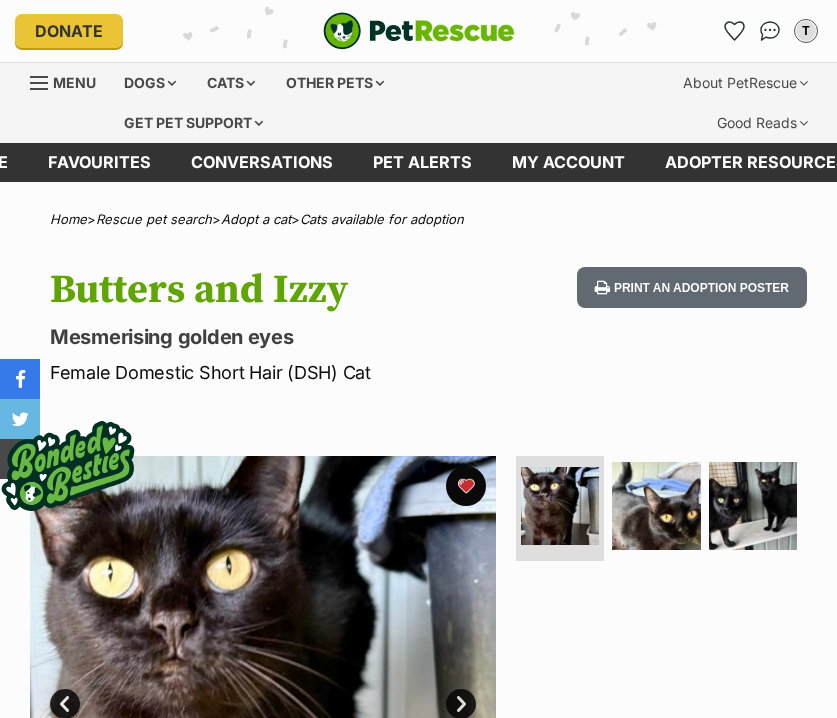 scroll, scrollTop: 0, scrollLeft: 0, axis: both 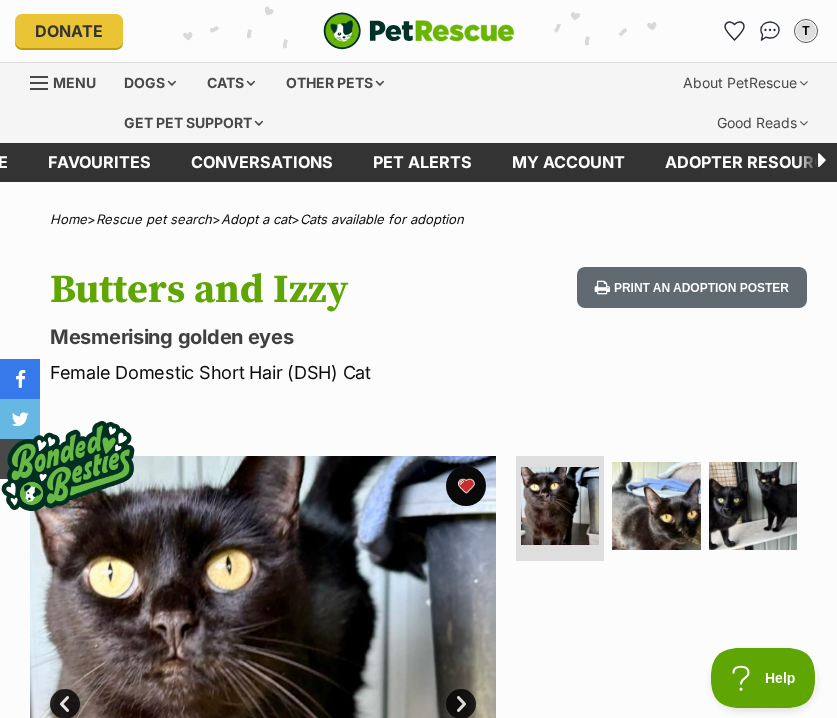 click on "Menu" at bounding box center (70, 81) 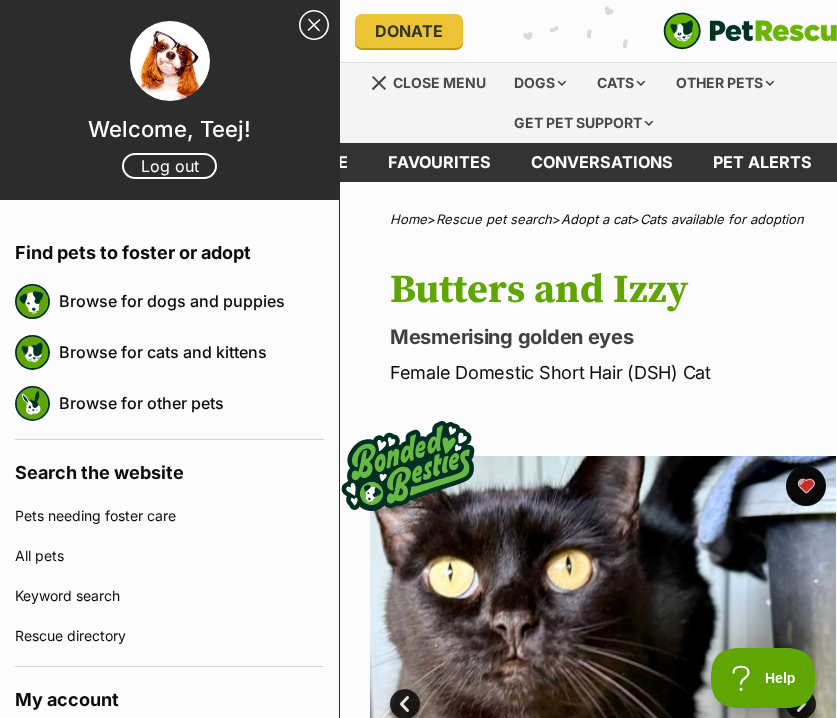 click on "Browse for dogs and puppies" at bounding box center (191, 301) 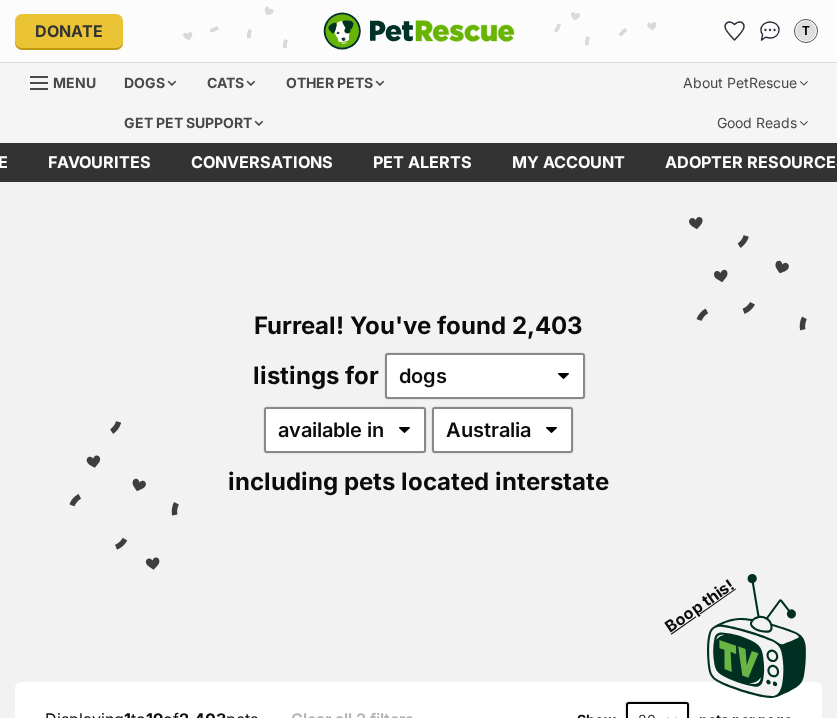 scroll, scrollTop: 0, scrollLeft: 0, axis: both 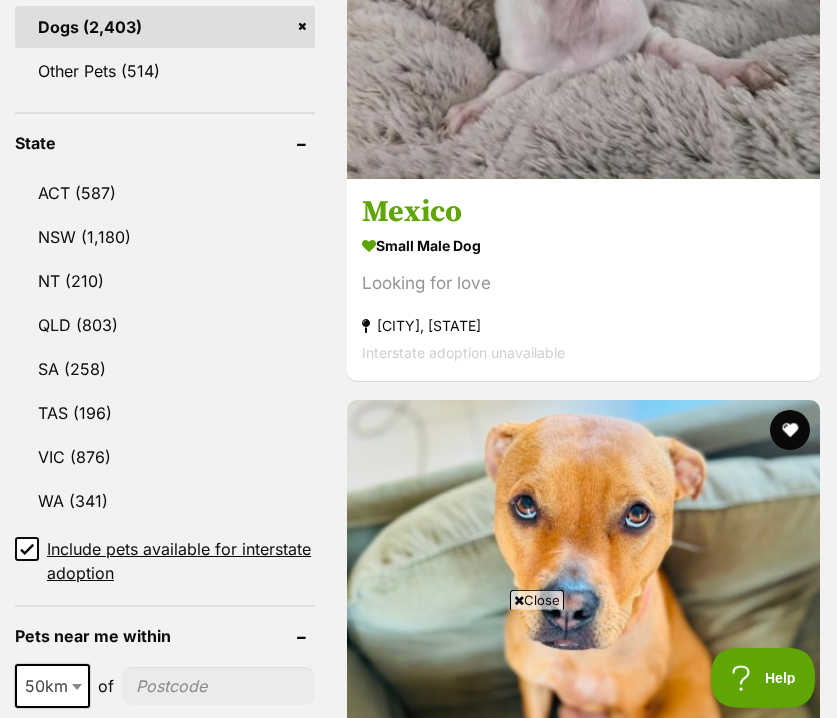 click on "NSW (1,180)" at bounding box center (165, 237) 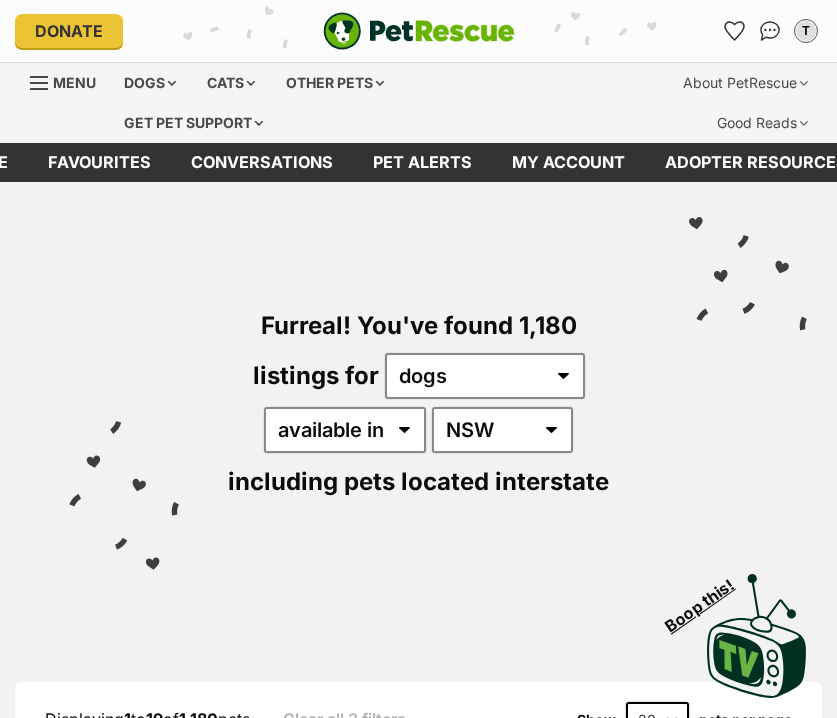 scroll, scrollTop: 0, scrollLeft: 0, axis: both 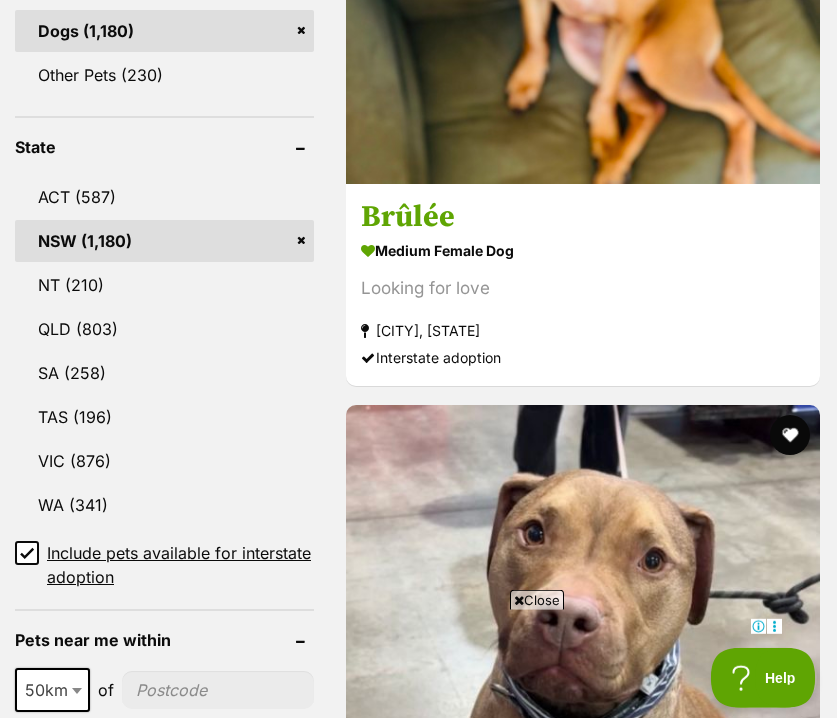 click on "Include pets available for interstate adoption" at bounding box center (27, 553) 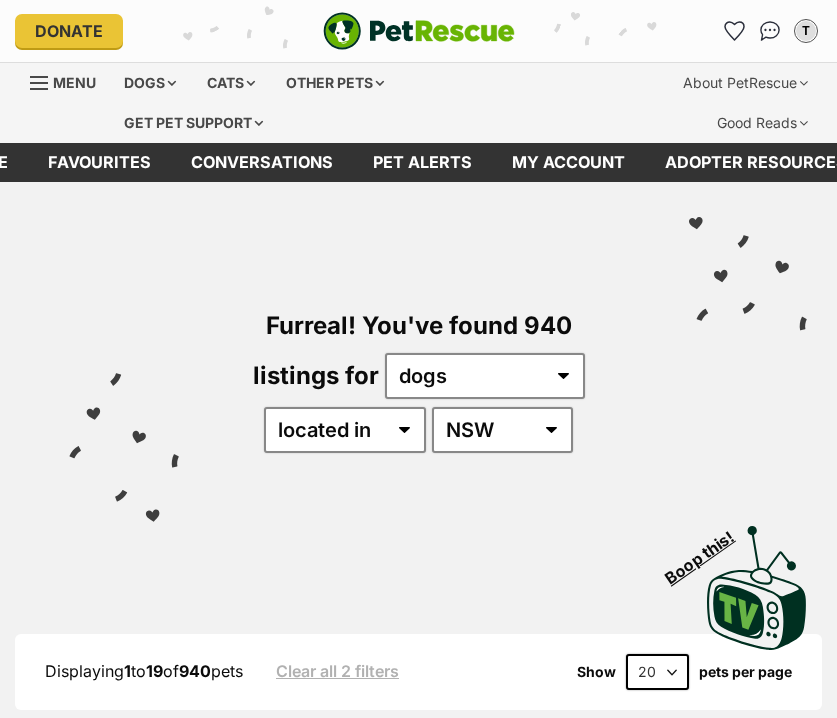 scroll, scrollTop: 0, scrollLeft: 0, axis: both 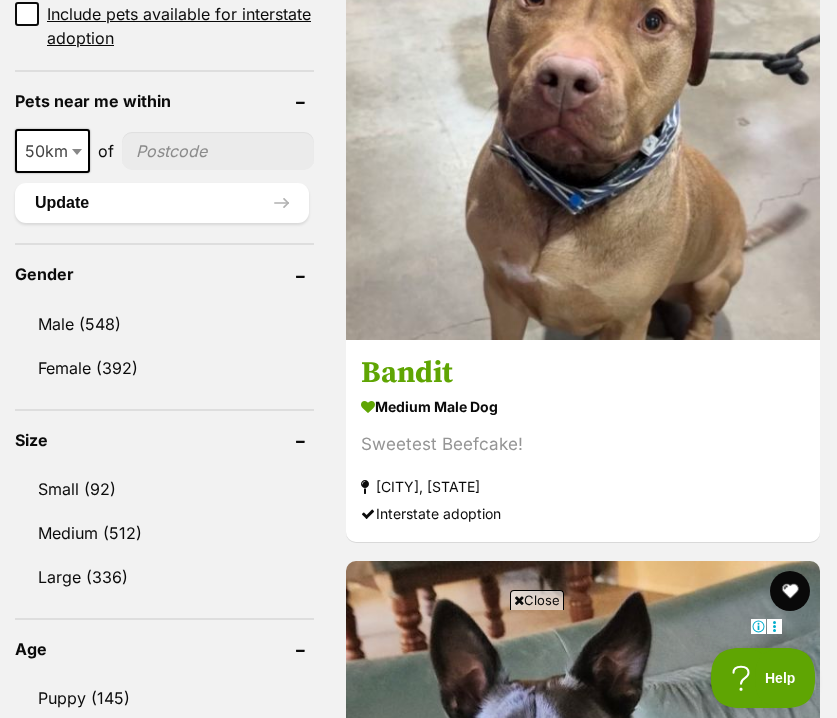 click on "50km" at bounding box center (52, 151) 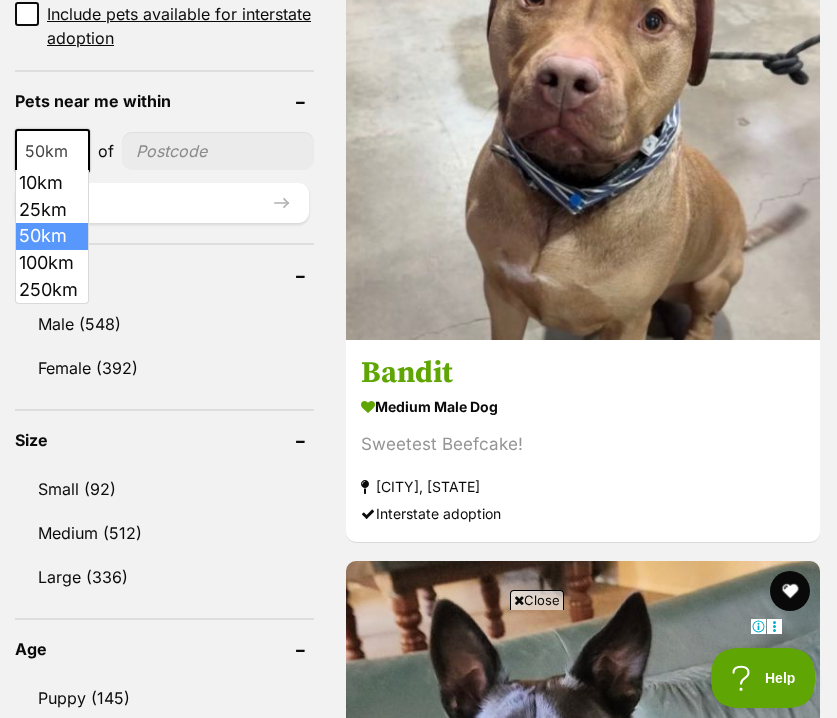 scroll, scrollTop: 0, scrollLeft: 0, axis: both 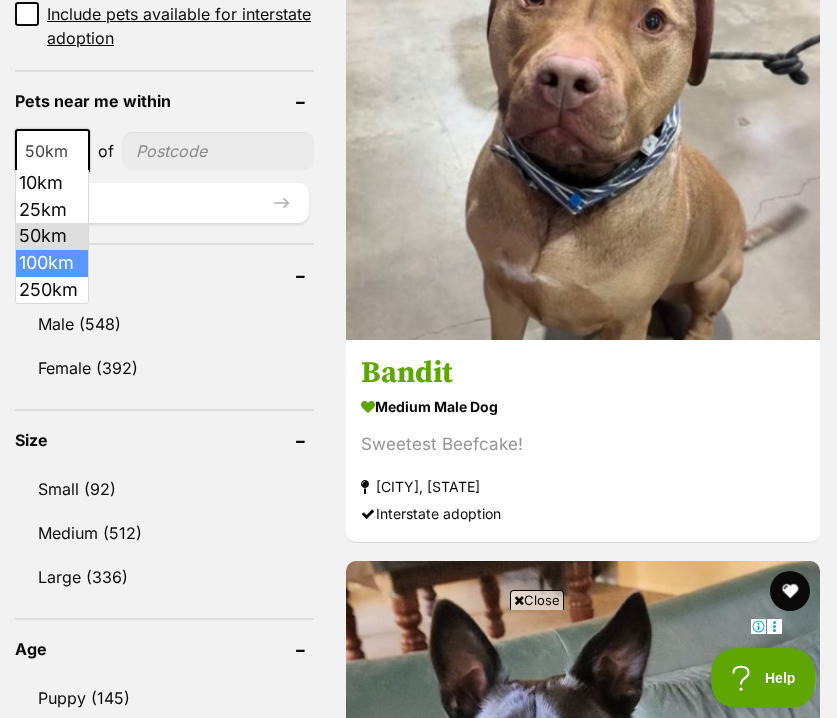select on "100" 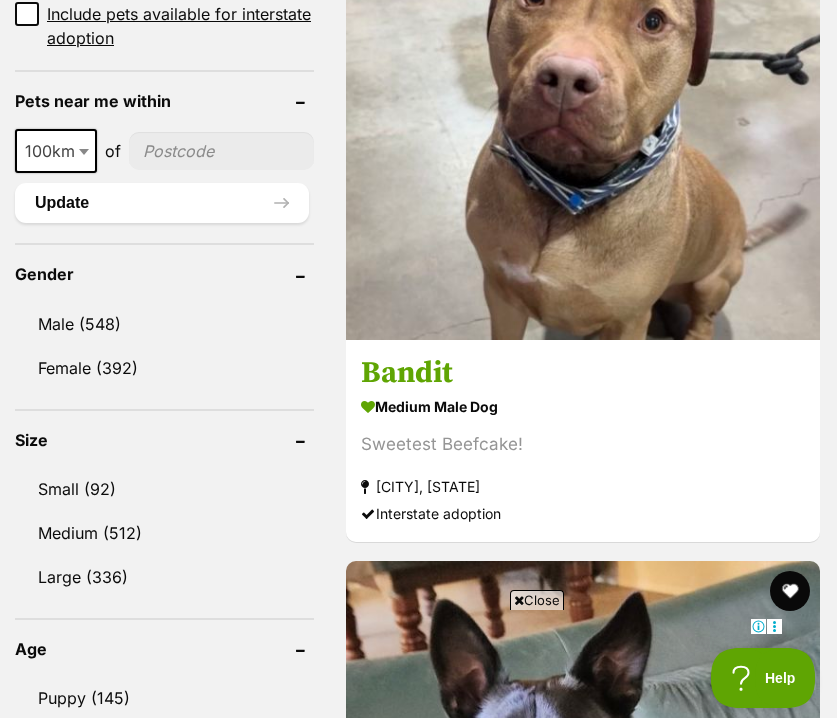 click at bounding box center (221, 151) 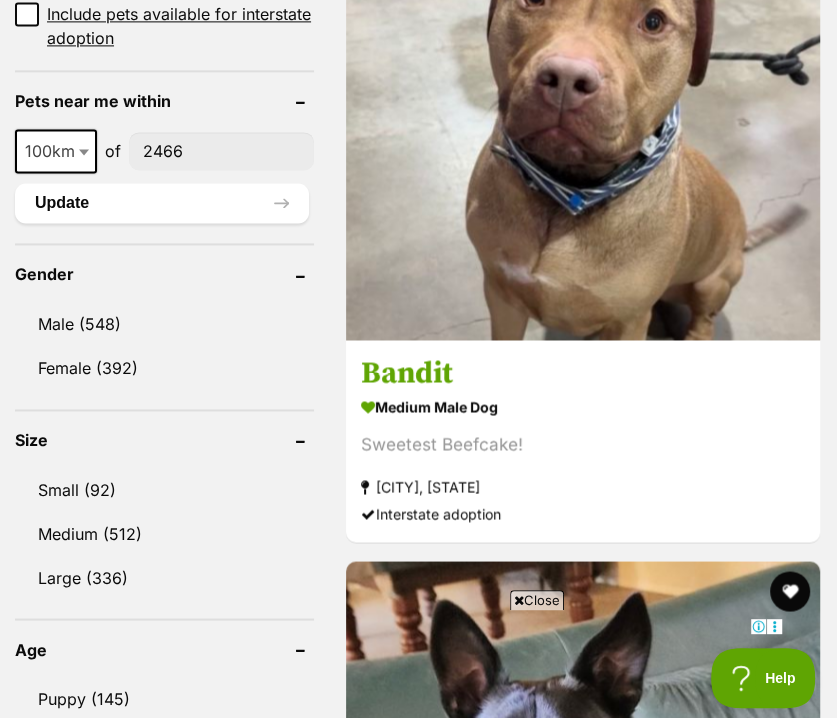 type on "2466" 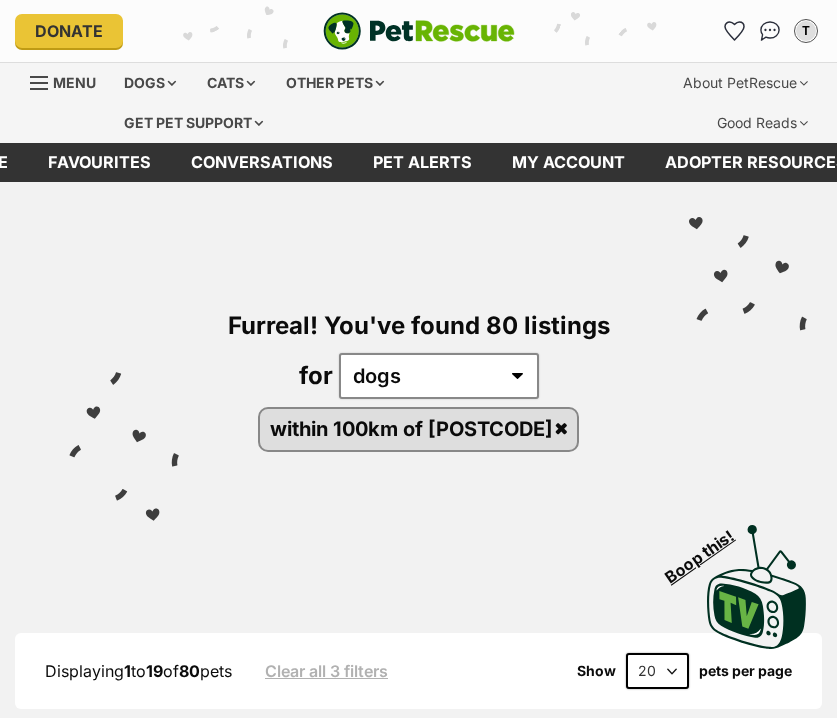 scroll, scrollTop: 0, scrollLeft: 0, axis: both 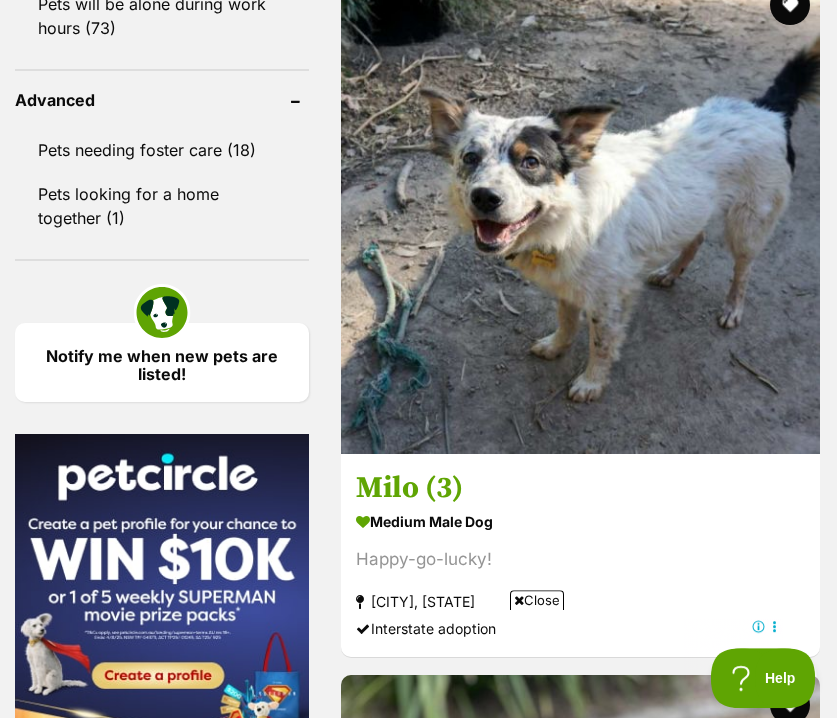 click on "Pets looking for a home together (1)" at bounding box center [162, 206] 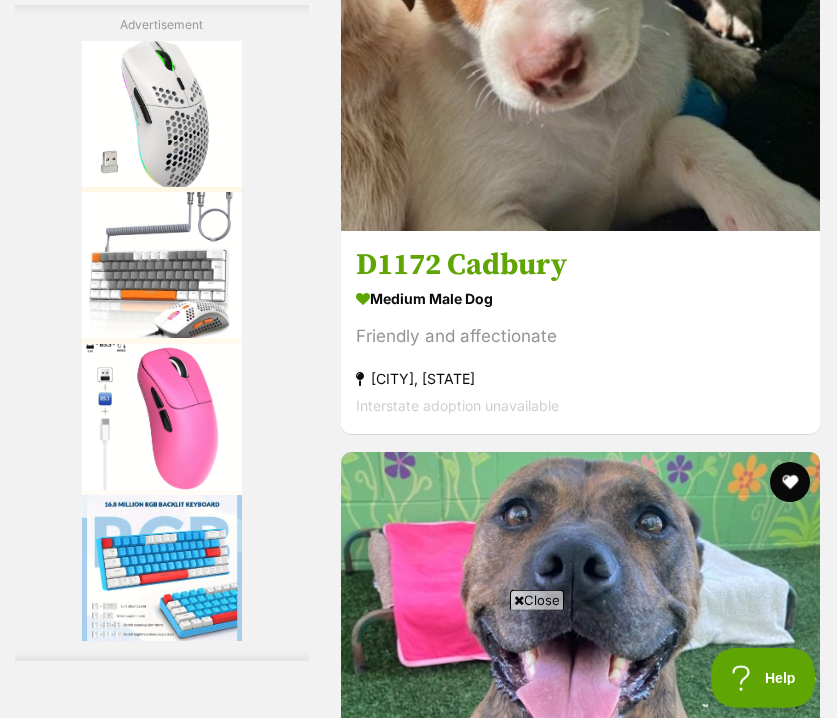 scroll, scrollTop: 0, scrollLeft: 0, axis: both 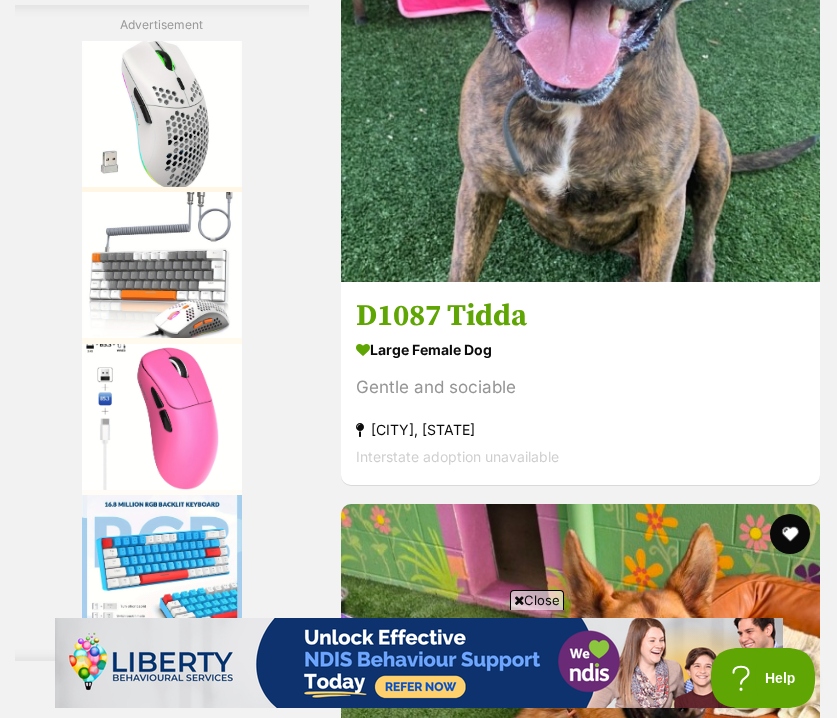 click at bounding box center (603, 9620) 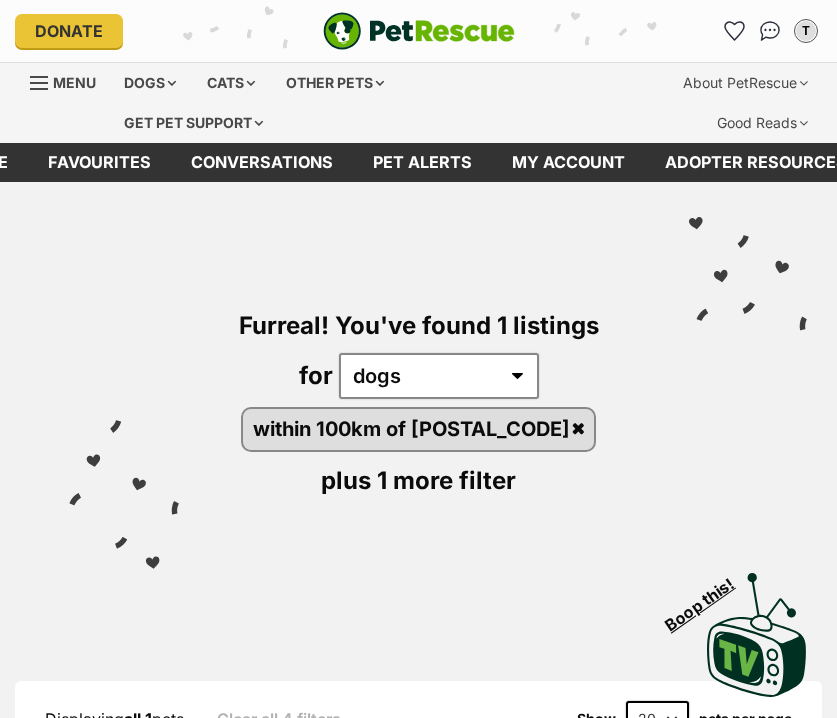 scroll, scrollTop: 0, scrollLeft: 0, axis: both 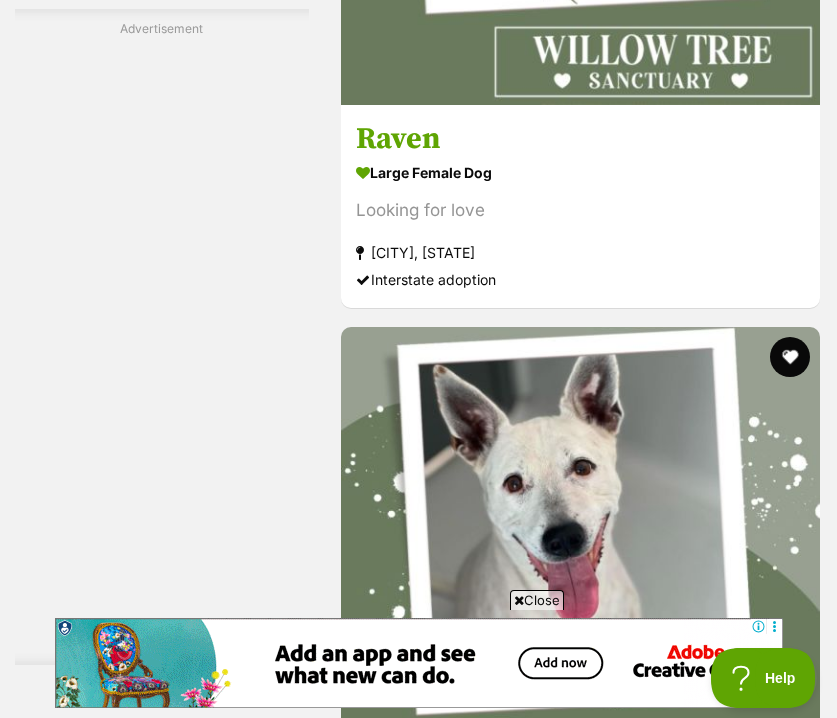 click at bounding box center [580, 5822] 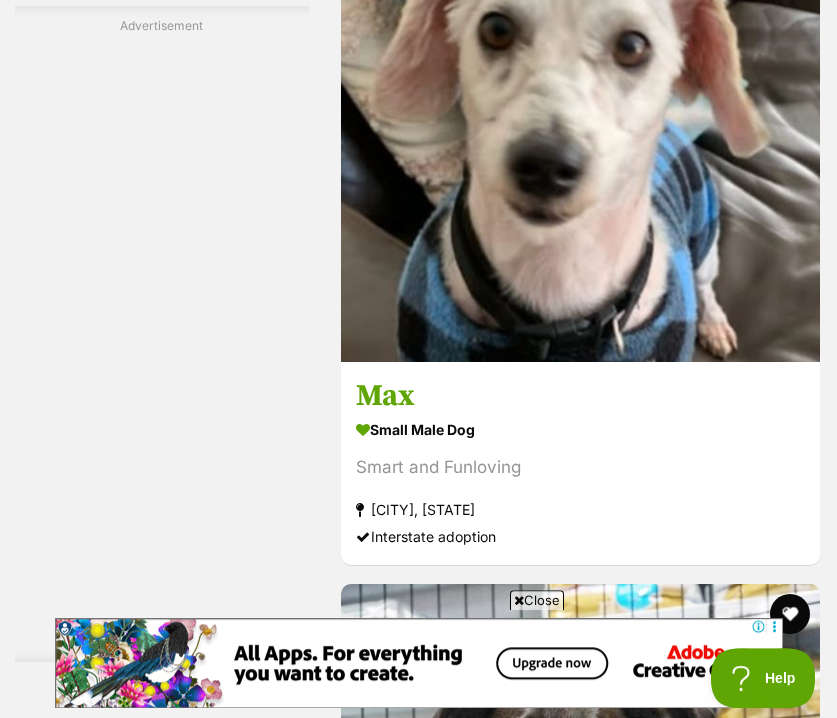 scroll, scrollTop: 6140, scrollLeft: 0, axis: vertical 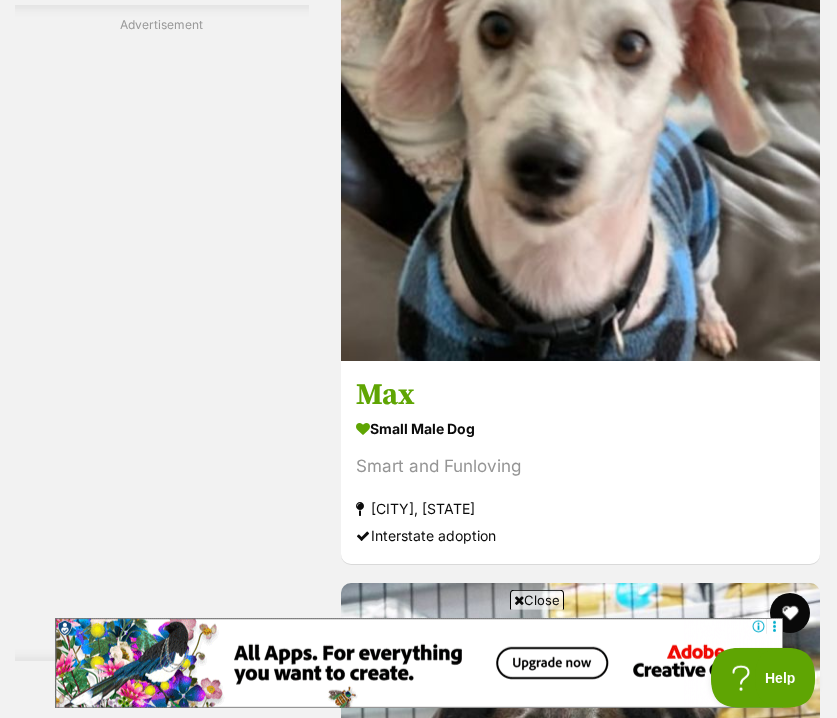 click on "Next" at bounding box center [661, 9776] 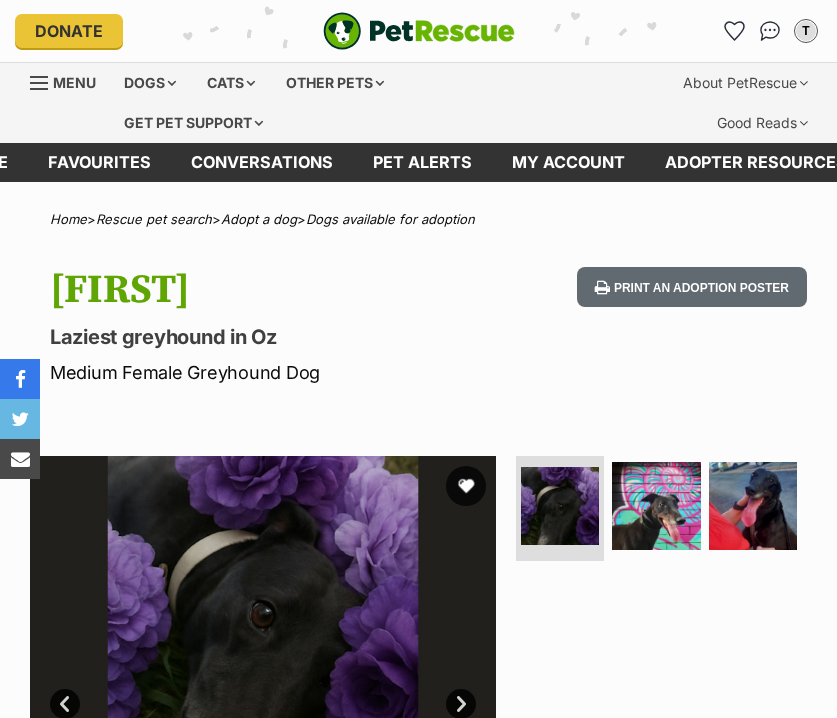 scroll, scrollTop: 0, scrollLeft: 0, axis: both 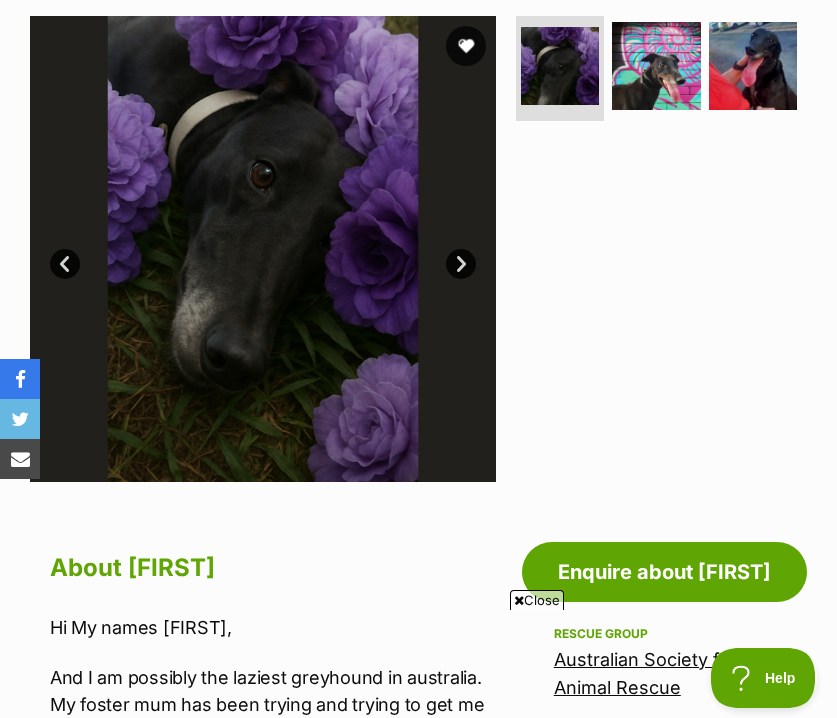 click on "Next" at bounding box center (461, 264) 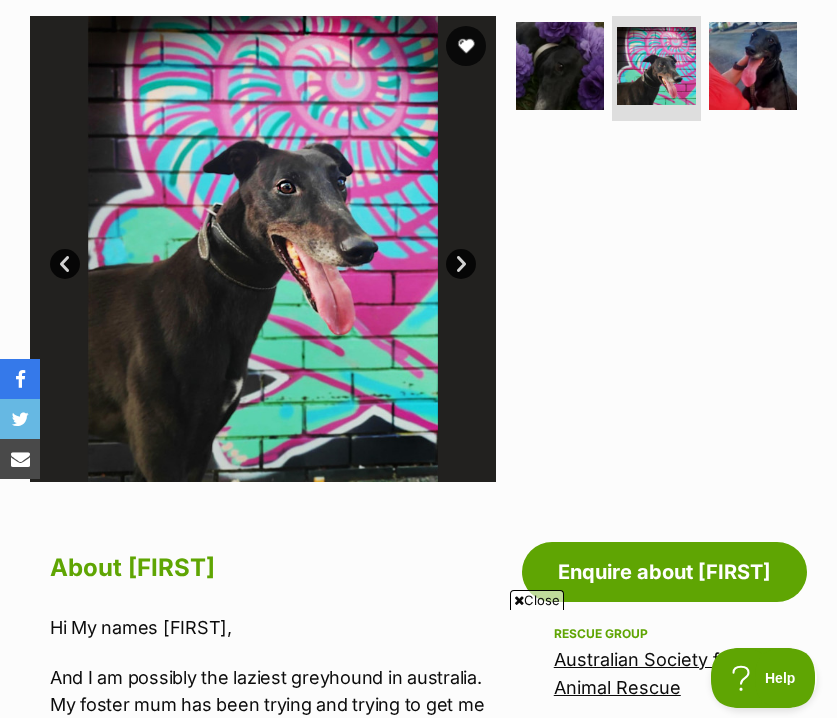 click on "Next" at bounding box center [461, 264] 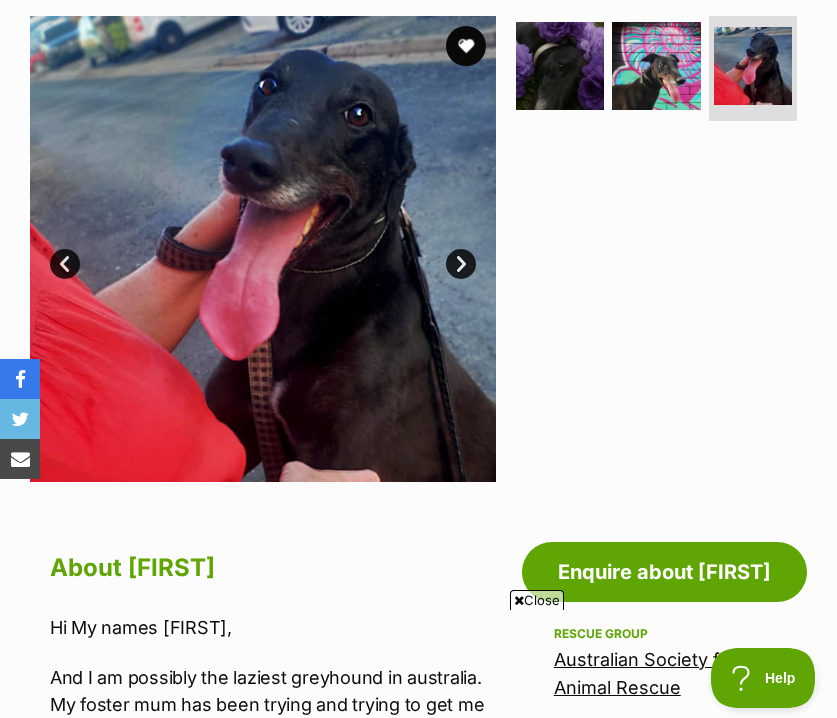 click on "Next" at bounding box center [461, 264] 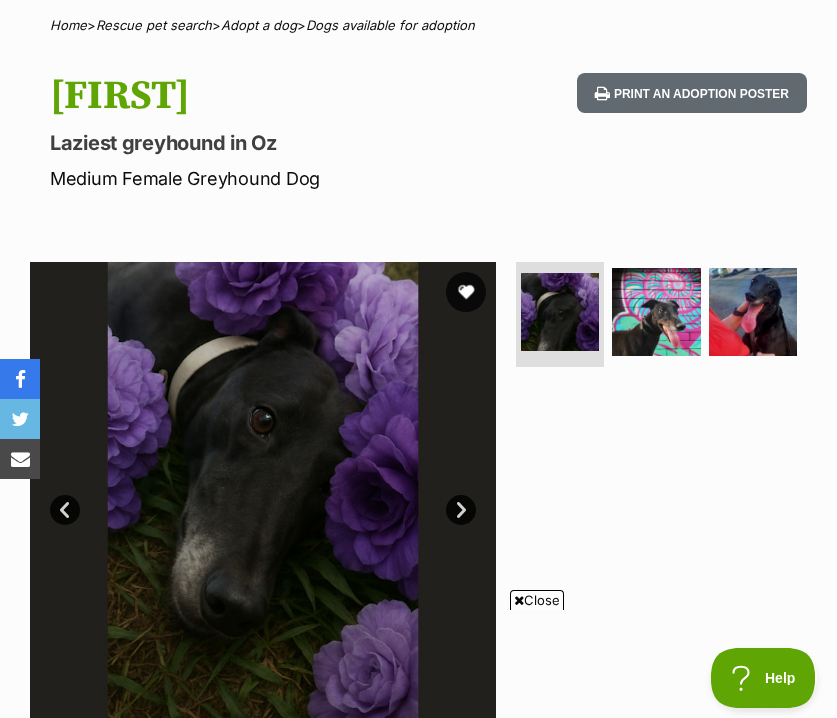 scroll, scrollTop: 0, scrollLeft: 0, axis: both 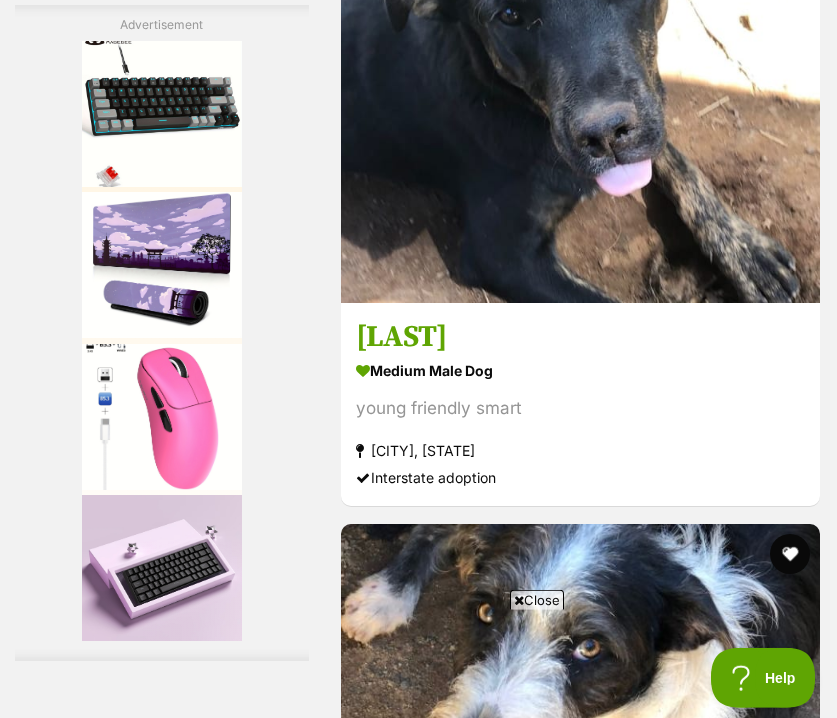 click on "Next" at bounding box center [661, 9539] 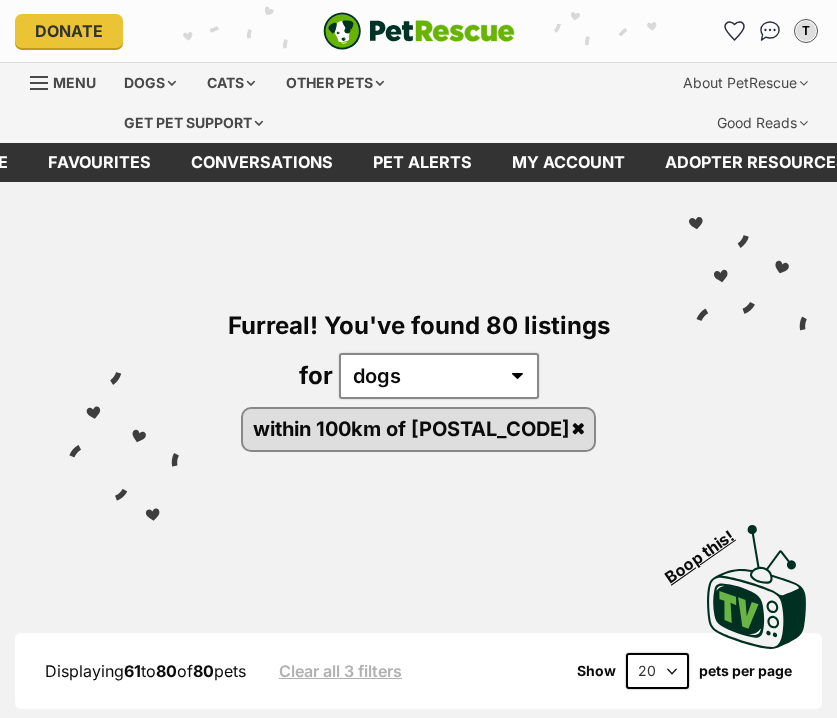 scroll, scrollTop: 306, scrollLeft: 0, axis: vertical 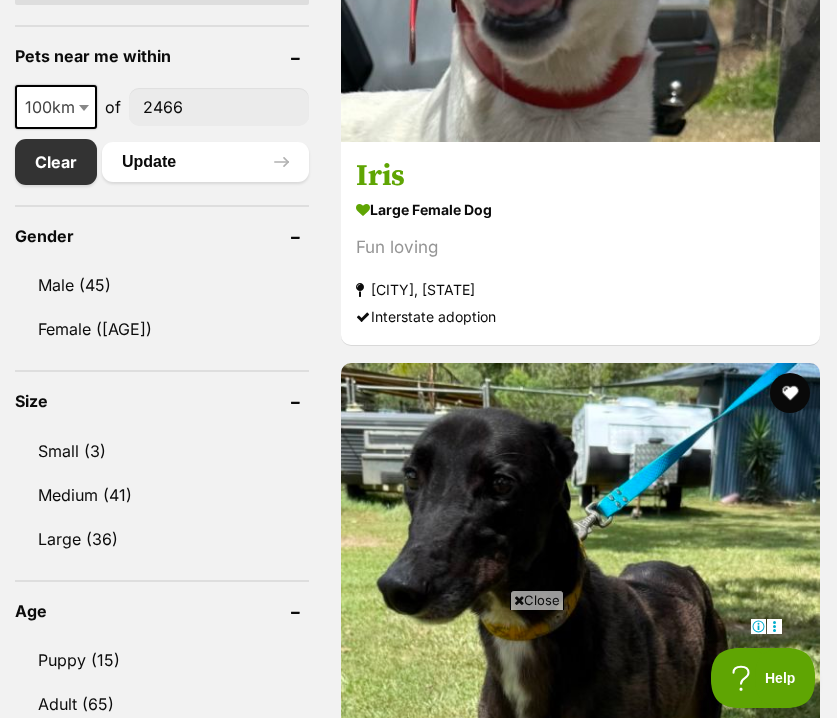 click on "large male Dog" at bounding box center [580, 2310] 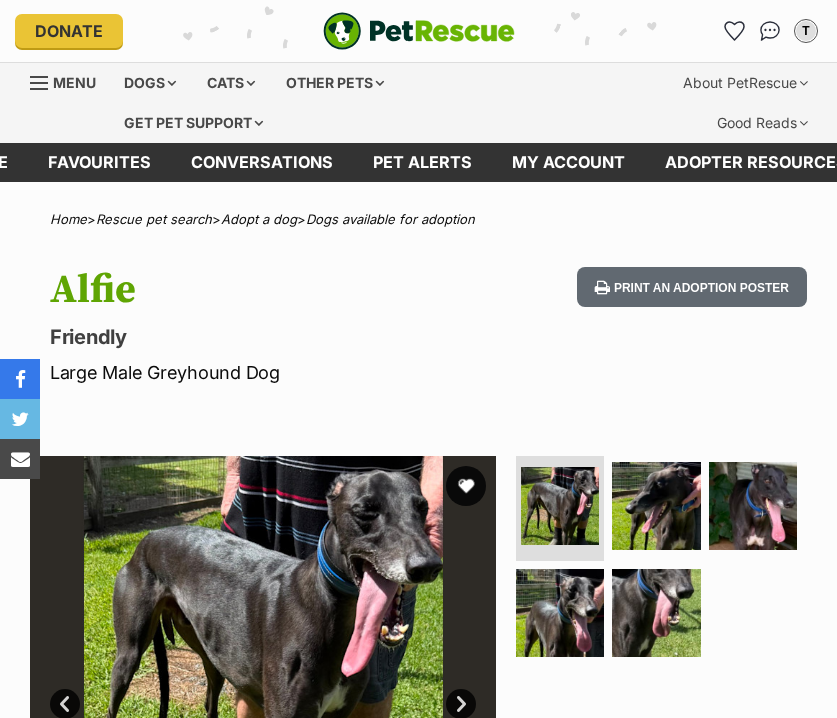 scroll, scrollTop: 0, scrollLeft: 0, axis: both 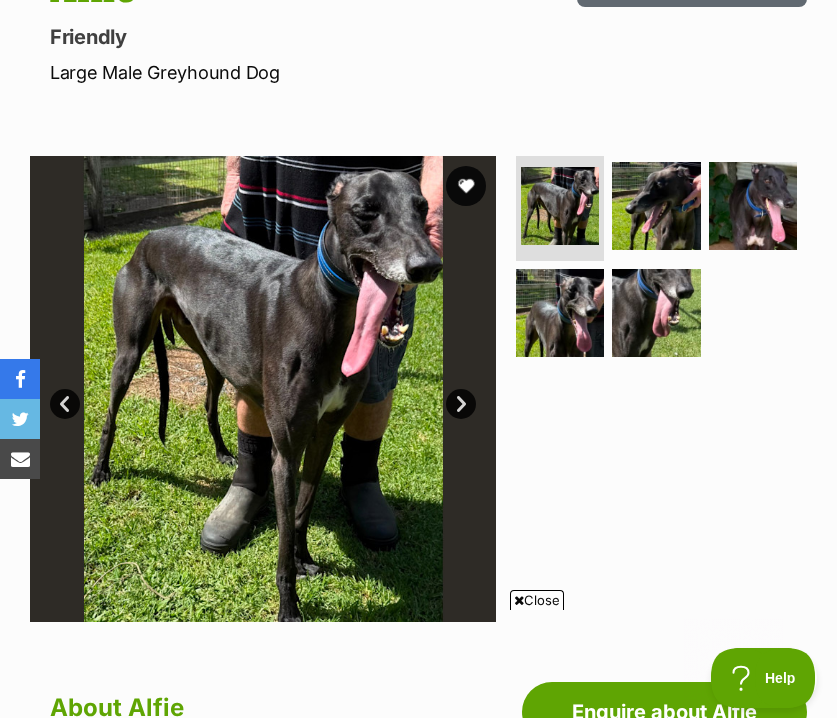 click at bounding box center [656, 206] 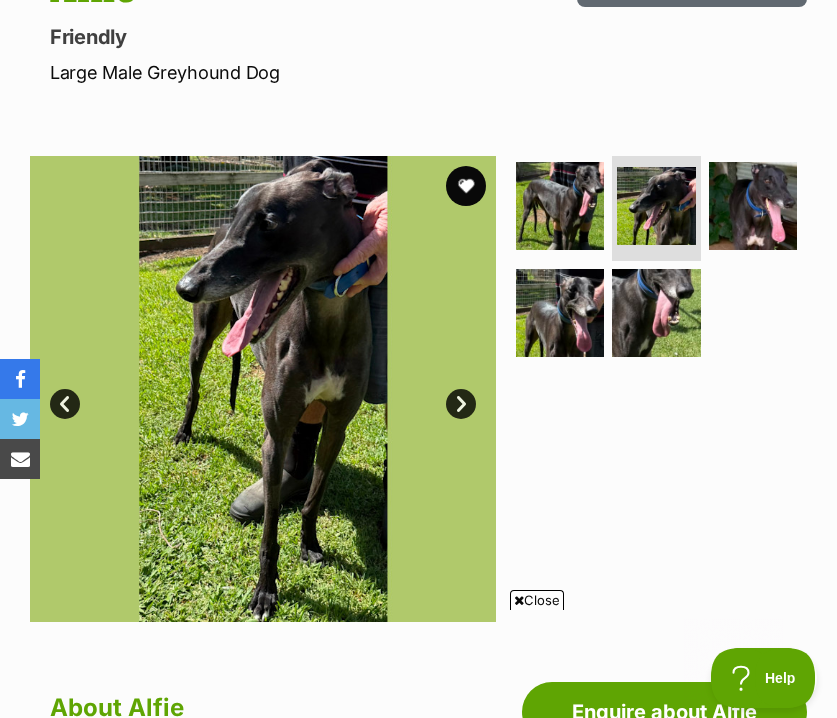 click at bounding box center (753, 206) 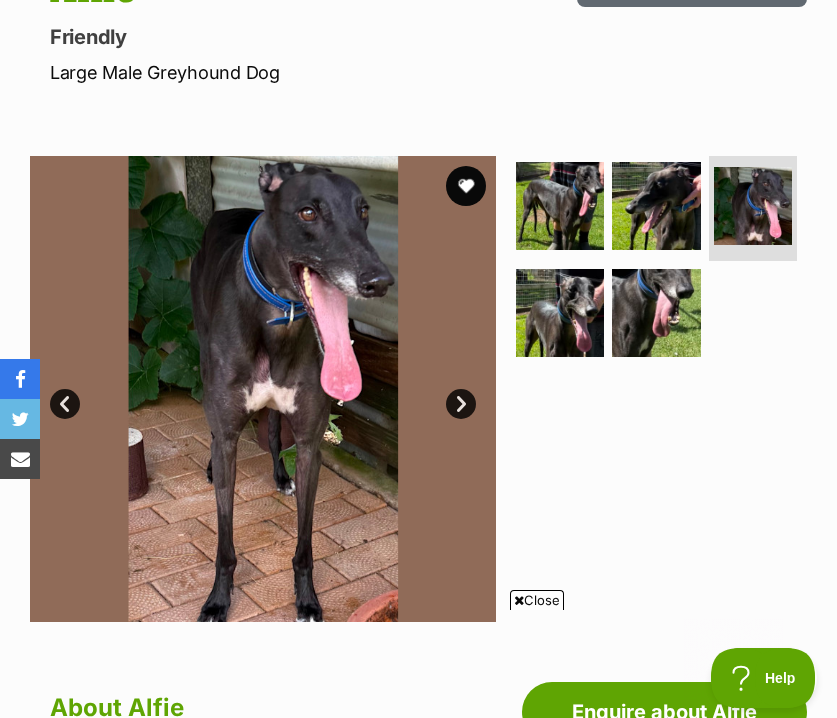 click at bounding box center (560, 313) 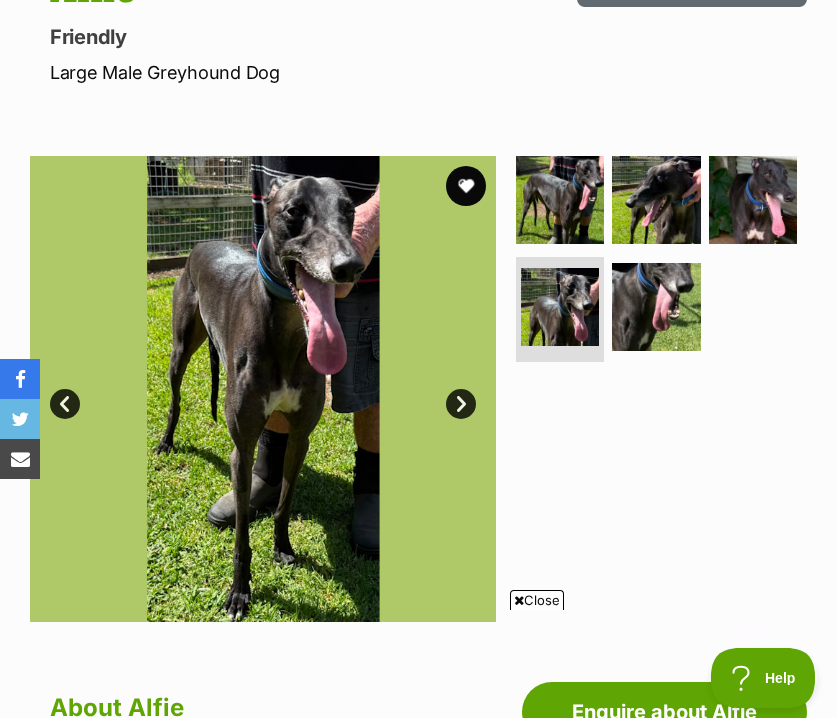 click at bounding box center [656, 307] 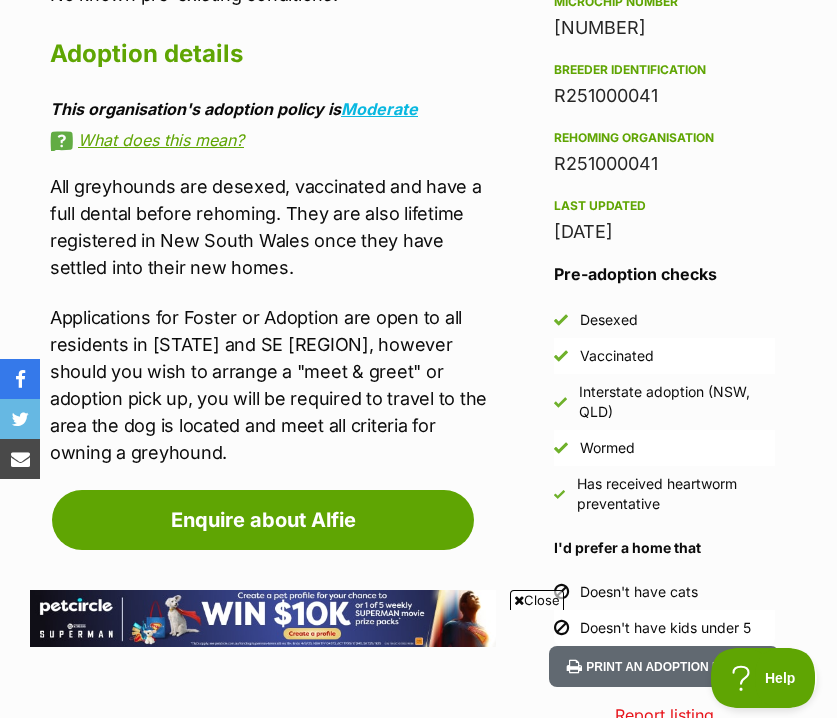 scroll, scrollTop: 0, scrollLeft: 0, axis: both 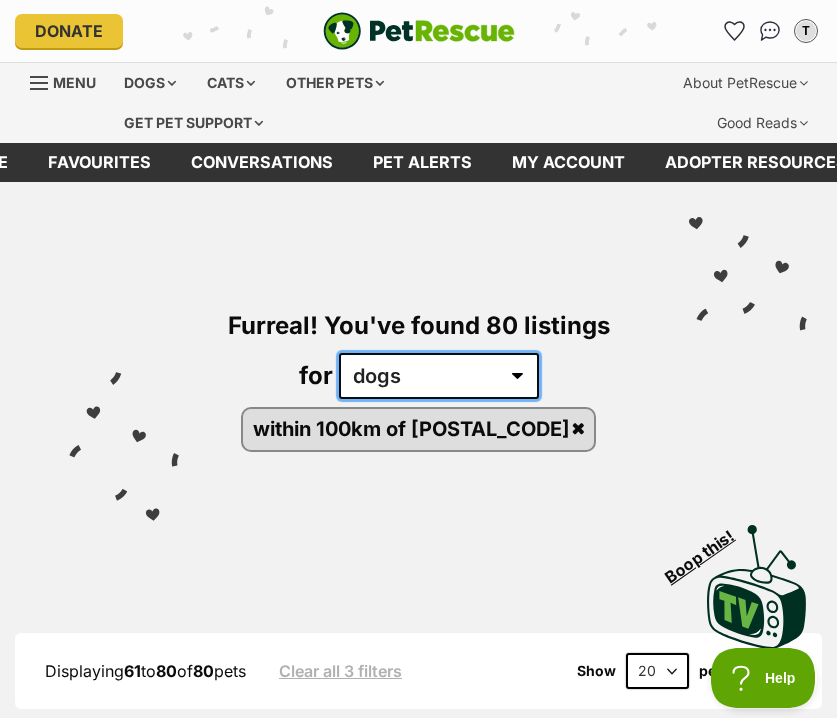 click on "any type of pet
cats
dogs" at bounding box center (439, 376) 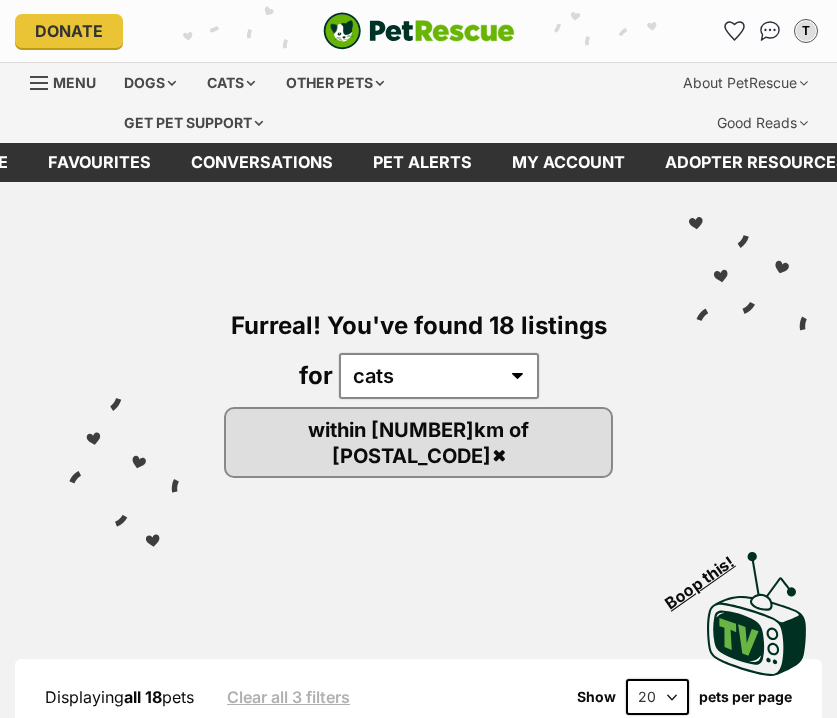 scroll, scrollTop: 0, scrollLeft: 0, axis: both 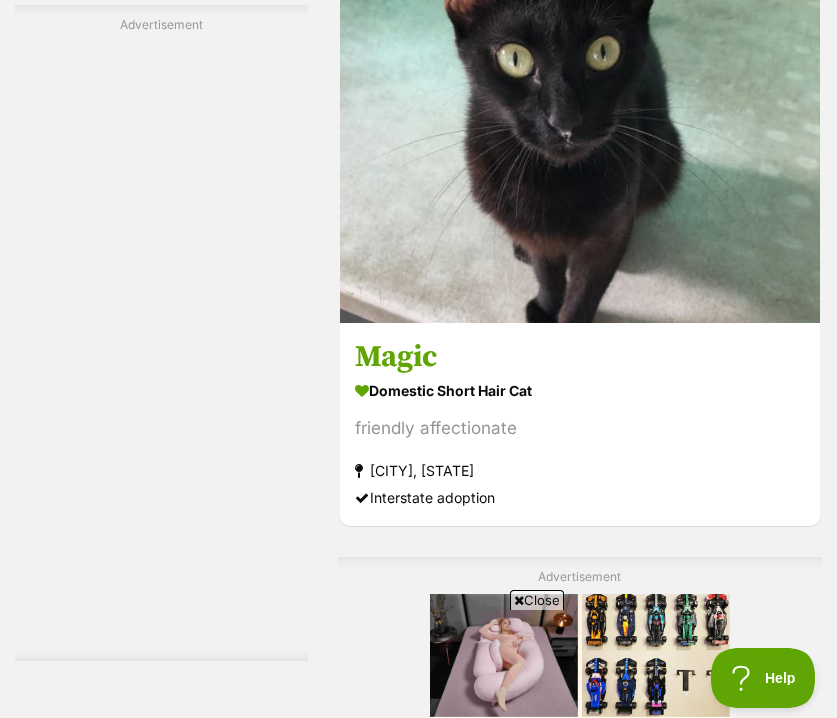click at bounding box center [580, 7605] 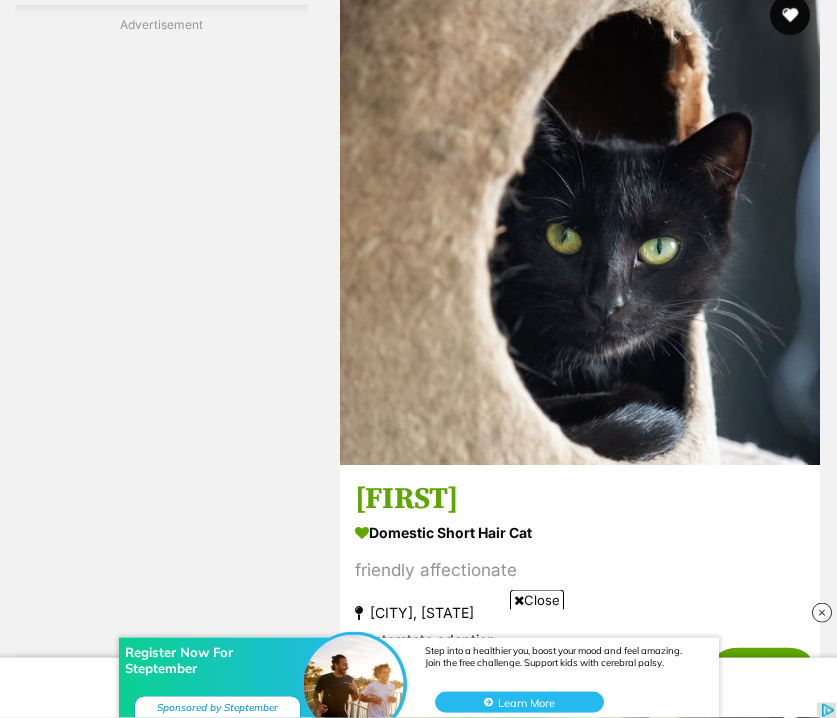 scroll, scrollTop: 5343, scrollLeft: 0, axis: vertical 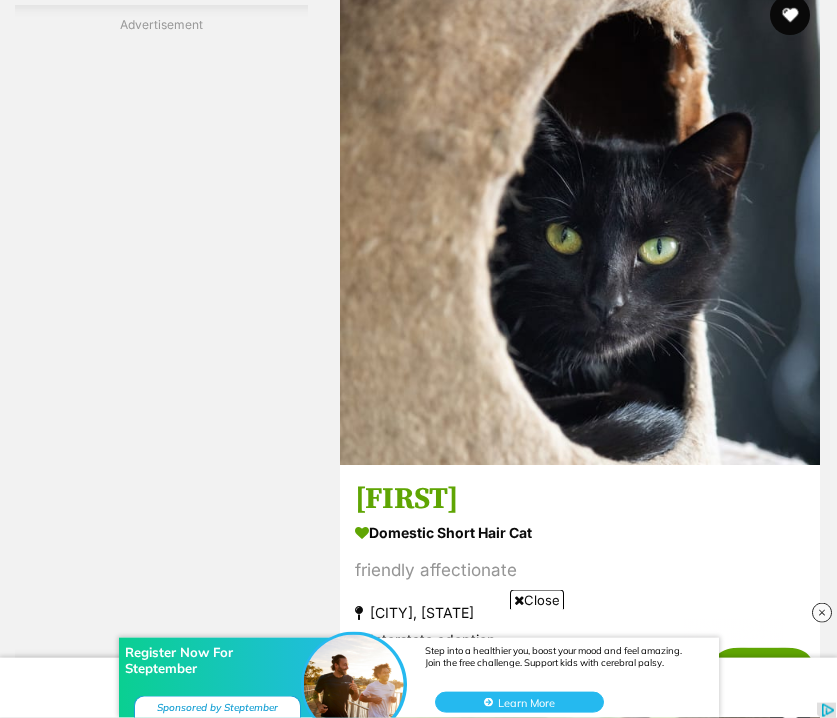 click on "Polly Waffle and KP" at bounding box center (580, 9073) 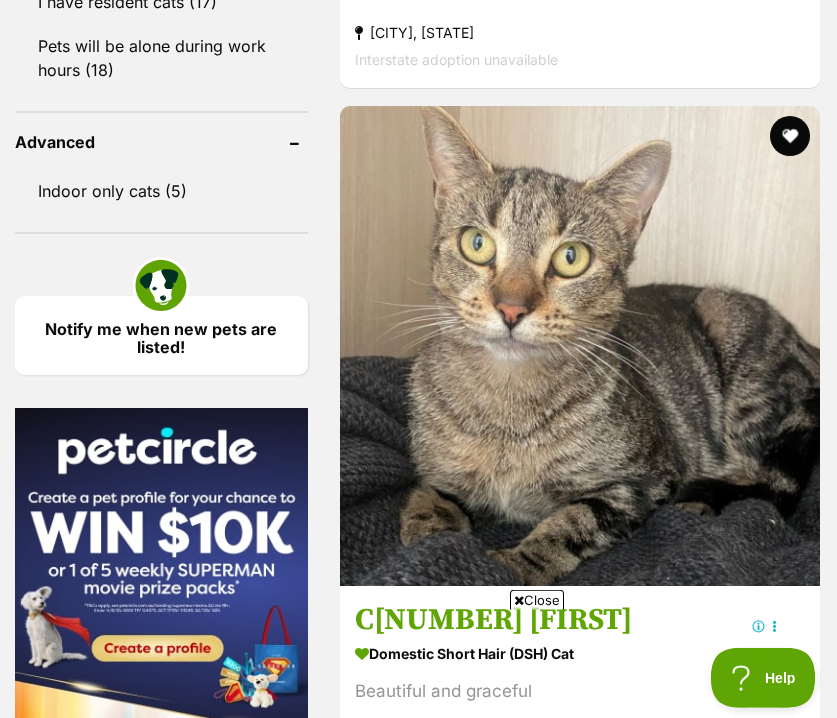 scroll, scrollTop: 2066, scrollLeft: 0, axis: vertical 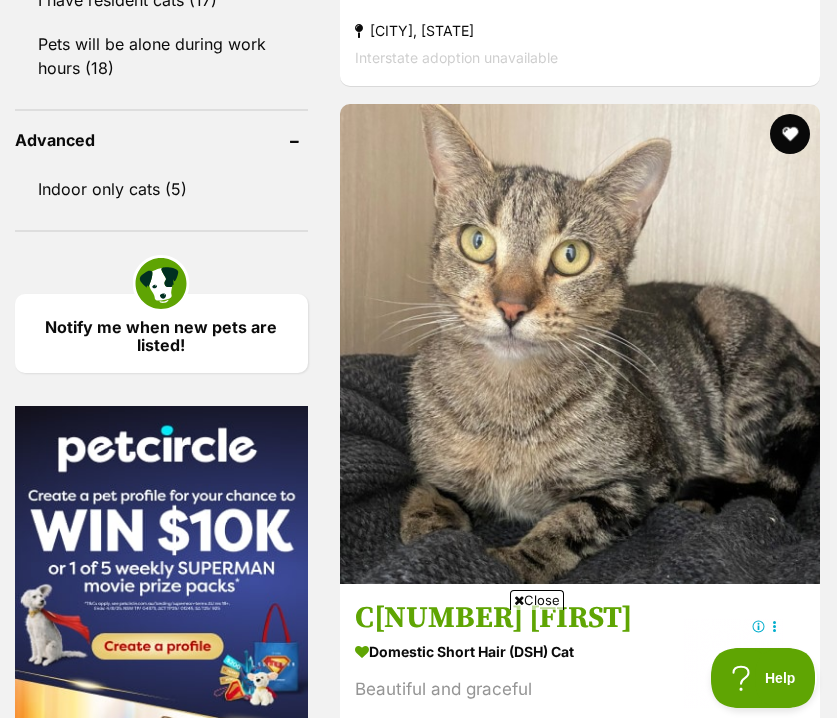 click on "Indoor only cats (5)" at bounding box center [161, 189] 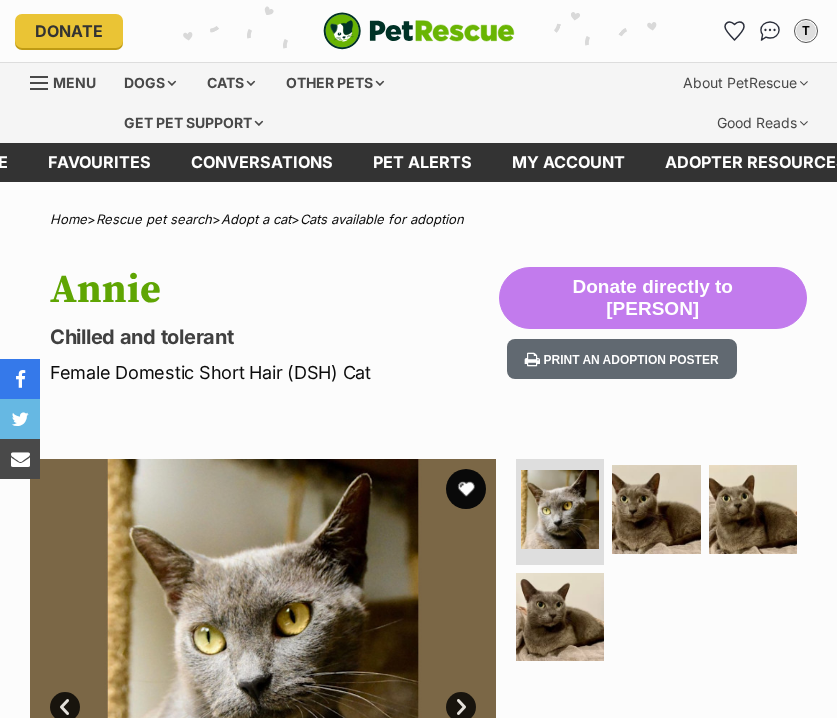 scroll, scrollTop: 0, scrollLeft: 0, axis: both 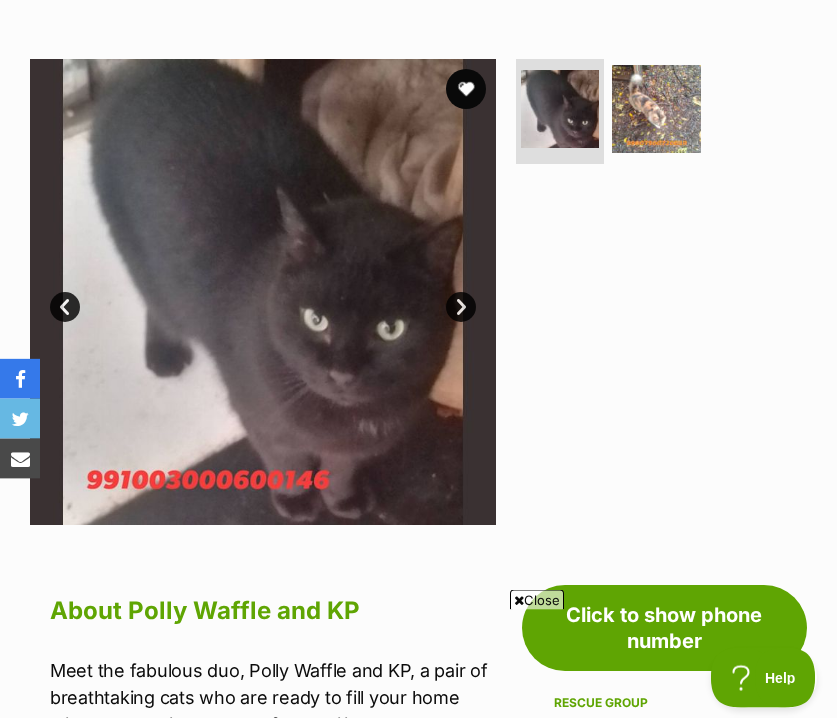 click on "Next" at bounding box center (461, 307) 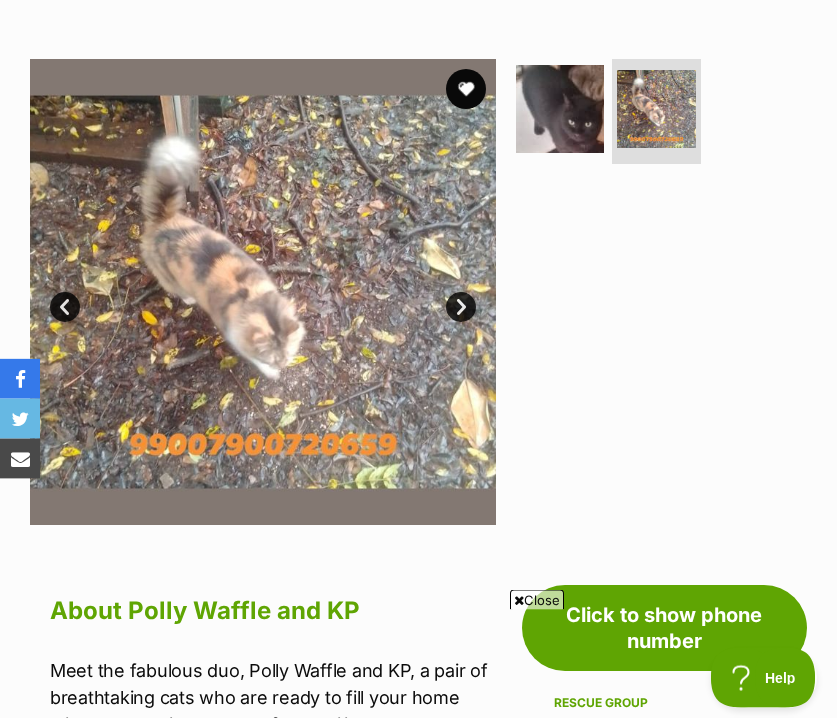 click on "Next" at bounding box center (461, 307) 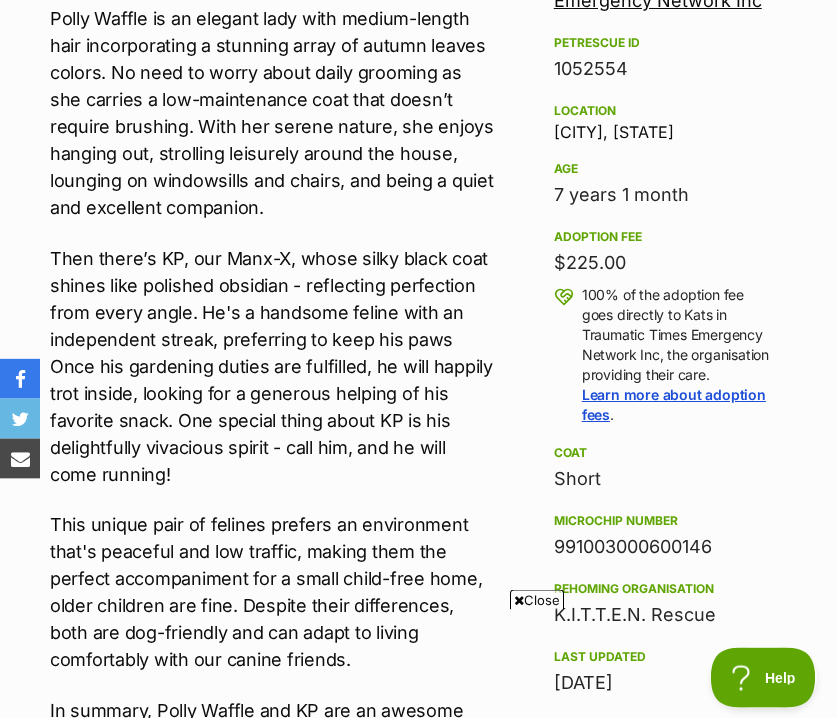 scroll, scrollTop: 1154, scrollLeft: 0, axis: vertical 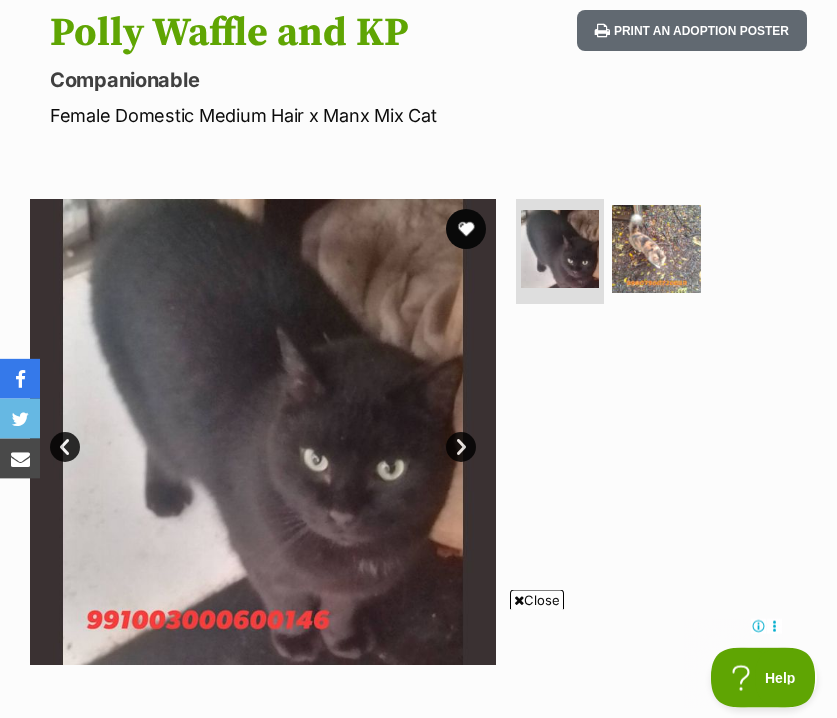 click on "Next" at bounding box center (461, 447) 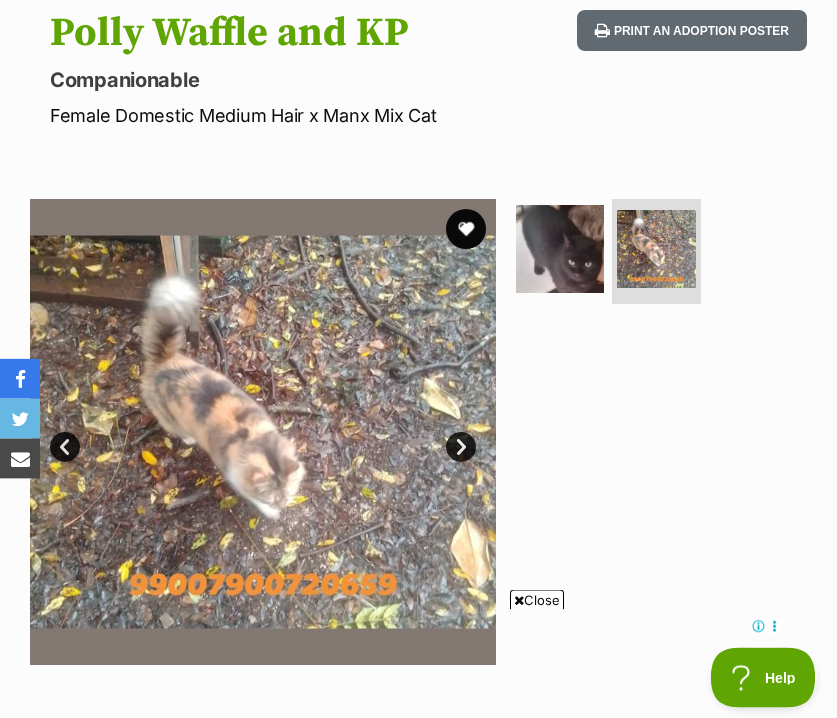 click on "Next" at bounding box center [461, 447] 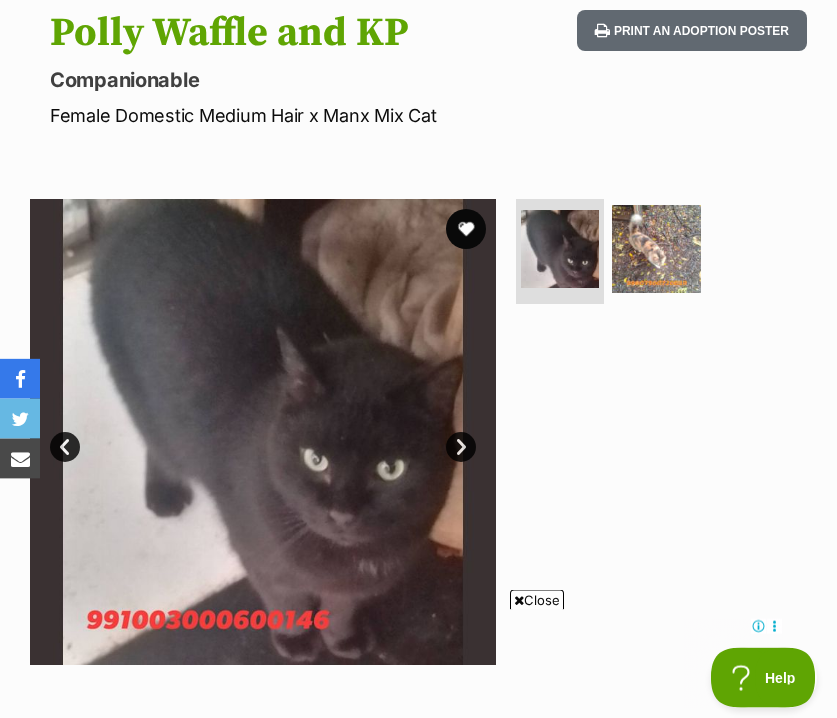 click on "Next" at bounding box center (461, 447) 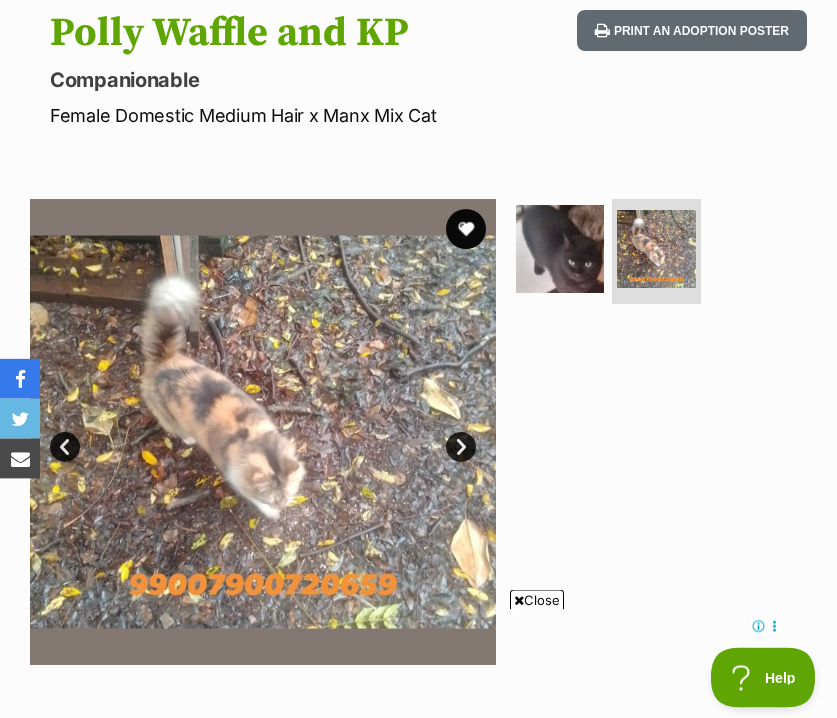 click on "Next" at bounding box center [461, 447] 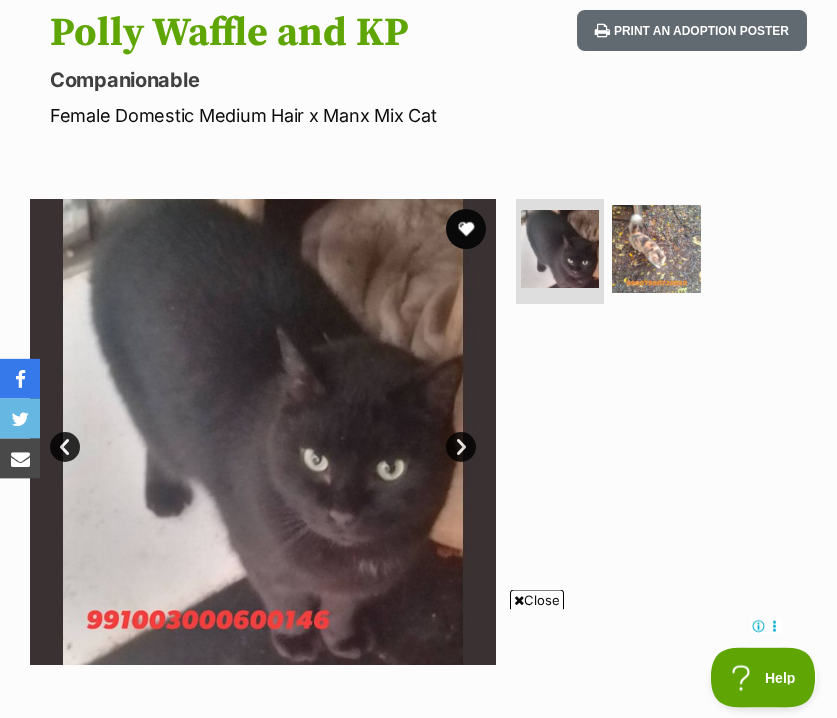 click on "Next" at bounding box center [461, 447] 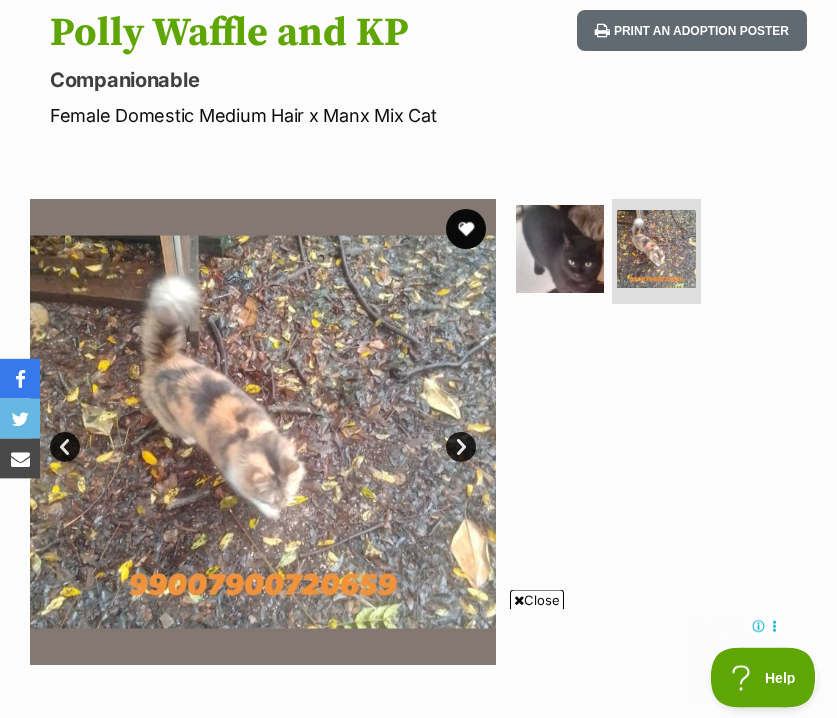 click at bounding box center (560, 249) 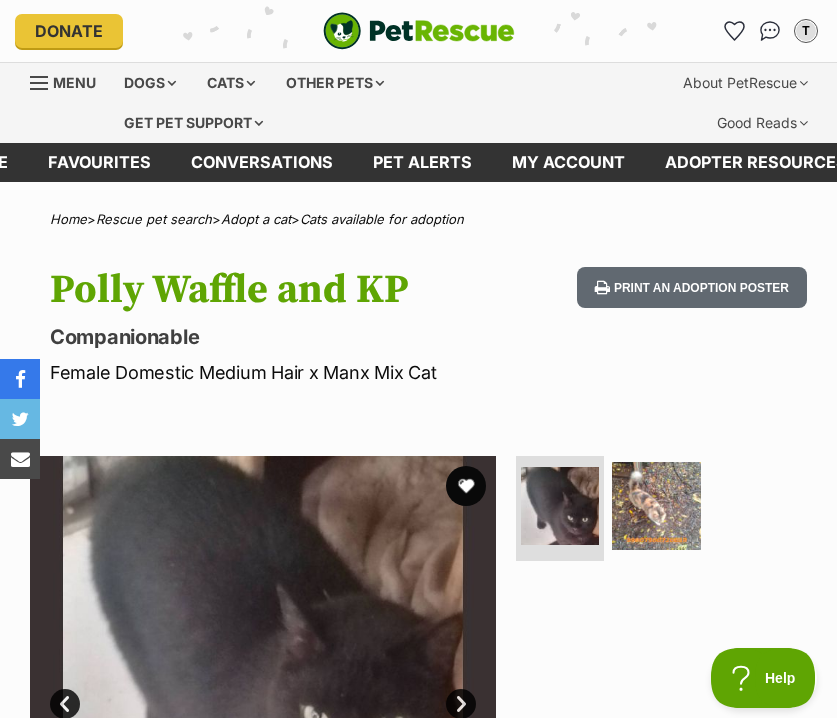scroll, scrollTop: 0, scrollLeft: 0, axis: both 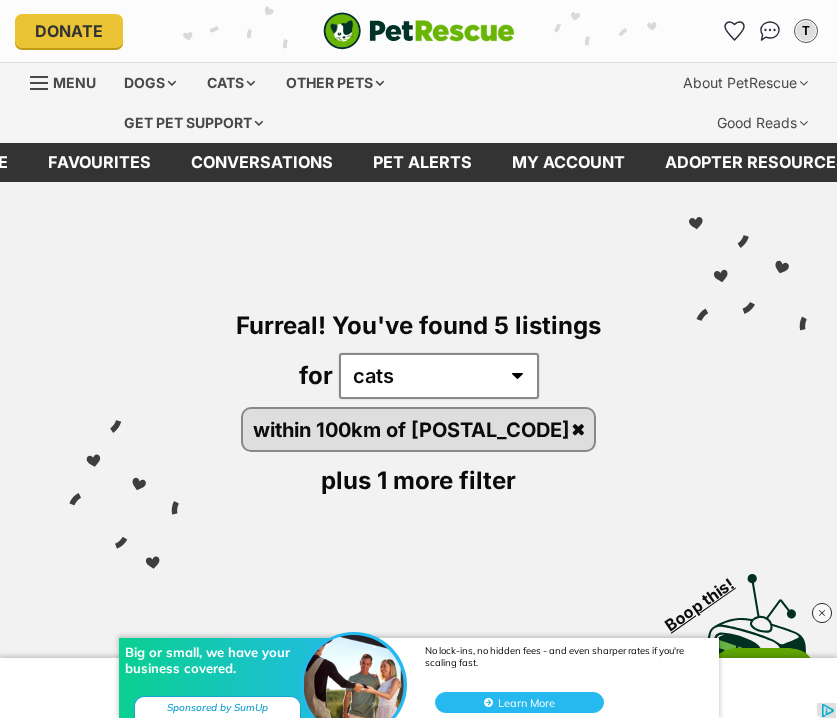 click on "Favourites" at bounding box center (99, 162) 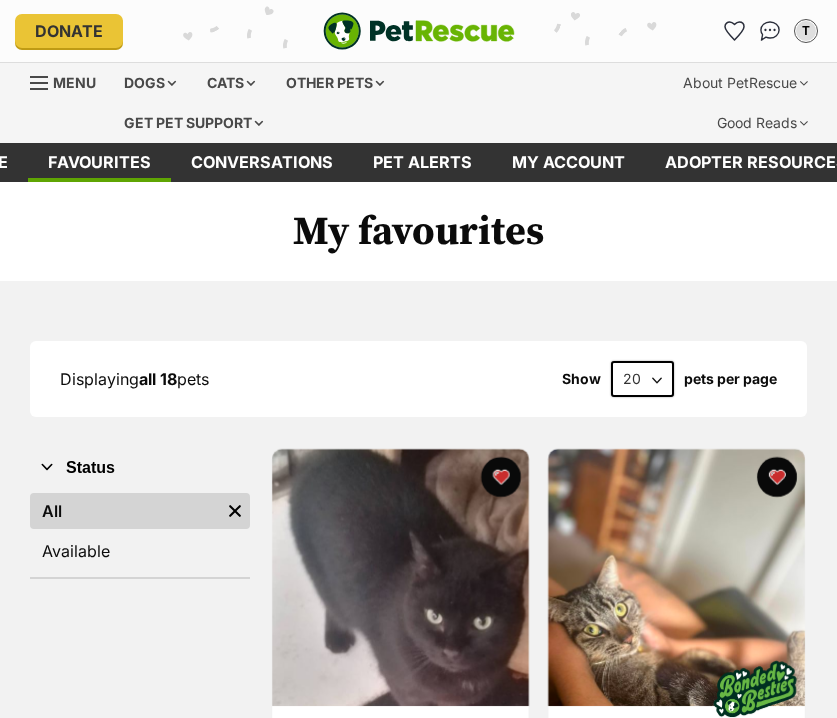 scroll, scrollTop: 0, scrollLeft: 0, axis: both 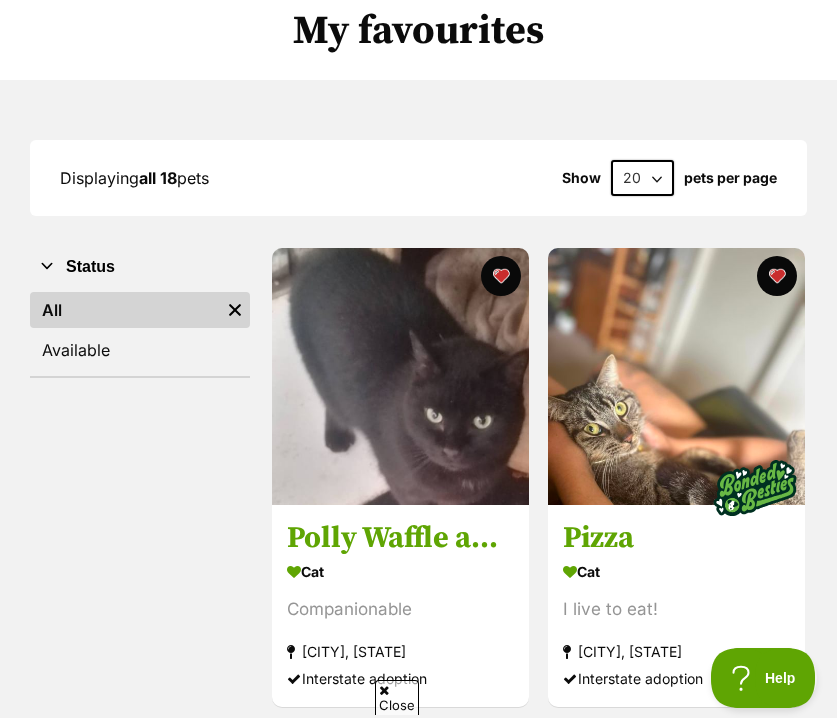 click at bounding box center (400, 376) 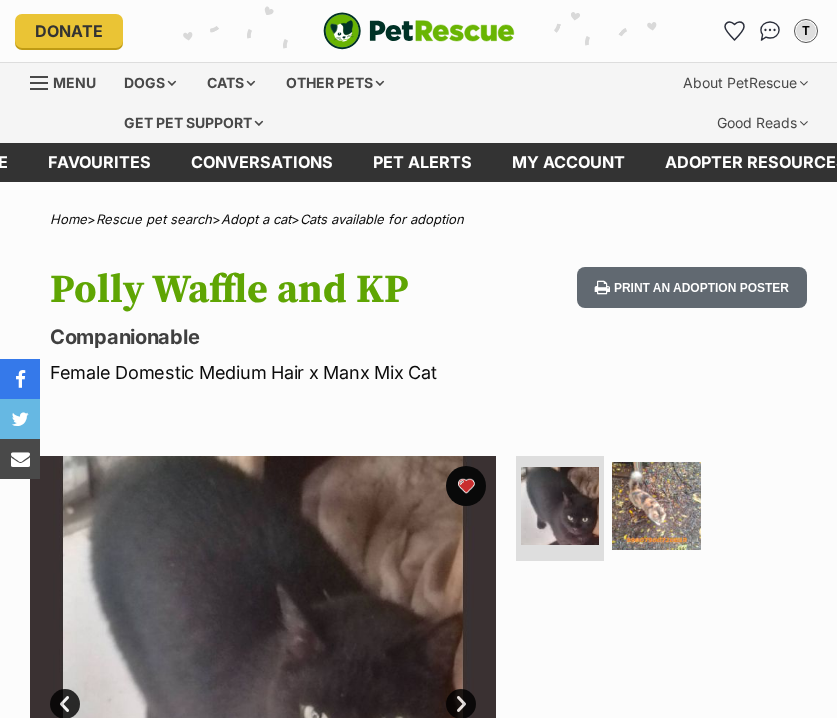 scroll, scrollTop: 0, scrollLeft: 0, axis: both 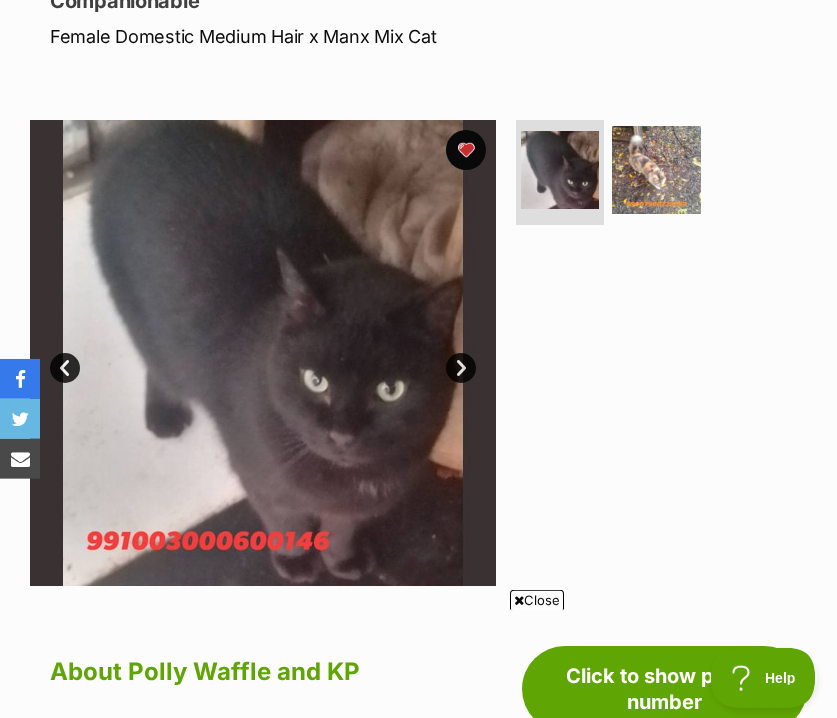 click on "Next" at bounding box center [461, 368] 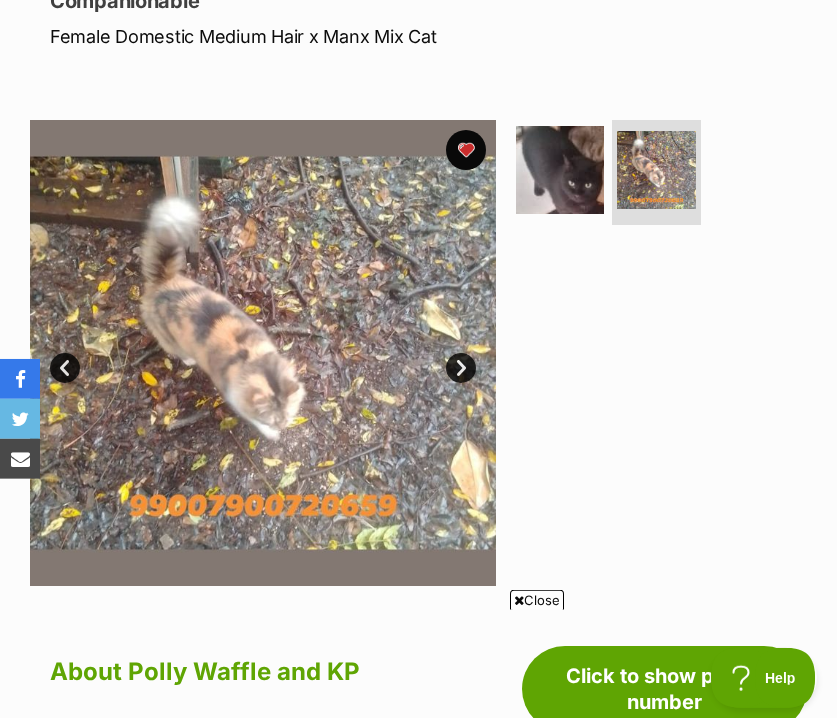 click on "Next" at bounding box center (461, 368) 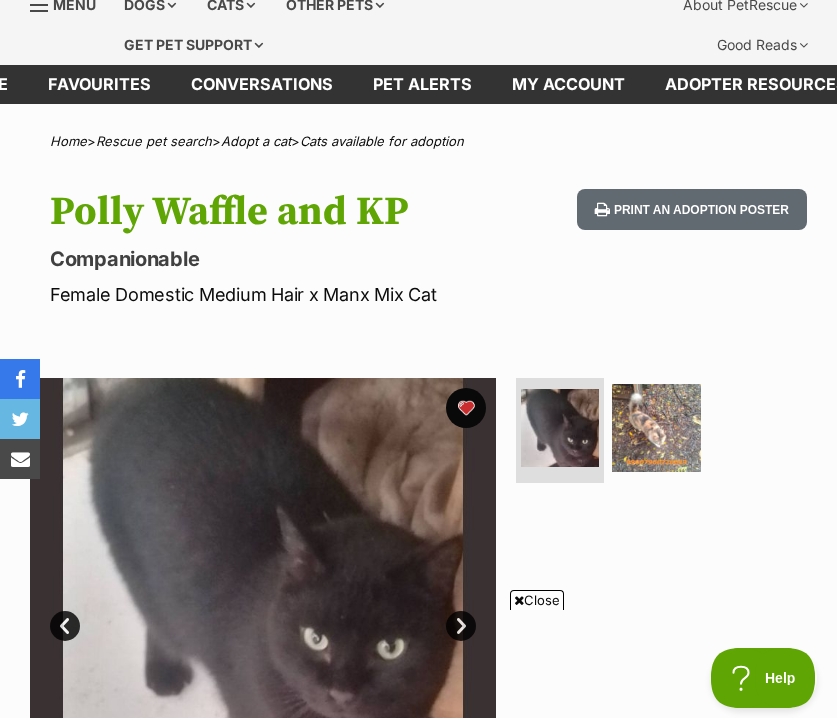 scroll, scrollTop: 0, scrollLeft: 0, axis: both 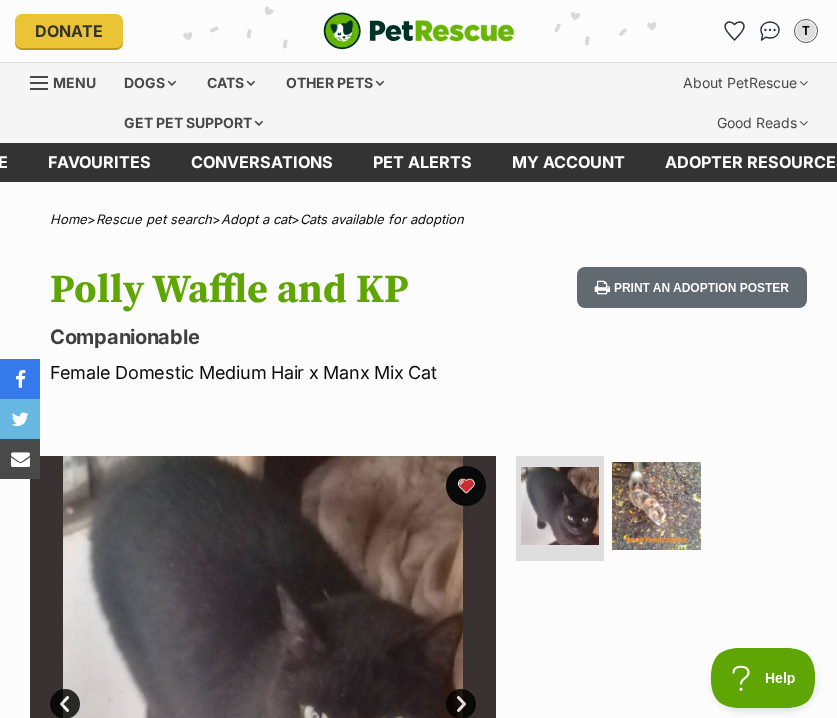 click on "Favourites" at bounding box center (99, 162) 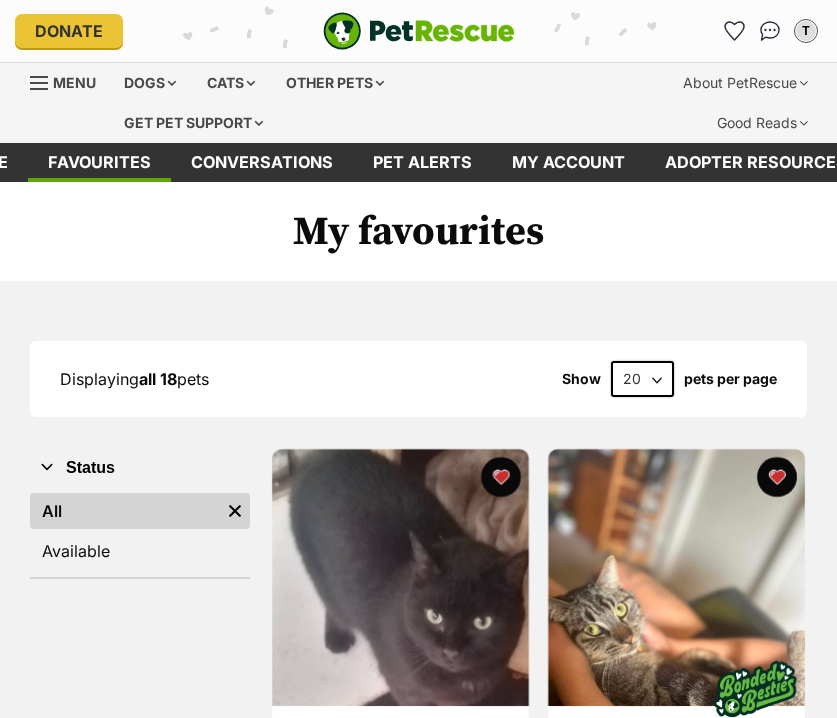 scroll, scrollTop: 0, scrollLeft: 0, axis: both 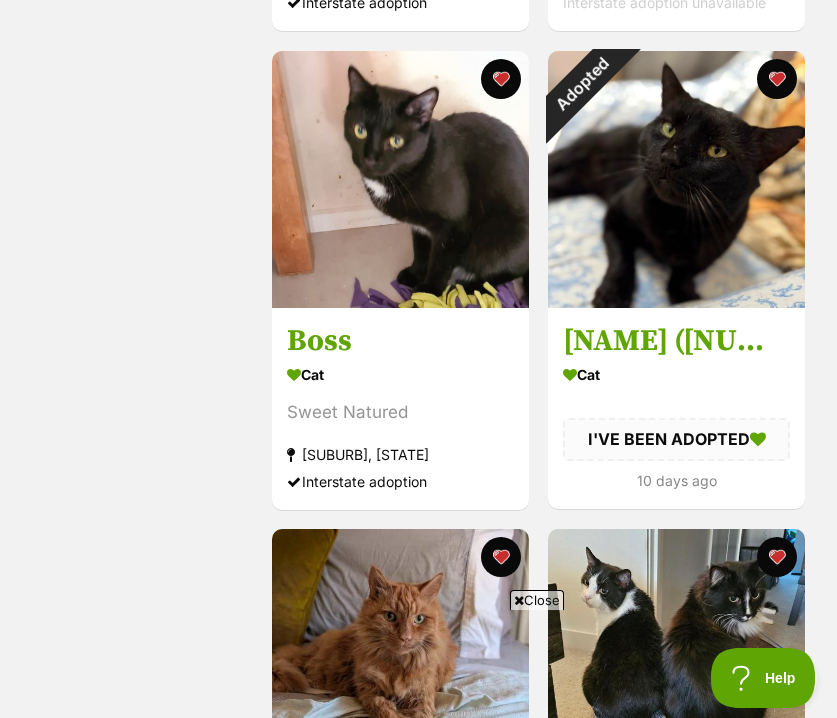 click on "Adopted" at bounding box center (581, 84) 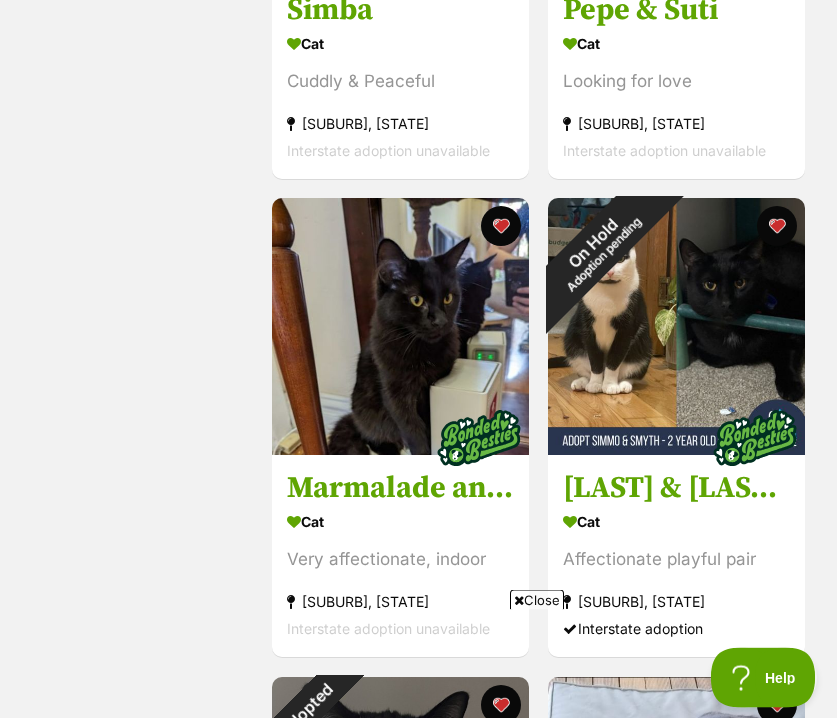 scroll, scrollTop: 2644, scrollLeft: 0, axis: vertical 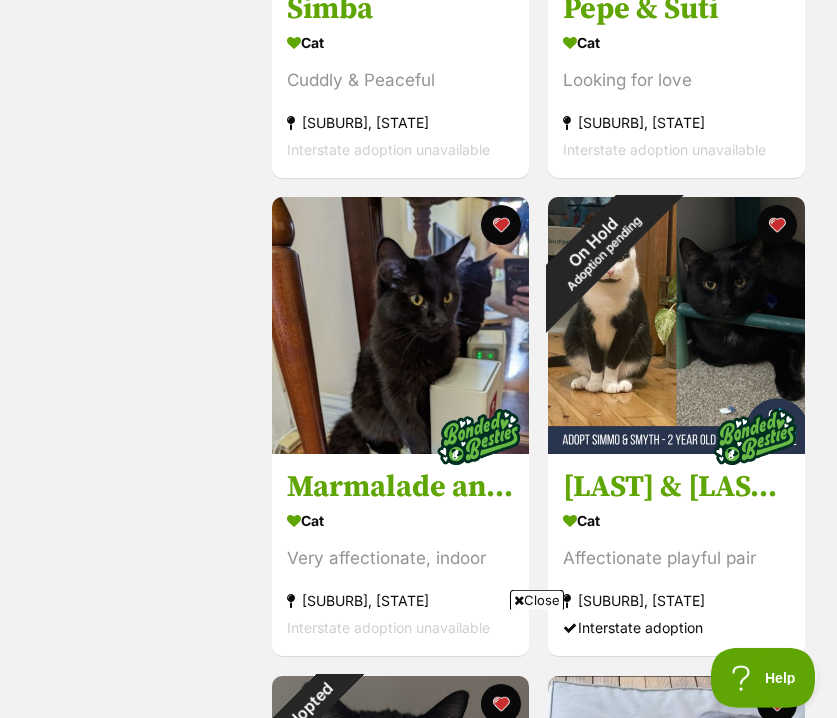 click on "[LAST] - [AGE] Year Old Domestic Shorthair" at bounding box center (676, 488) 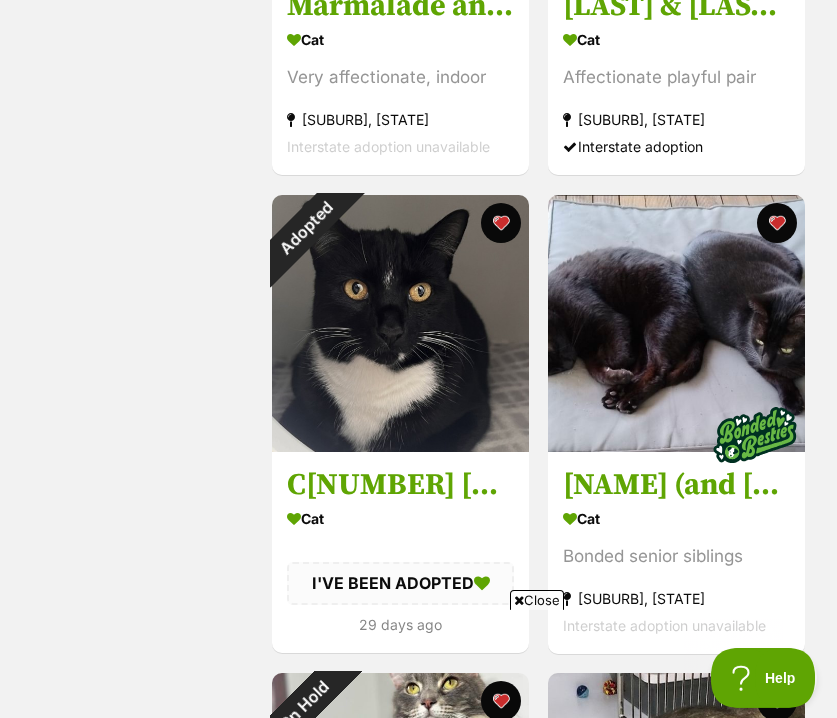 scroll, scrollTop: 0, scrollLeft: 0, axis: both 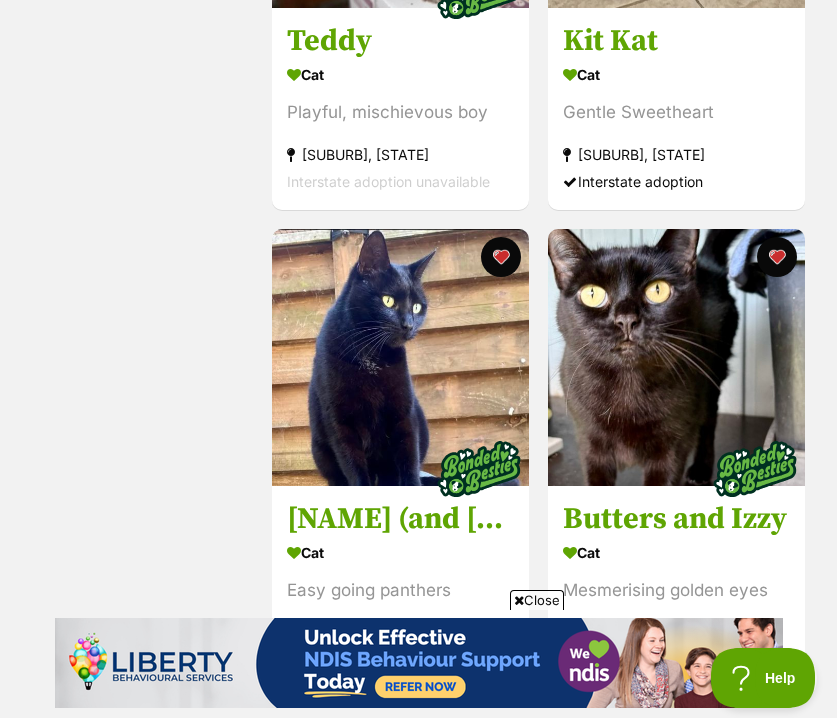 click on "[FIRST] ( and [FIRST])" at bounding box center (400, 520) 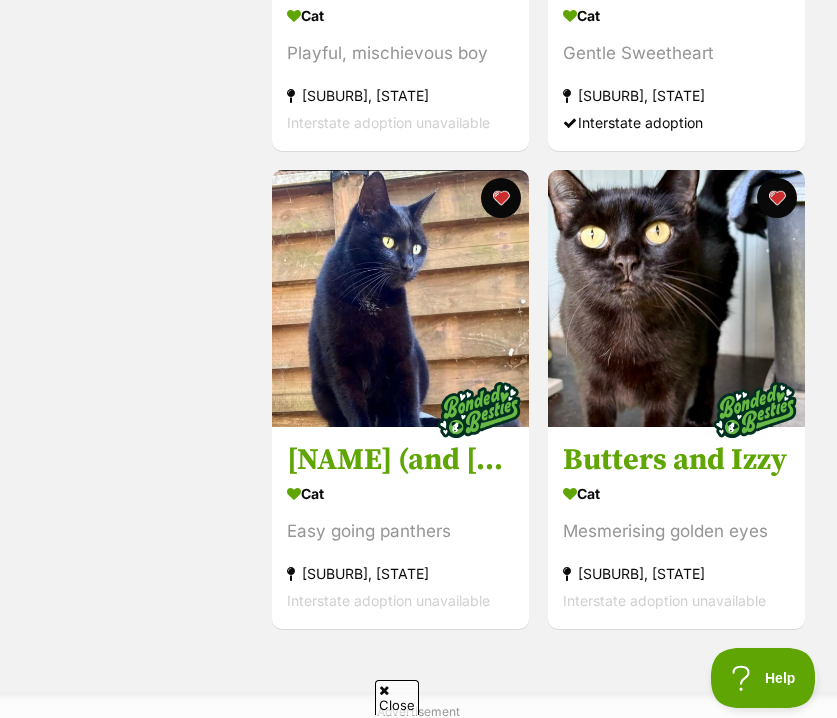 click at bounding box center [676, 298] 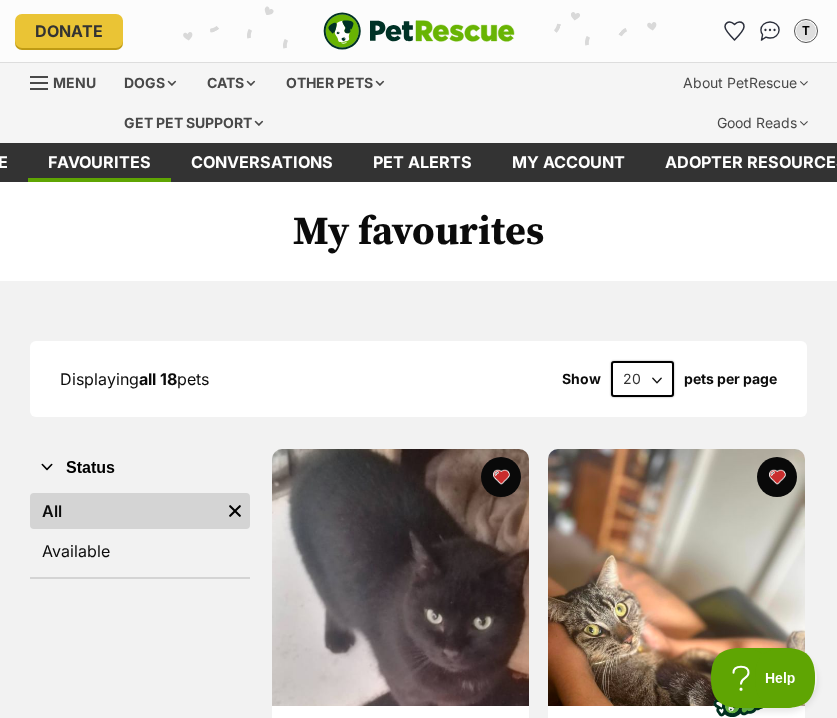 scroll, scrollTop: 4106, scrollLeft: 0, axis: vertical 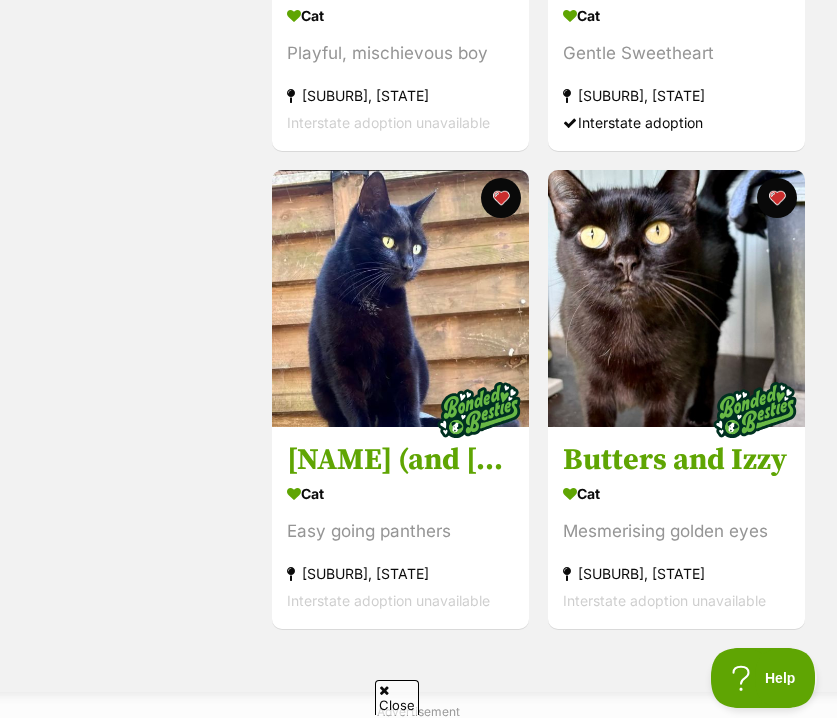 click on "Cat" at bounding box center (400, 494) 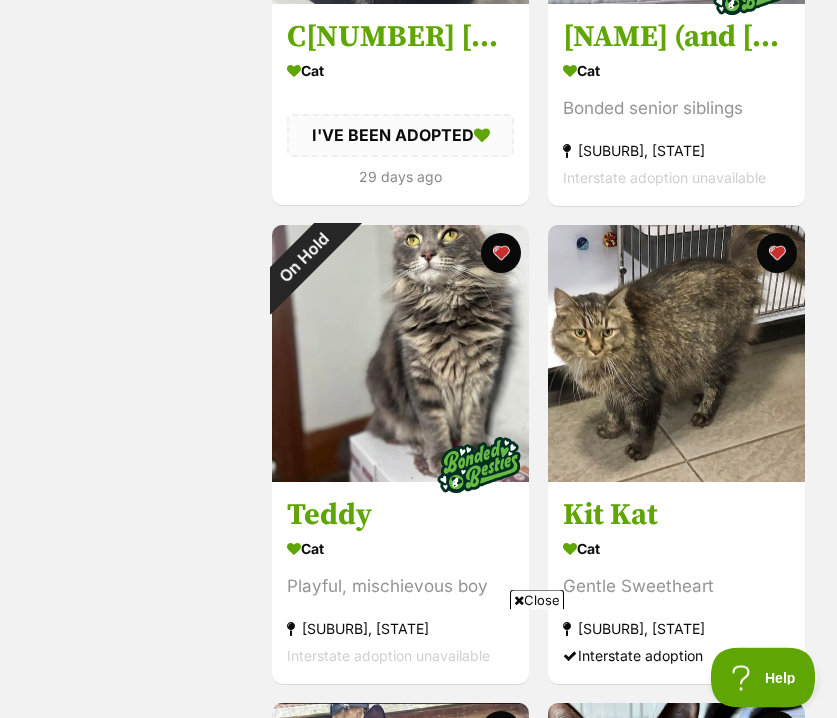 scroll, scrollTop: 3574, scrollLeft: 0, axis: vertical 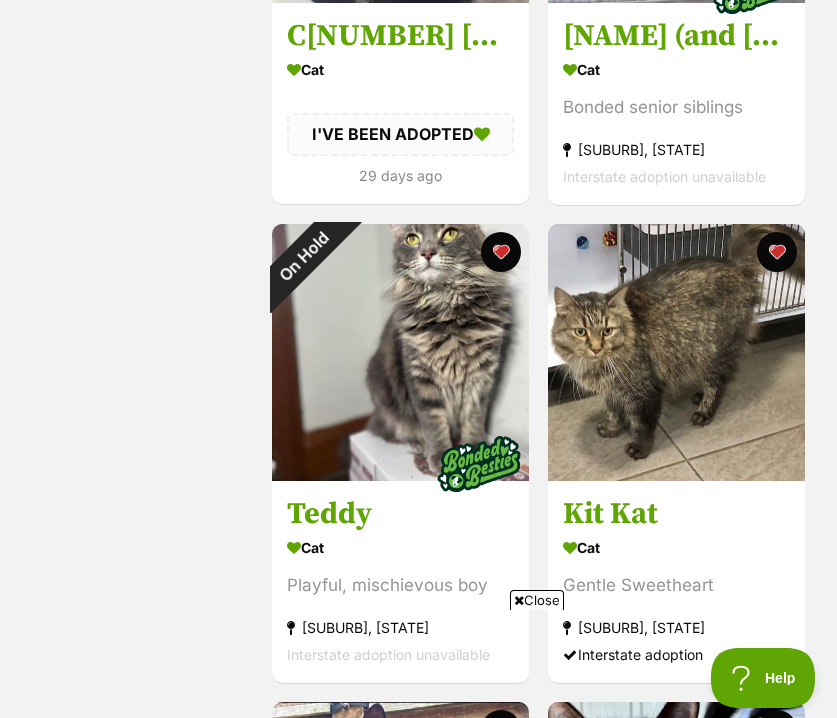 click at bounding box center [479, 464] 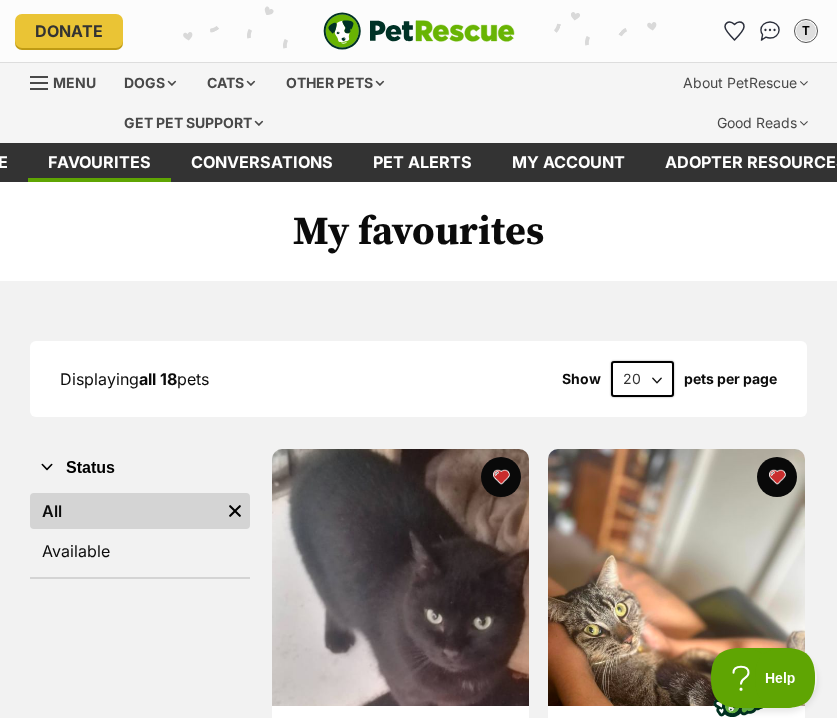 scroll, scrollTop: 3632, scrollLeft: 0, axis: vertical 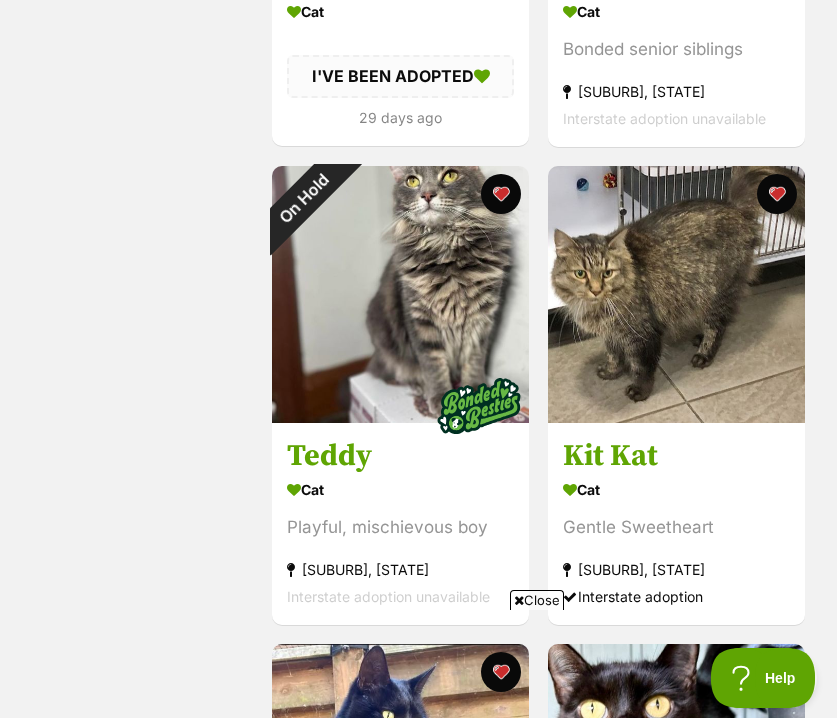 click at bounding box center [676, 294] 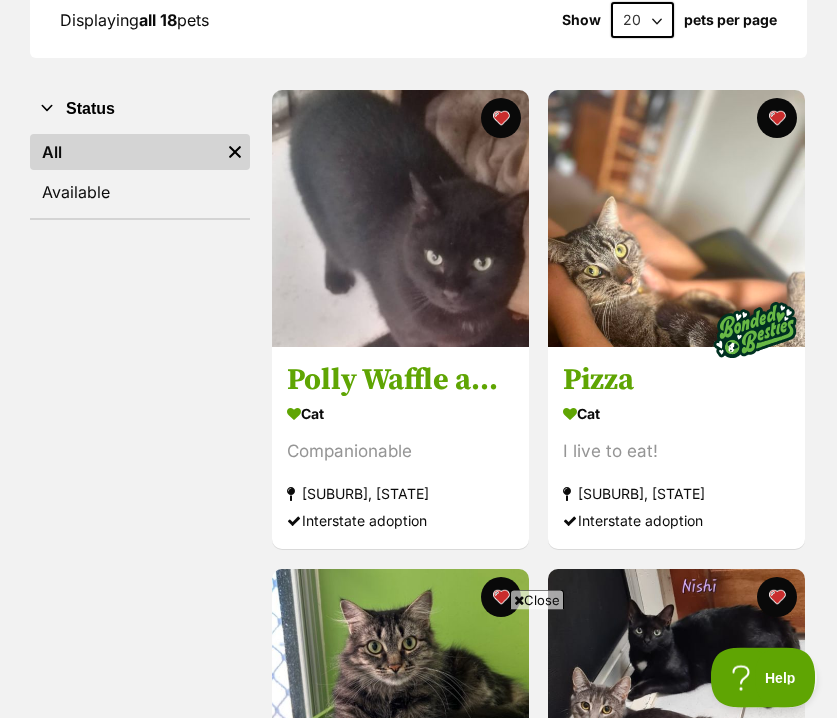 scroll, scrollTop: 359, scrollLeft: 0, axis: vertical 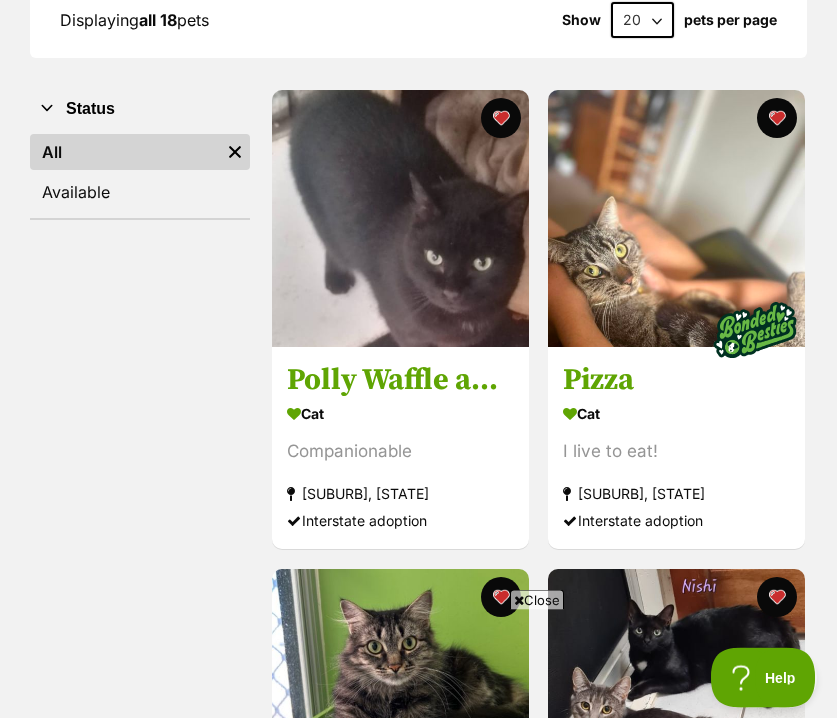 click at bounding box center [400, 218] 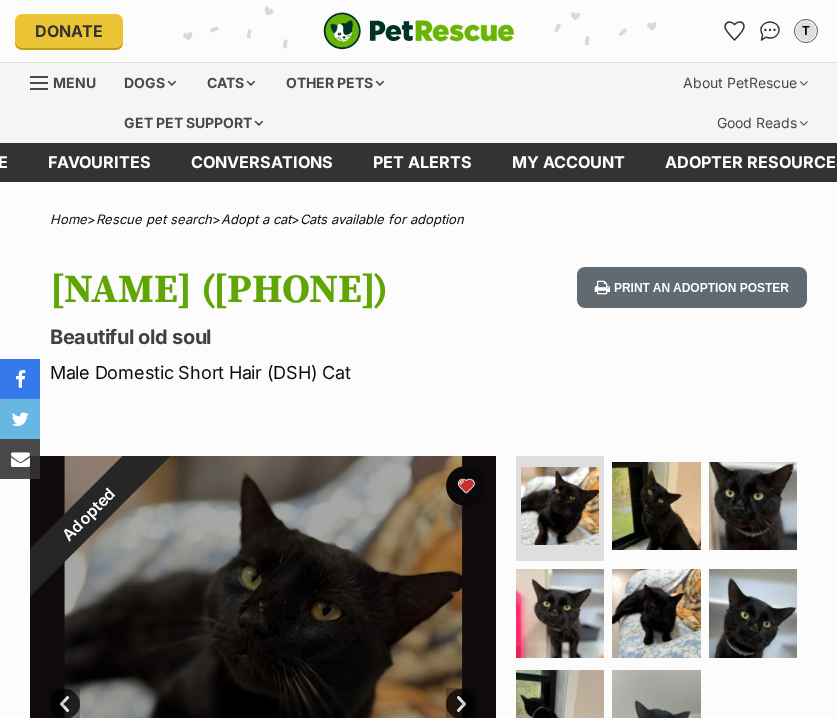 scroll, scrollTop: 0, scrollLeft: 0, axis: both 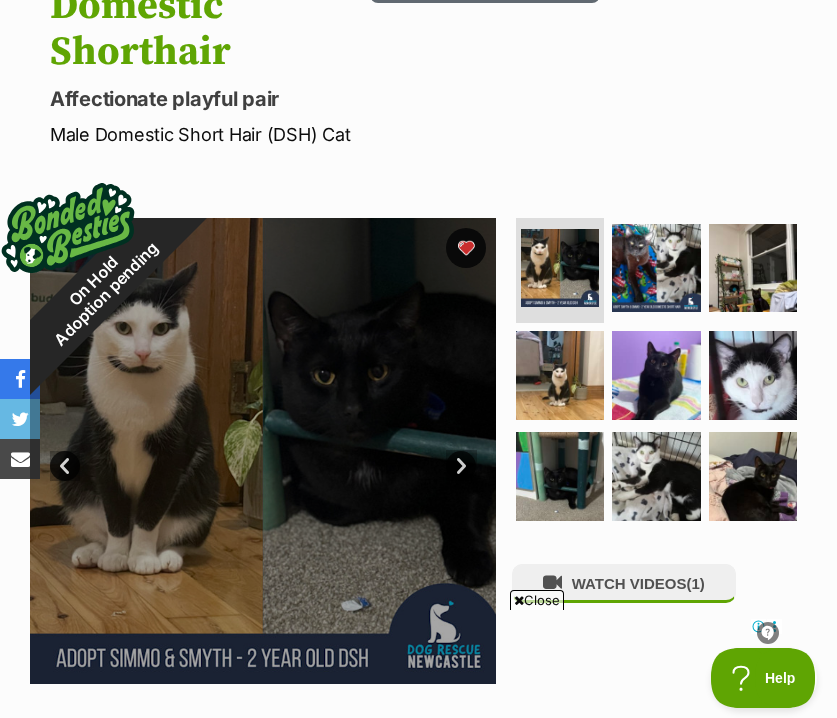 click at bounding box center (560, 476) 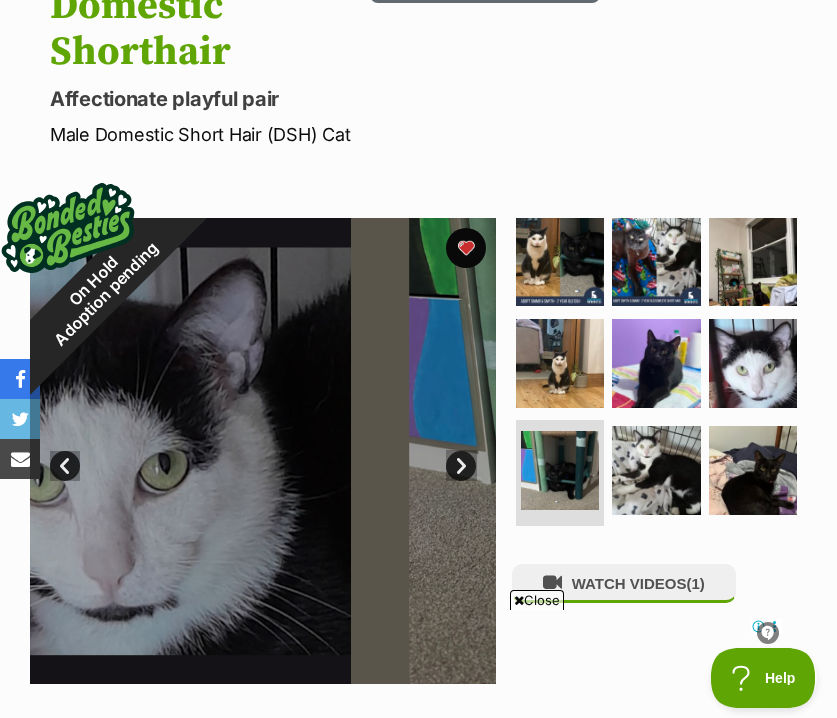 scroll, scrollTop: 0, scrollLeft: 0, axis: both 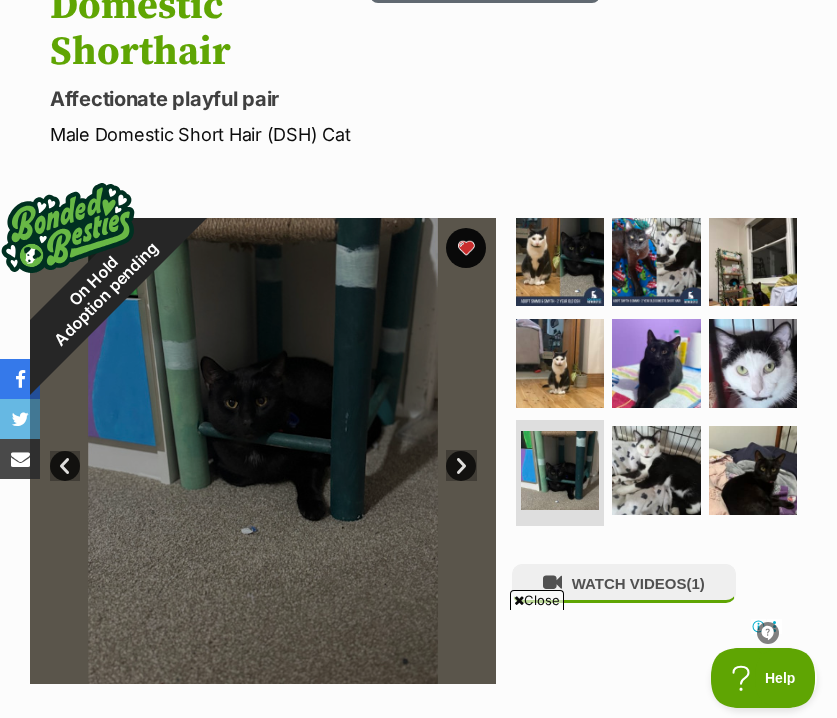 click at bounding box center [656, 470] 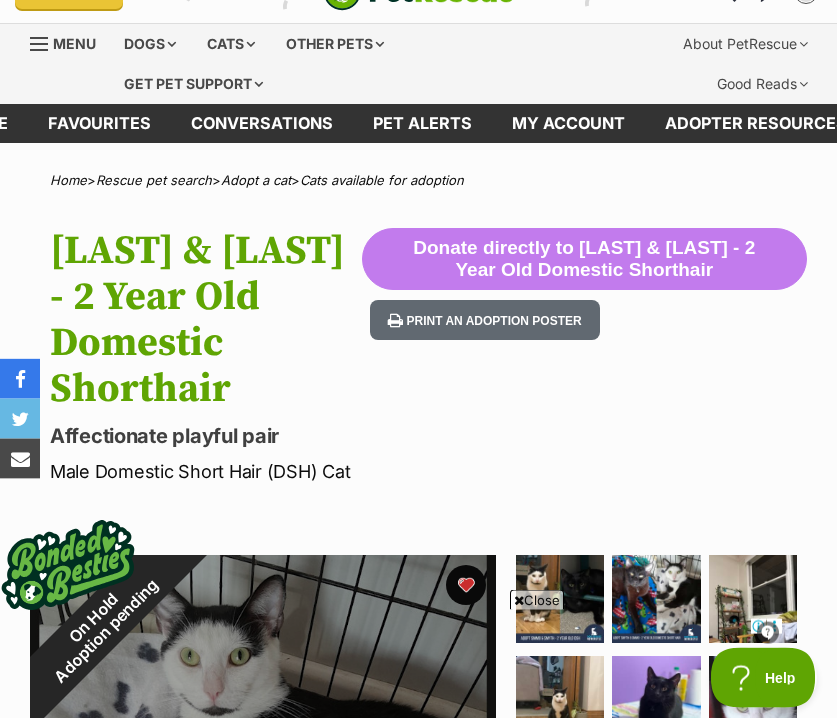 scroll, scrollTop: 0, scrollLeft: 0, axis: both 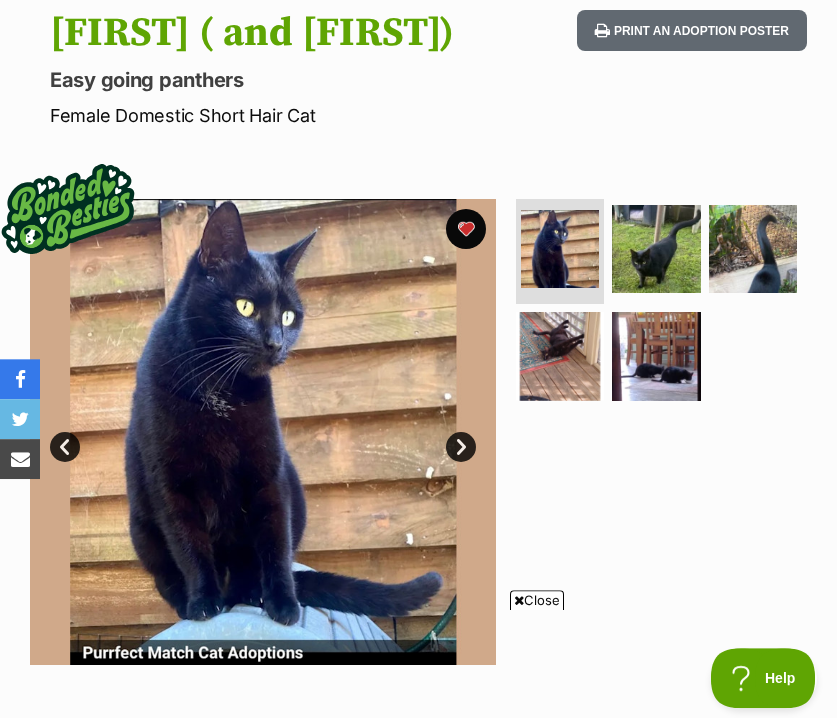 click on "Next" at bounding box center [461, 447] 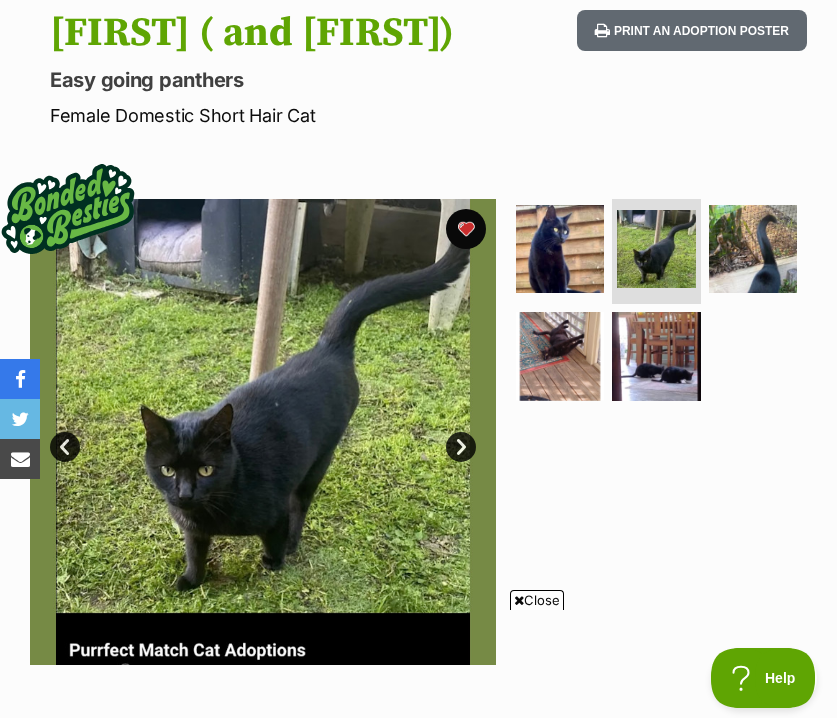 click on "Next" at bounding box center [461, 447] 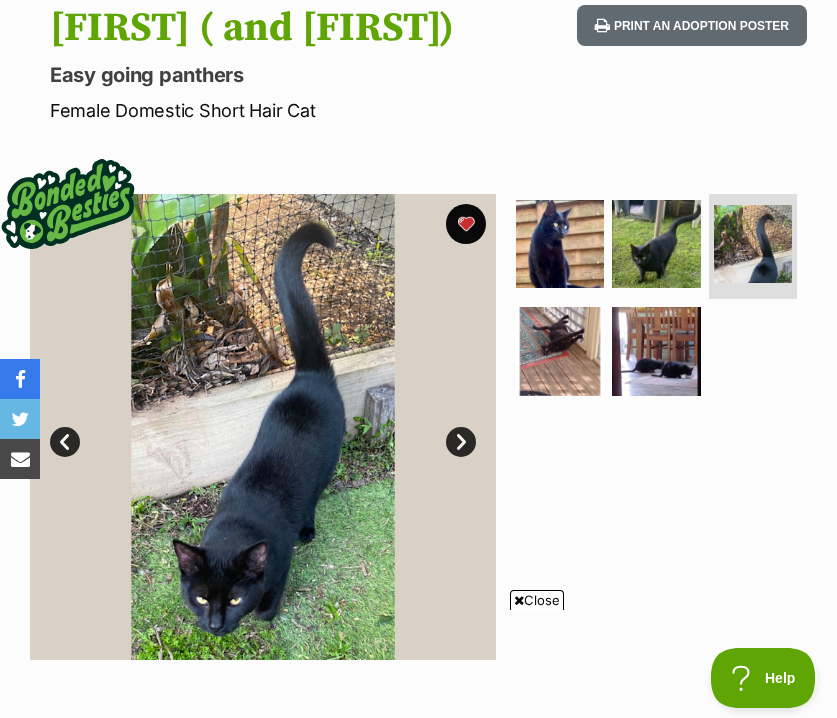 scroll, scrollTop: 262, scrollLeft: 0, axis: vertical 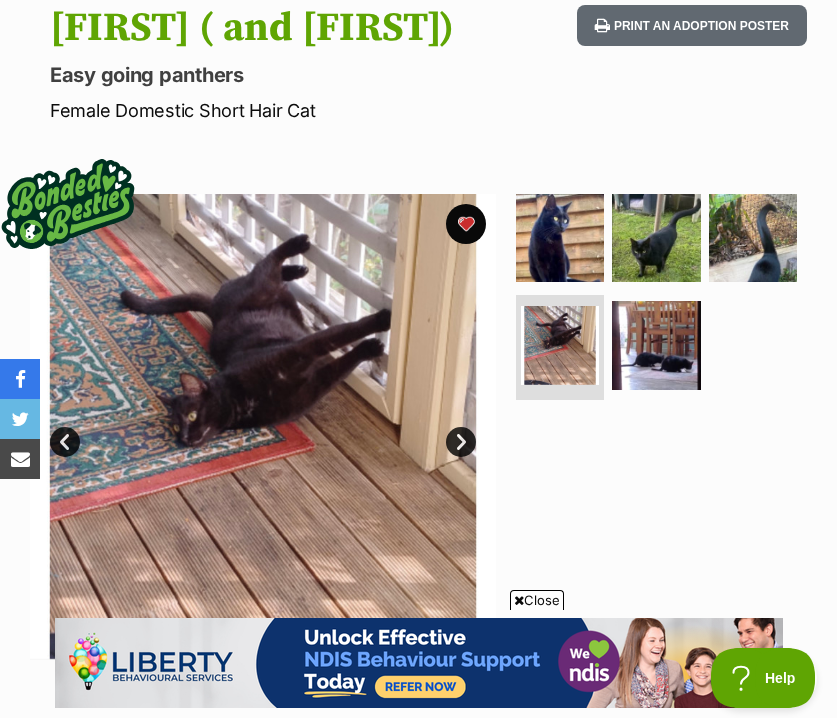 click on "Next" at bounding box center (461, 442) 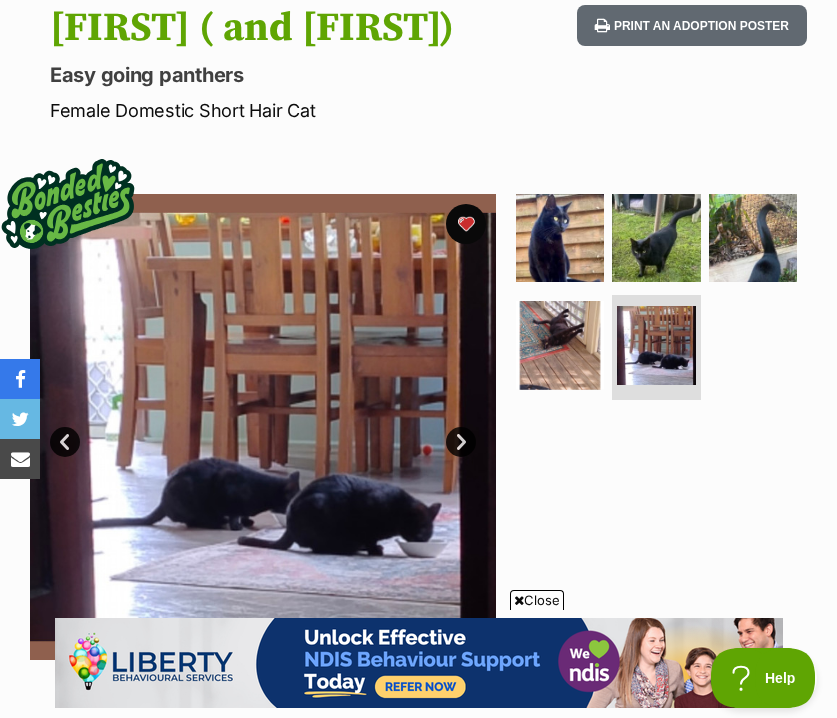 click on "Next" at bounding box center [461, 442] 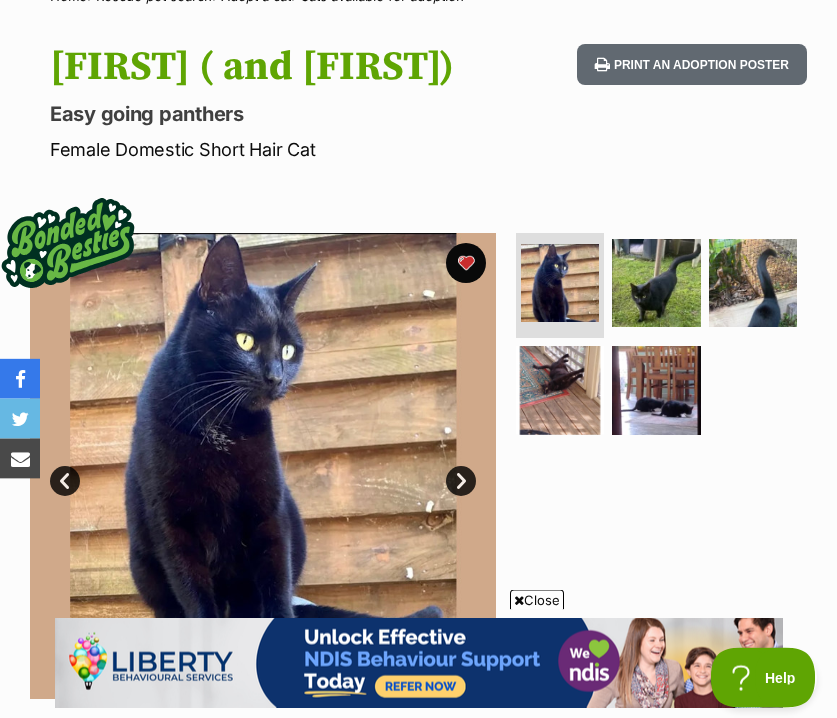 scroll, scrollTop: 0, scrollLeft: 0, axis: both 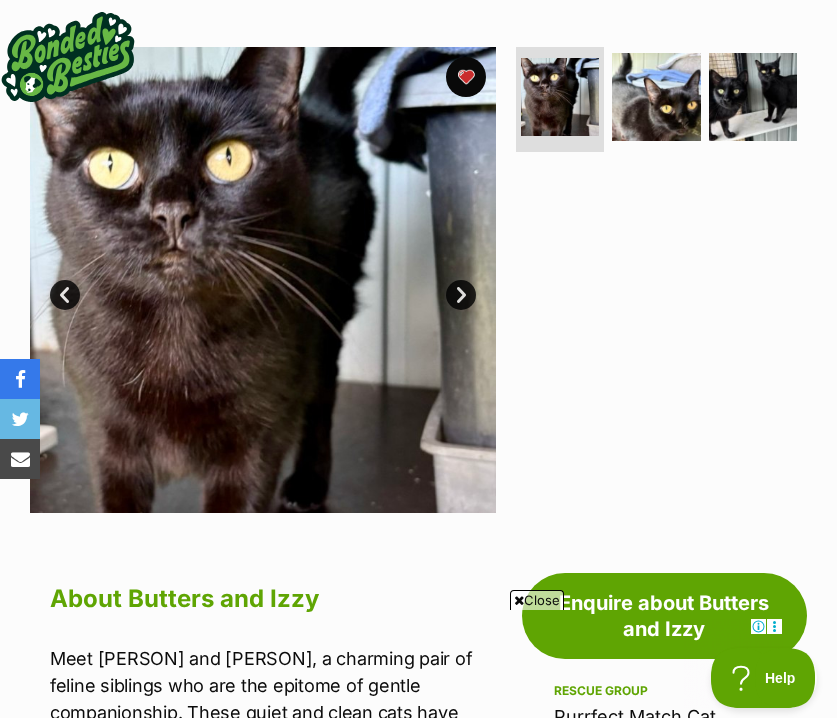 click at bounding box center [656, 97] 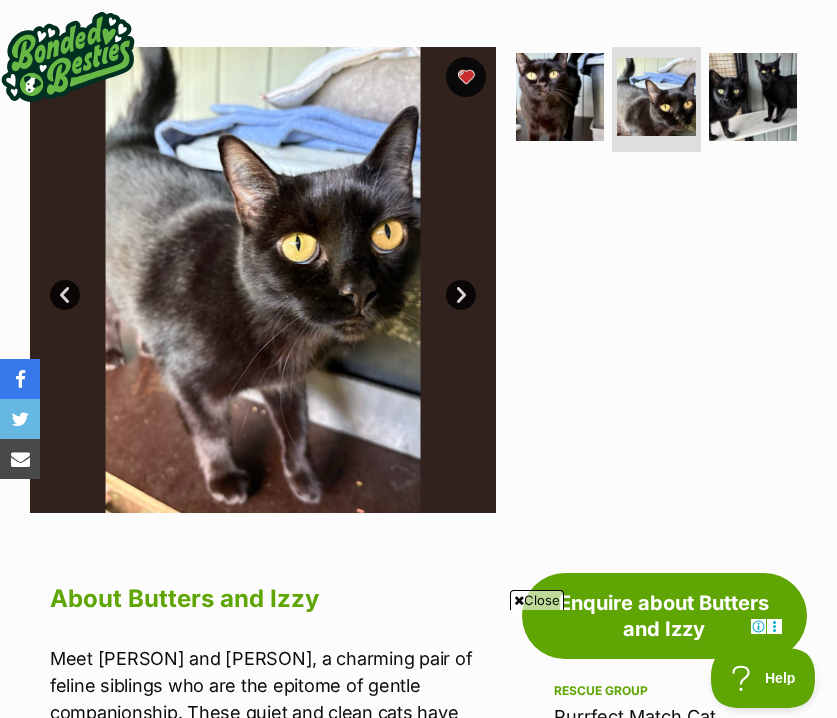 click at bounding box center [753, 97] 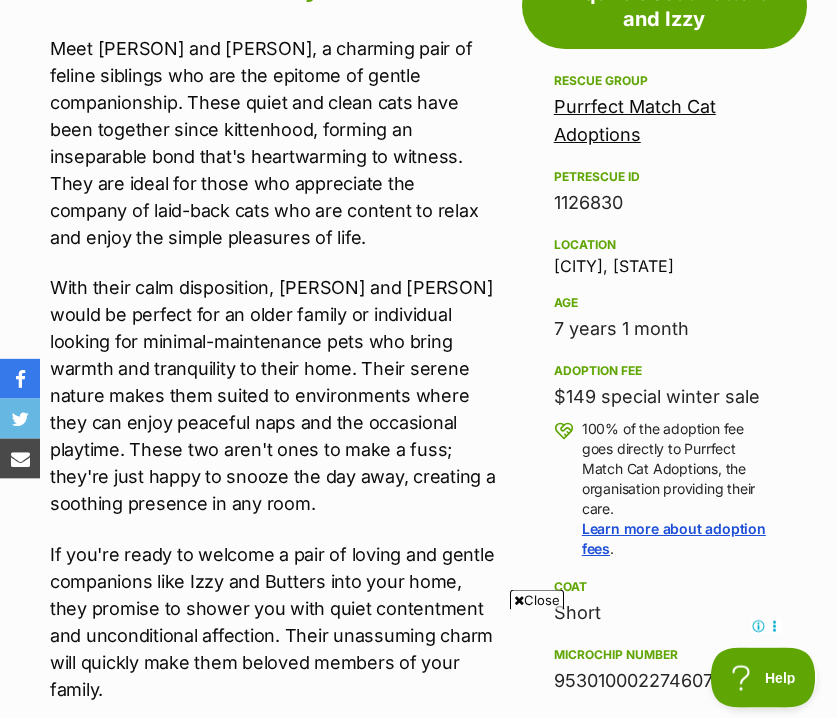scroll, scrollTop: 993, scrollLeft: 0, axis: vertical 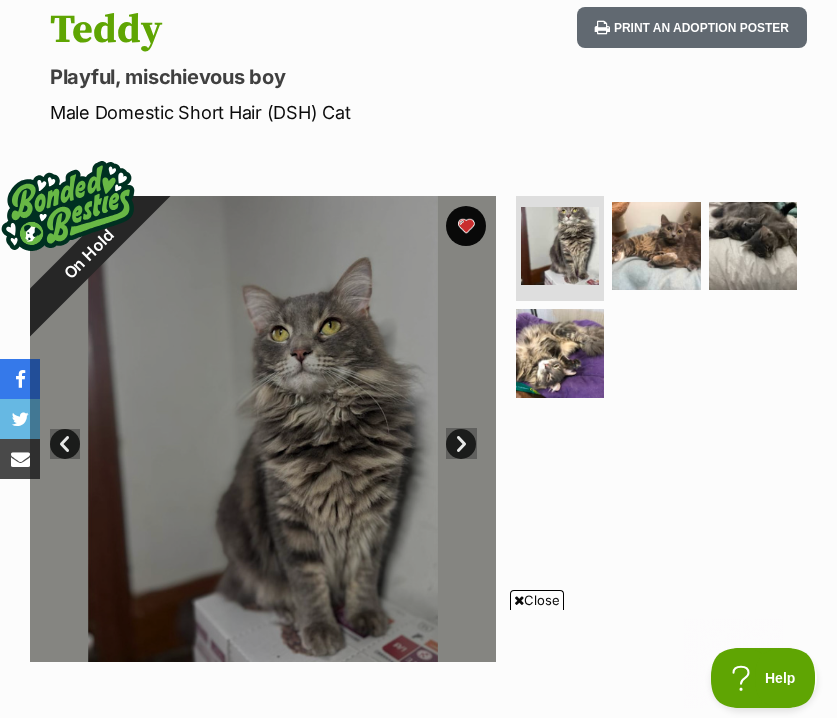 click at bounding box center (656, 246) 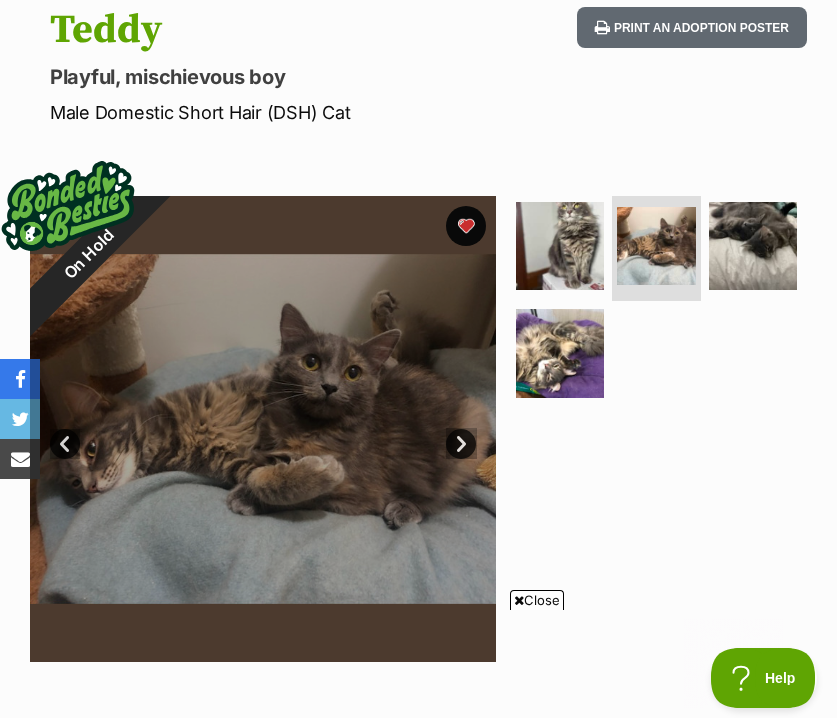 click at bounding box center (753, 246) 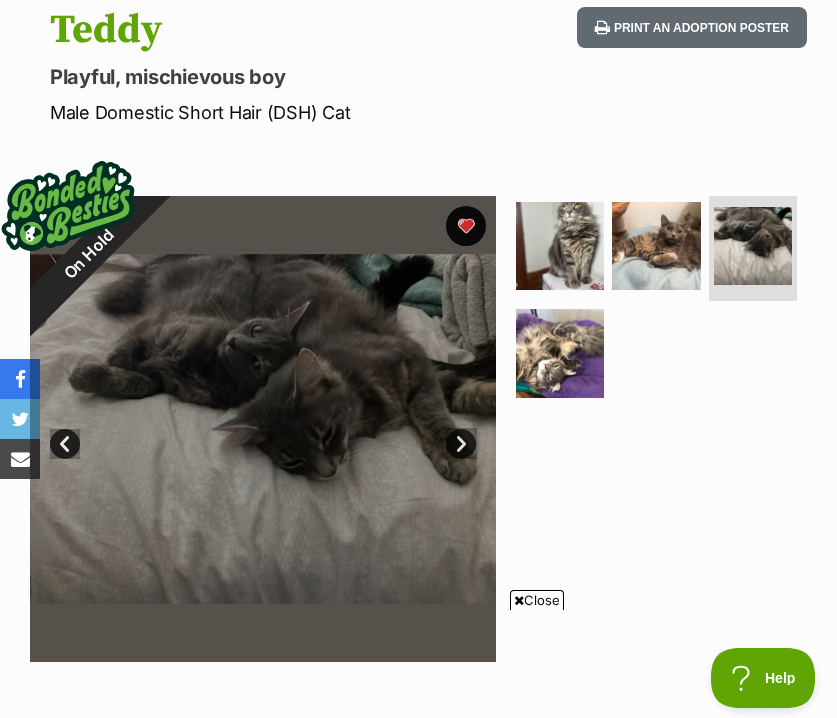 click at bounding box center [560, 353] 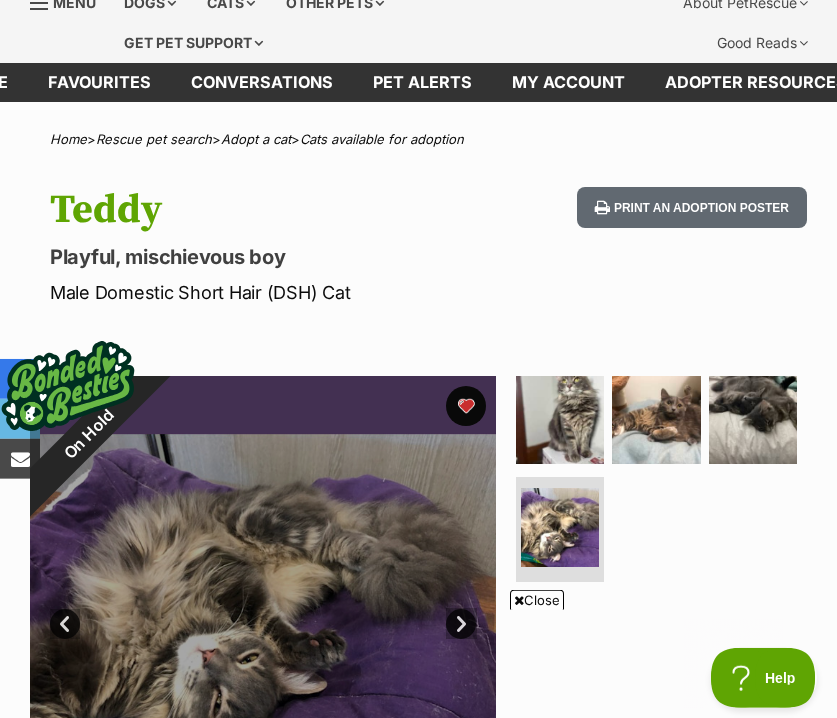 scroll, scrollTop: 0, scrollLeft: 0, axis: both 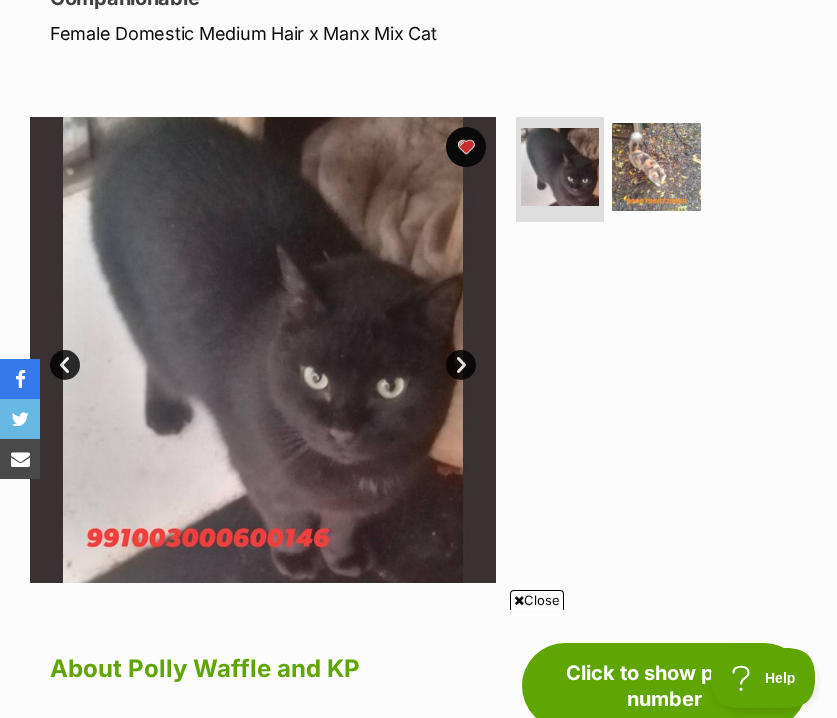 click on "Next" at bounding box center [461, 365] 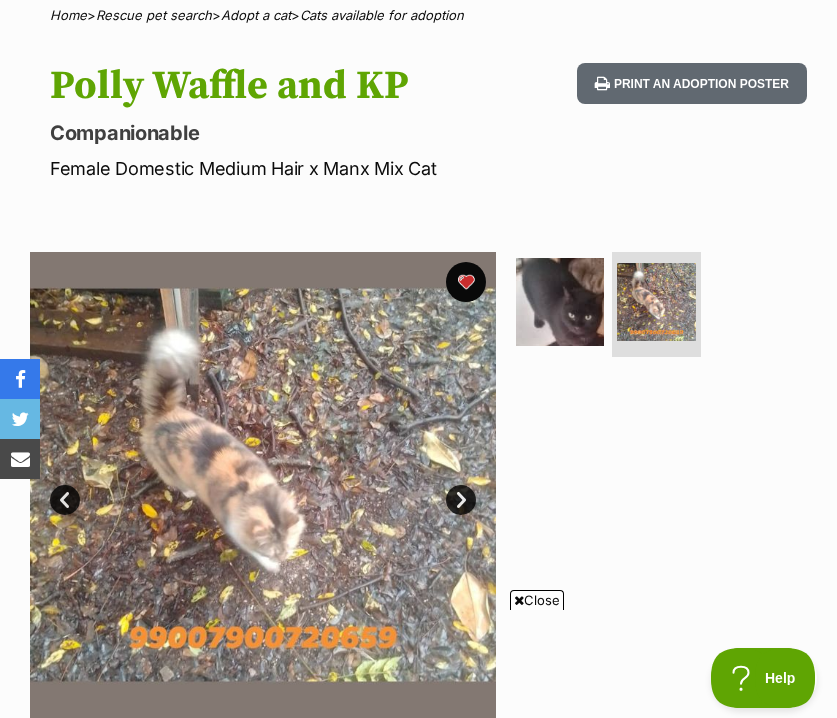 scroll, scrollTop: 0, scrollLeft: 0, axis: both 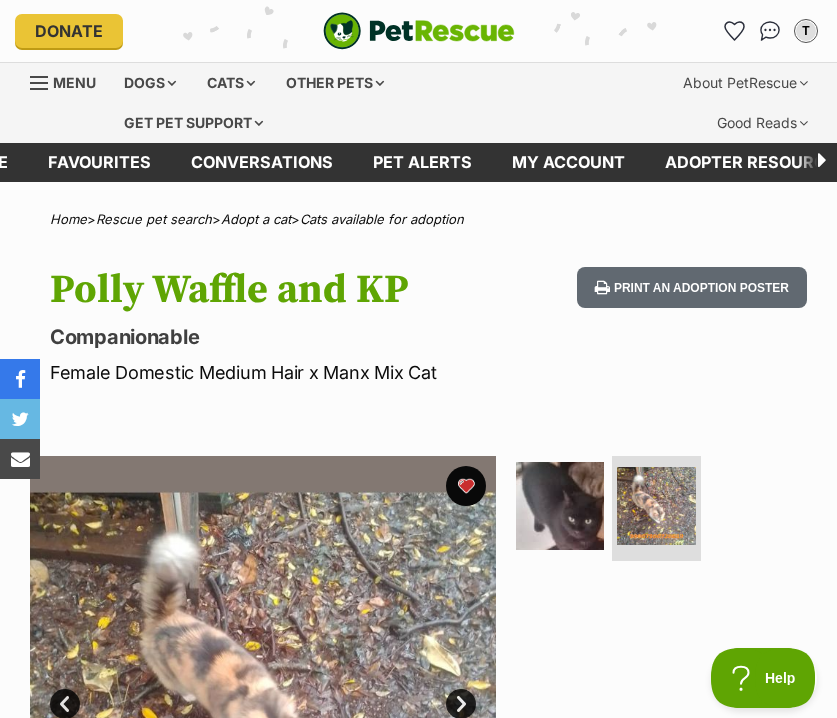 click on "Menu" at bounding box center [70, 81] 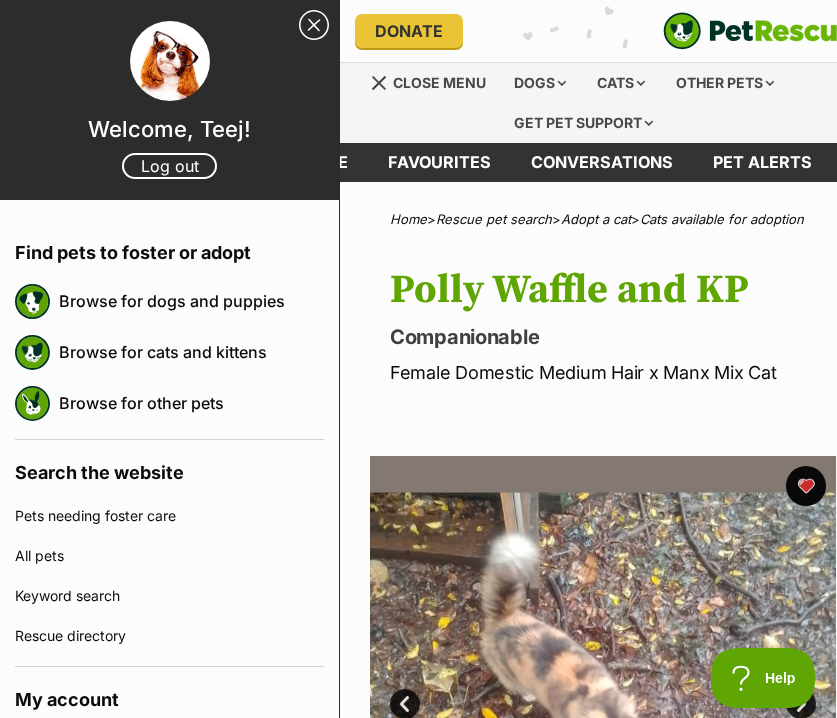 scroll, scrollTop: 0, scrollLeft: 0, axis: both 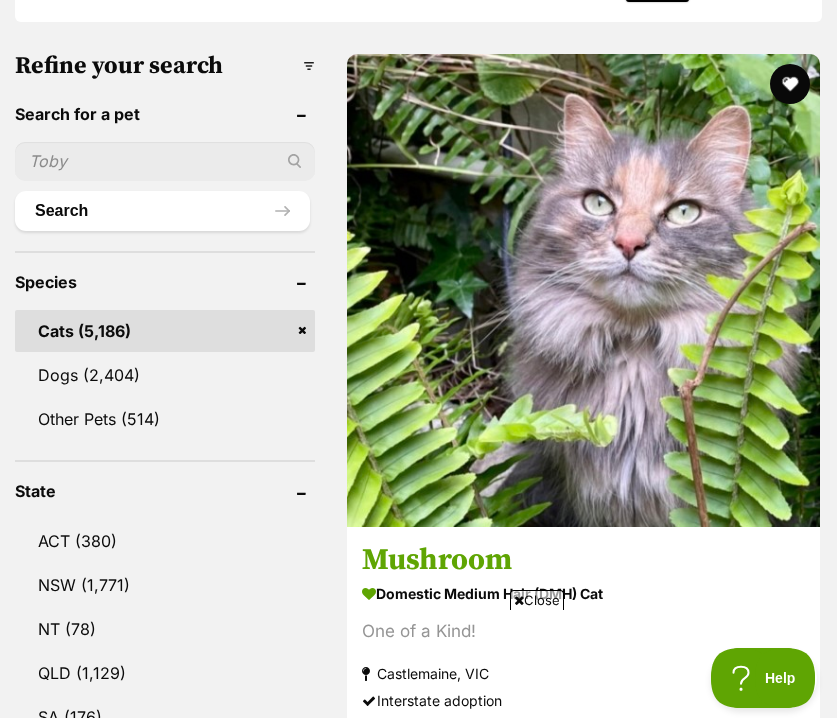 click on "NSW (1,771)" at bounding box center (165, 585) 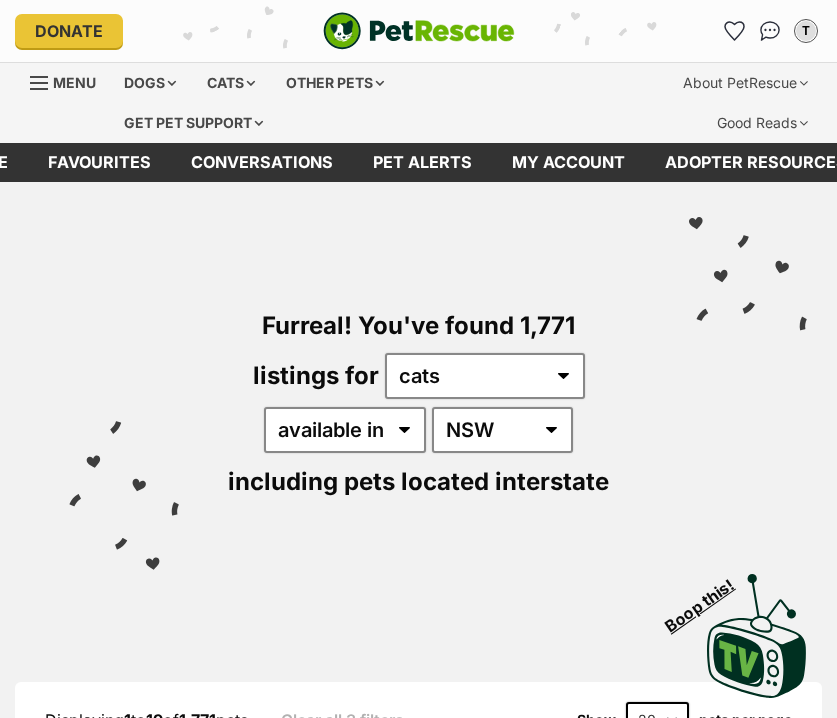 scroll, scrollTop: 0, scrollLeft: 0, axis: both 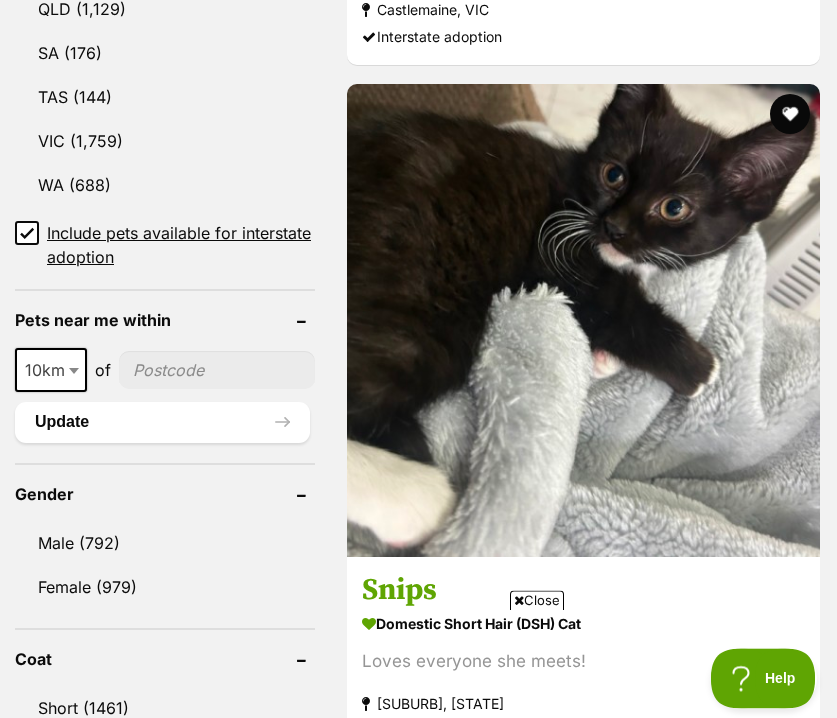 click on "Include pets available for interstate adoption" at bounding box center (27, 233) 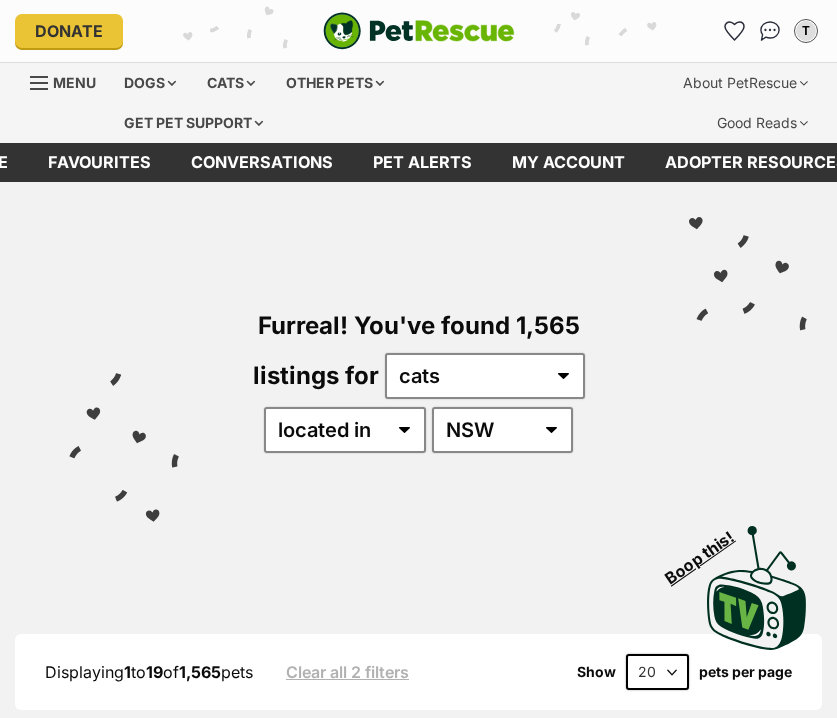 scroll, scrollTop: 0, scrollLeft: 0, axis: both 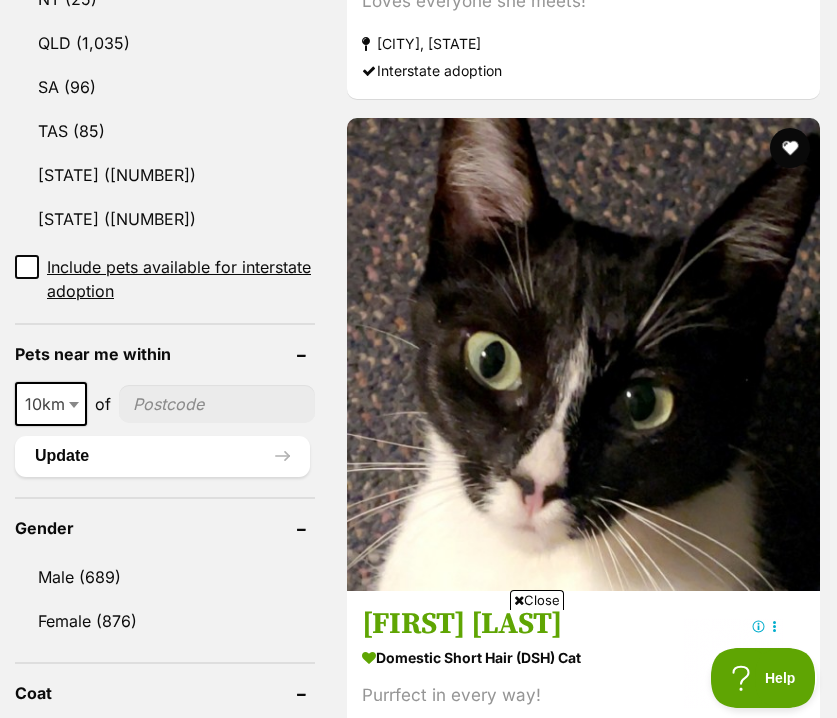 click at bounding box center (76, 404) 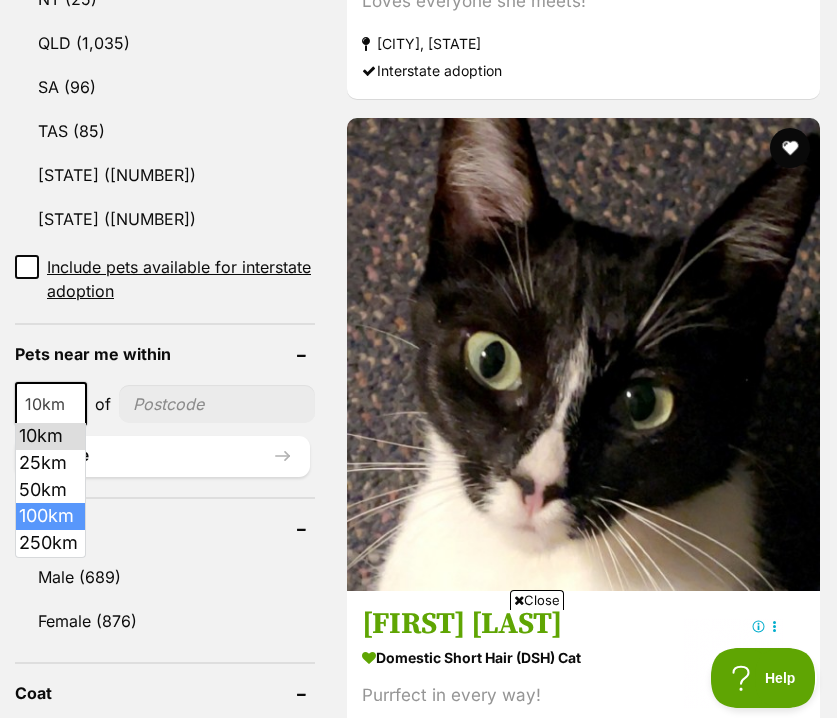 select on "100" 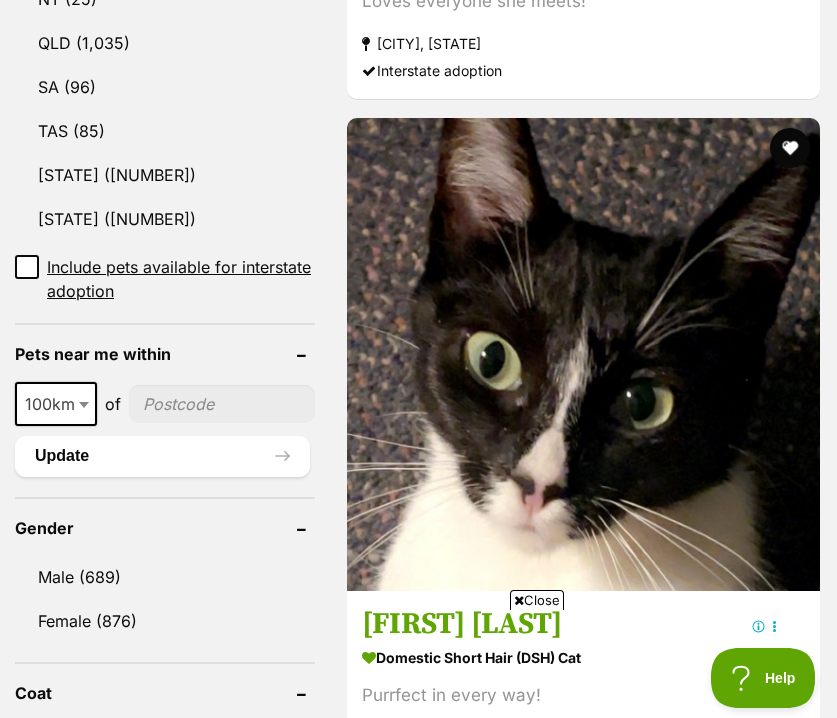 click at bounding box center [222, 404] 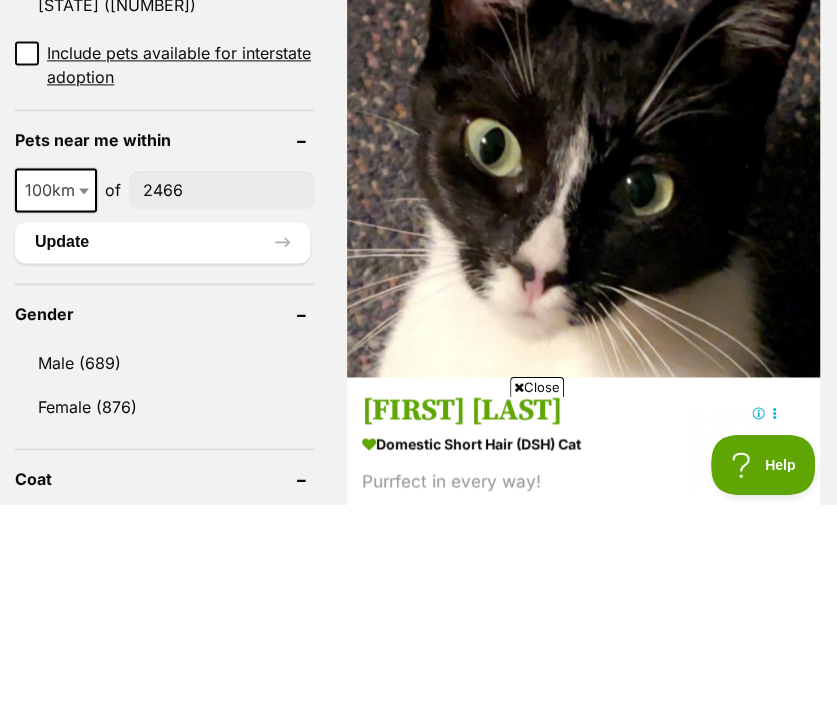 type on "2466" 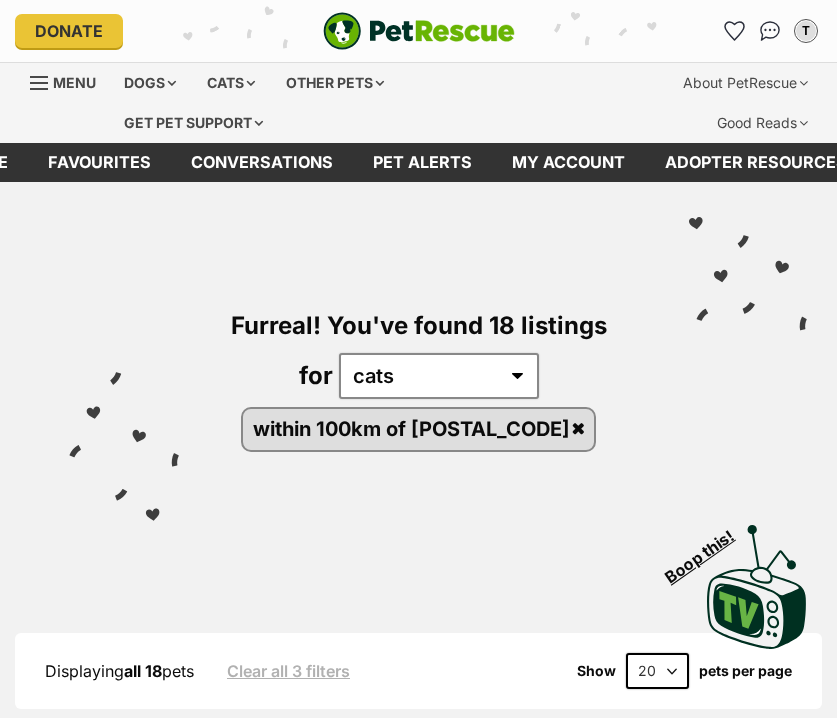 scroll, scrollTop: 0, scrollLeft: 0, axis: both 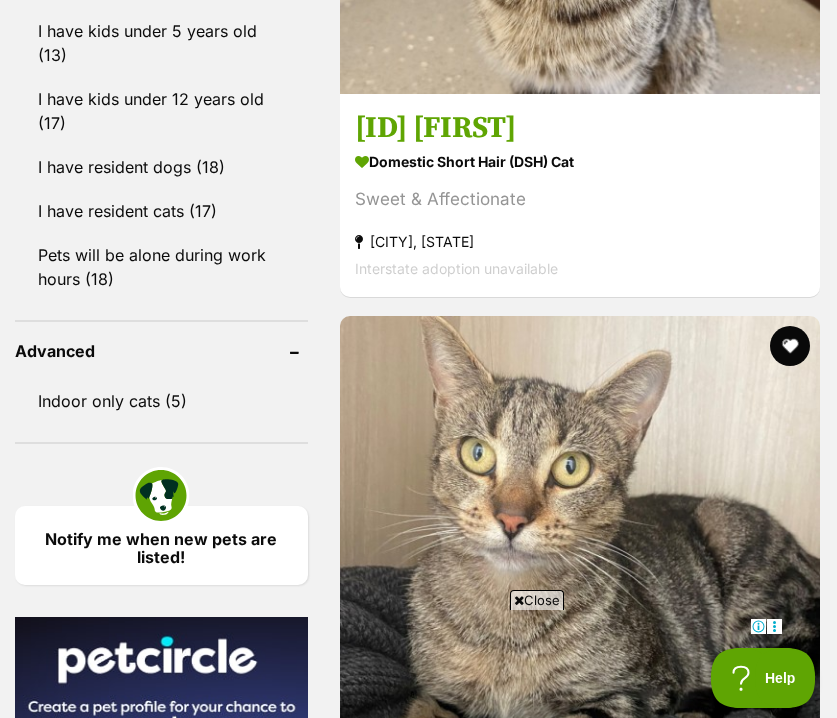 click on "Indoor only cats (5)" at bounding box center (161, 401) 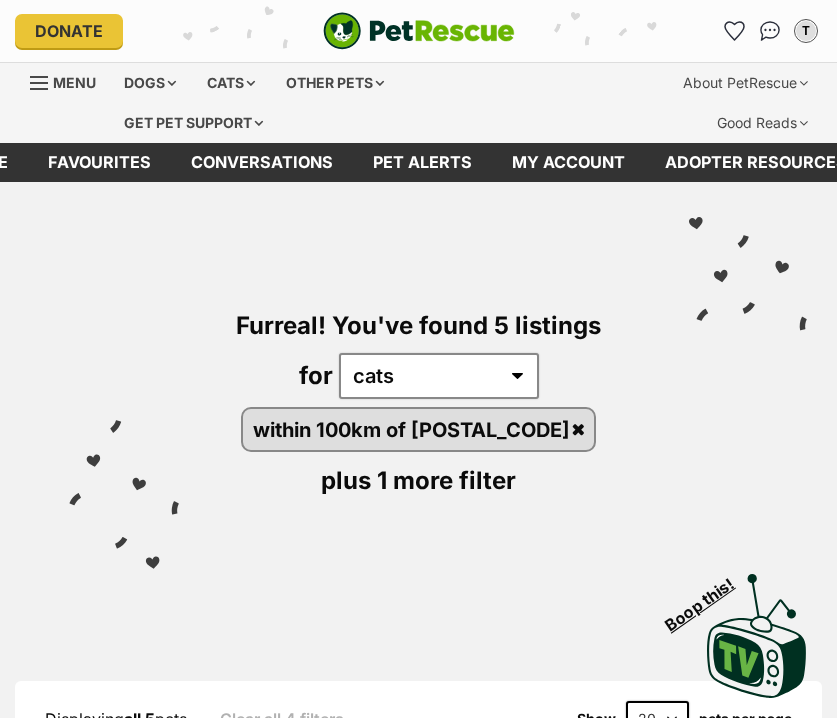 scroll, scrollTop: 0, scrollLeft: 0, axis: both 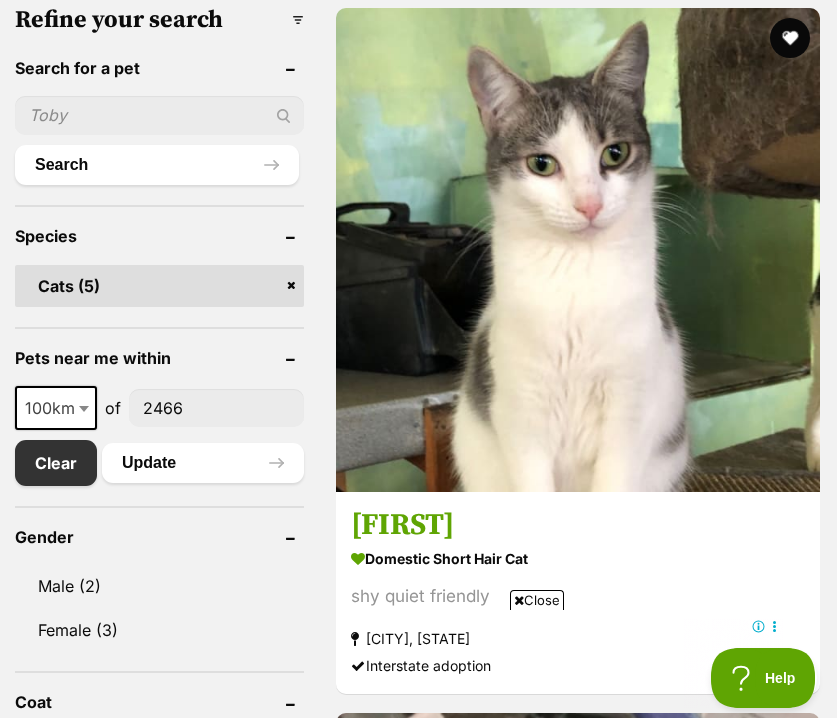 click at bounding box center [84, 409] 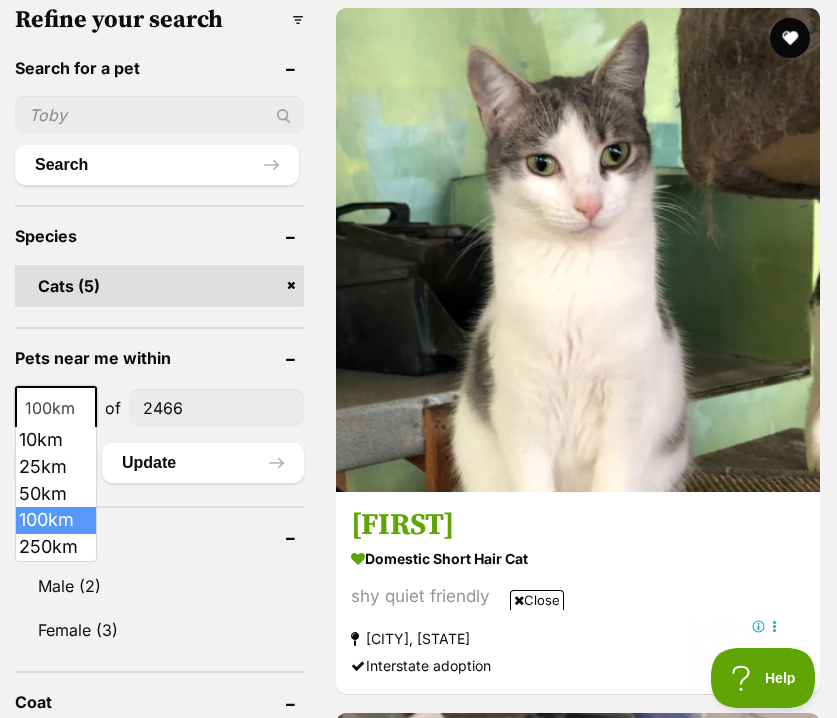 click at bounding box center [84, 409] 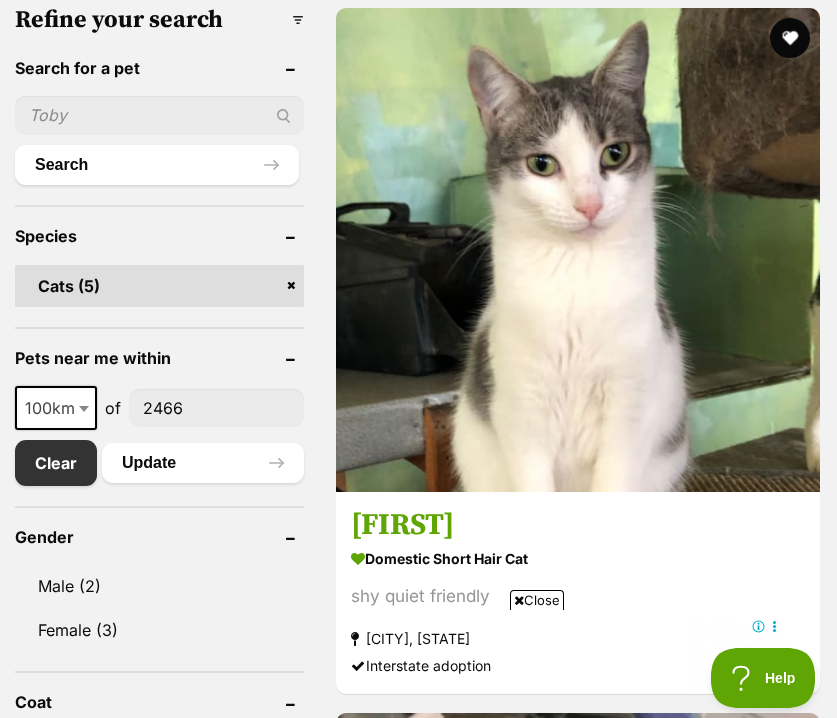 click on "Clear" at bounding box center (56, 463) 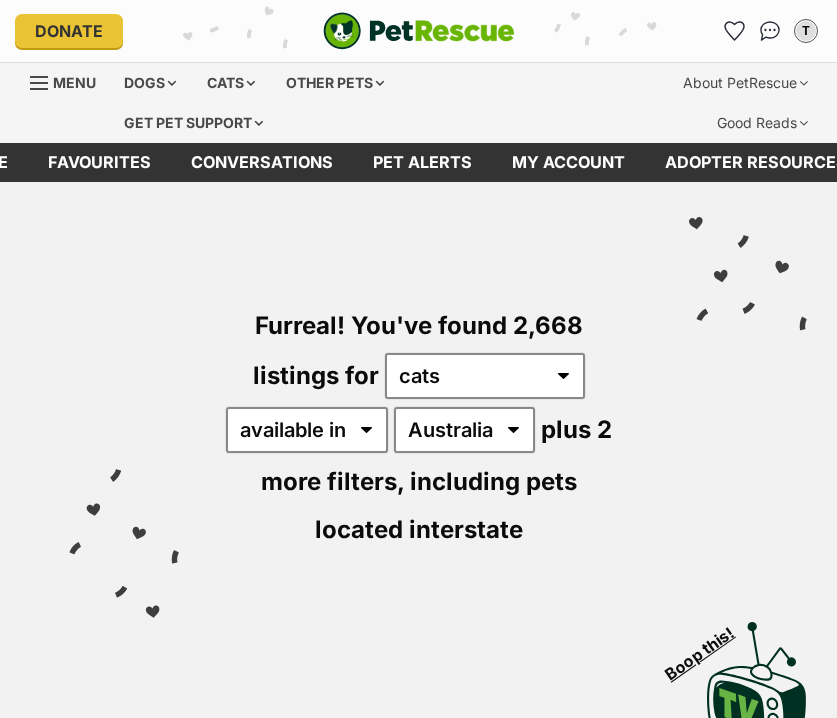 scroll, scrollTop: 0, scrollLeft: 0, axis: both 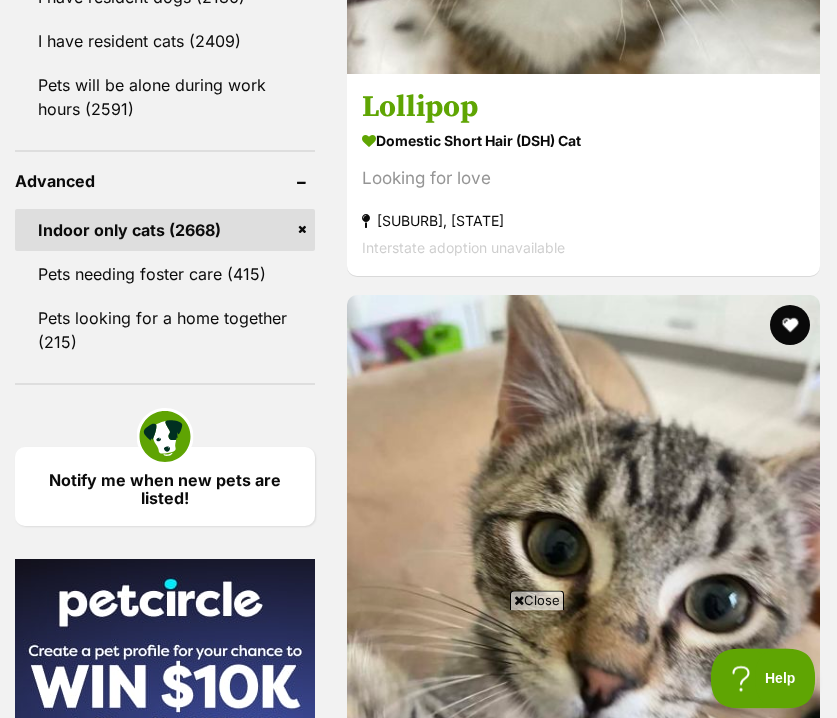 click on "Pets looking for a home together (215)" at bounding box center (165, 330) 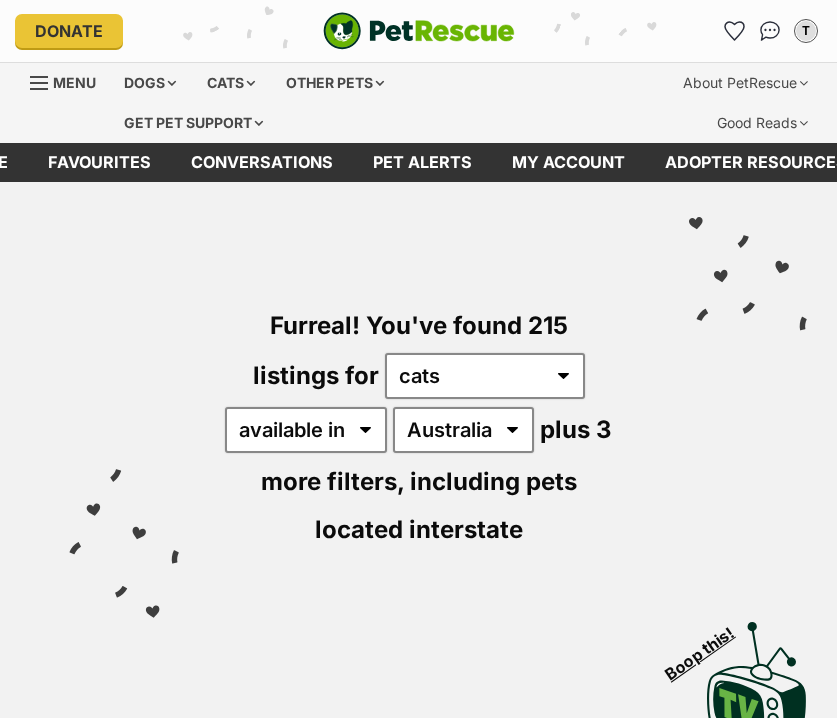 scroll, scrollTop: 0, scrollLeft: 0, axis: both 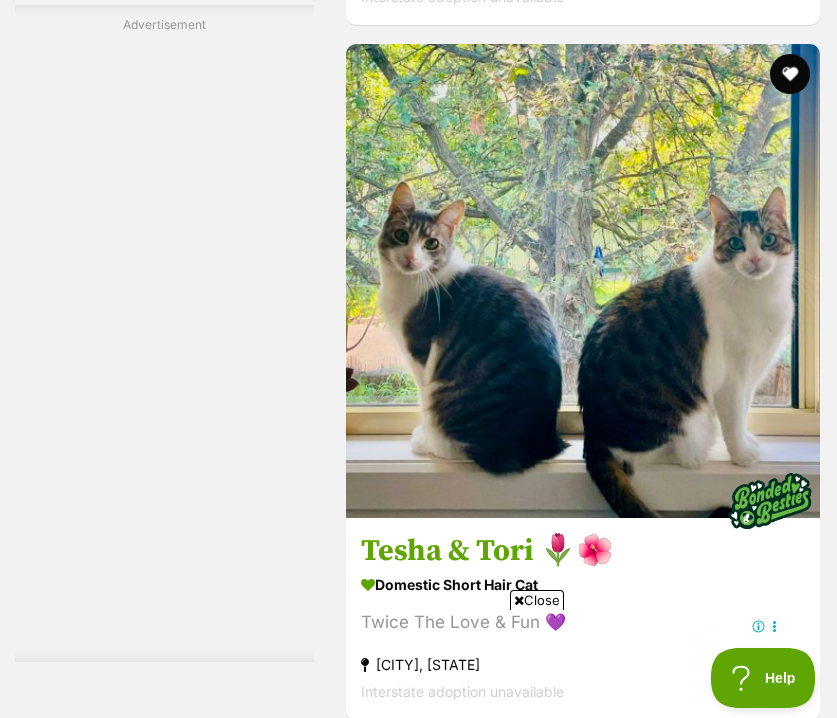 click on "Next" at bounding box center (583, 9609) 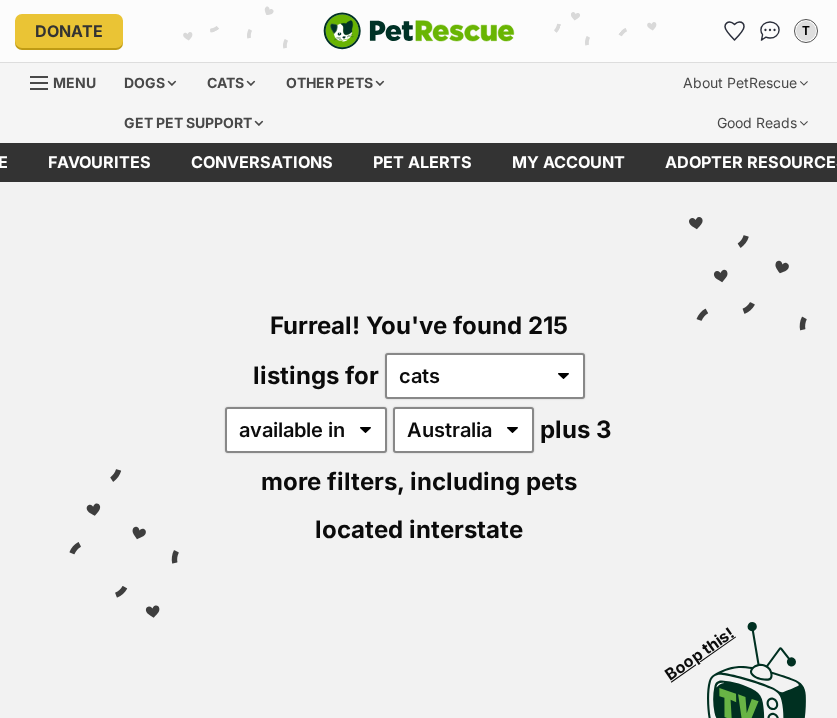 scroll, scrollTop: 0, scrollLeft: 0, axis: both 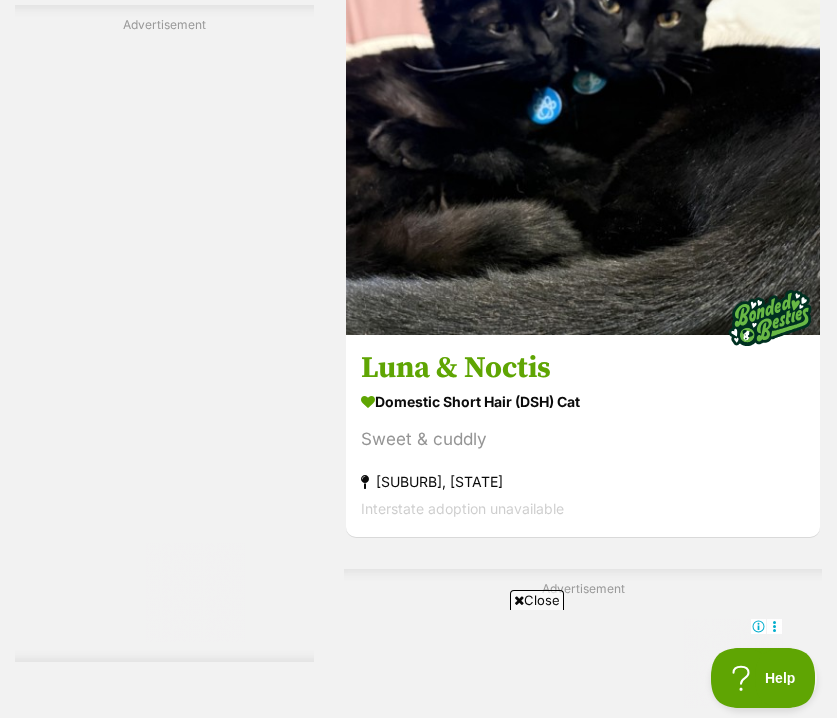 click at bounding box center [583, 6934] 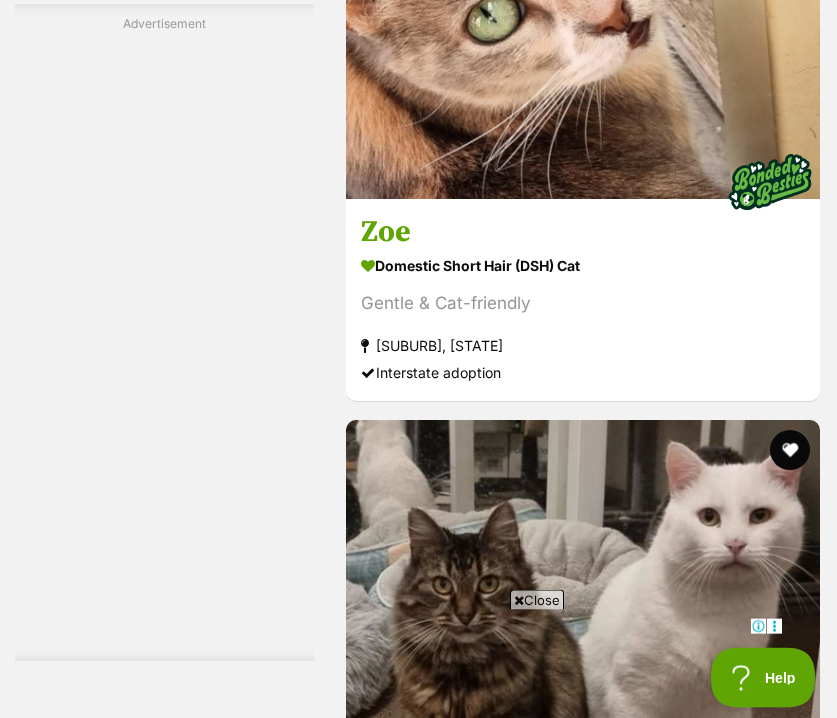 scroll, scrollTop: 6544, scrollLeft: 0, axis: vertical 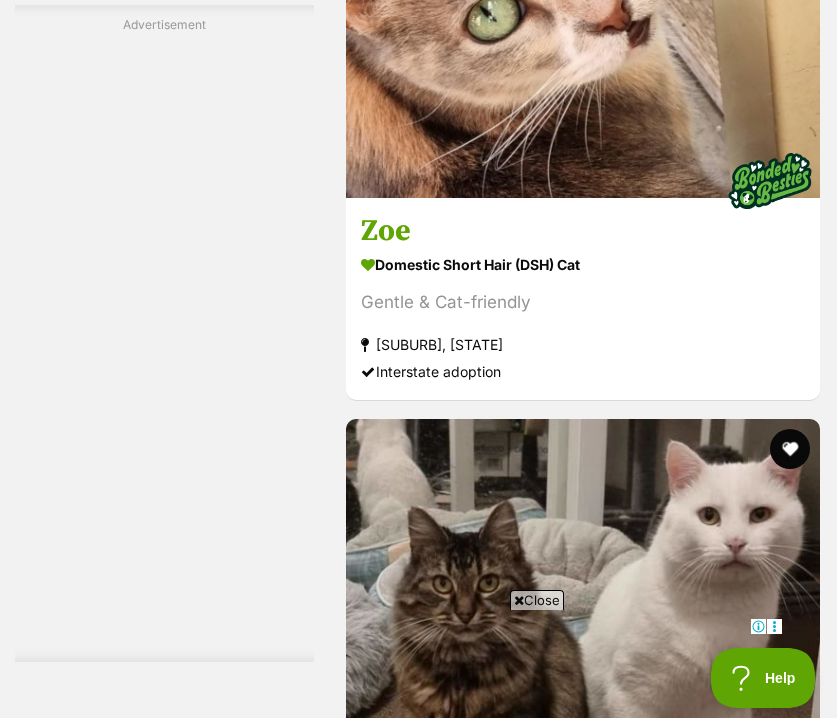 click at bounding box center (687, 9716) 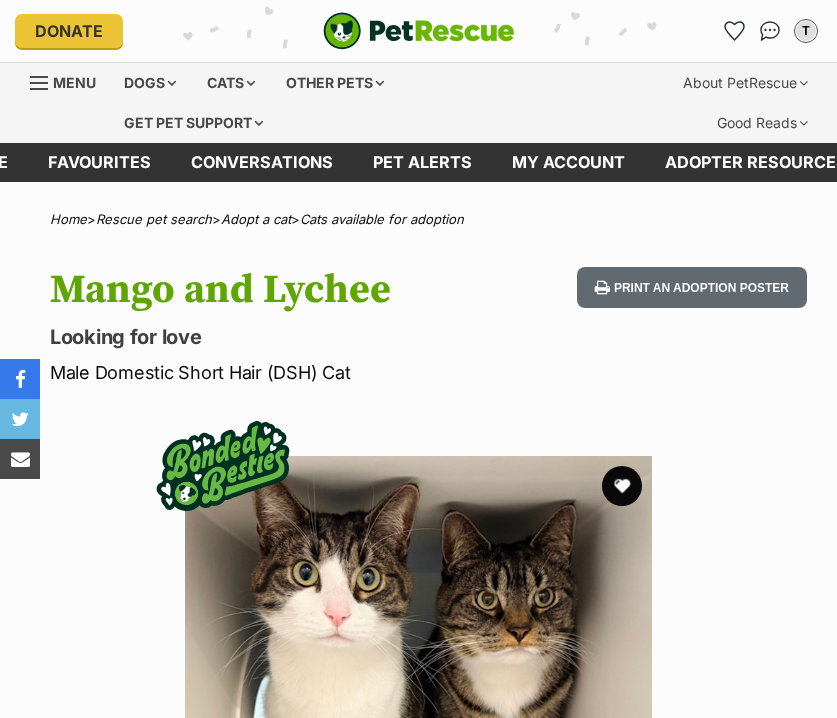 scroll, scrollTop: 0, scrollLeft: 0, axis: both 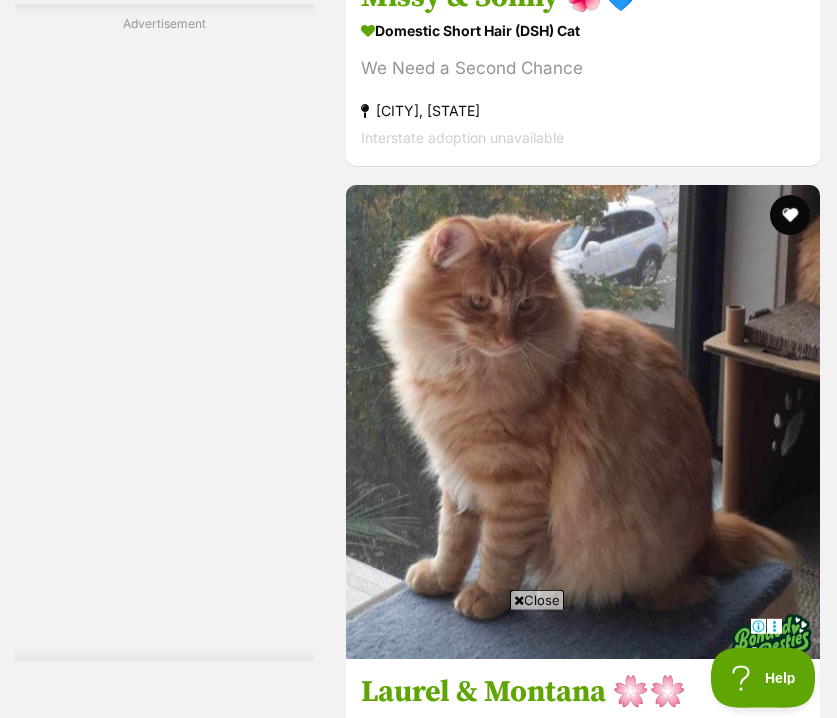 click at bounding box center [687, 9482] 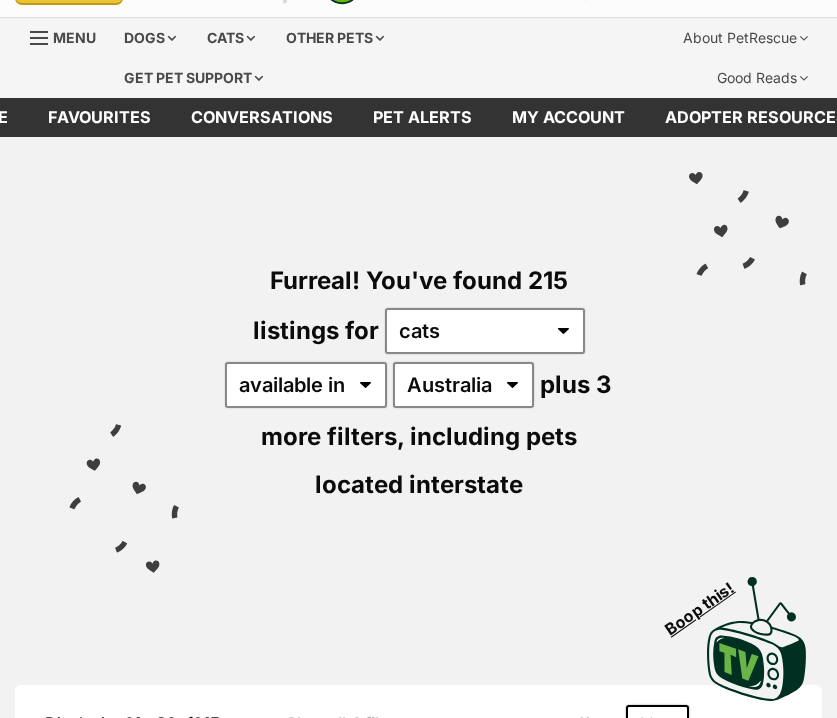scroll, scrollTop: 0, scrollLeft: 0, axis: both 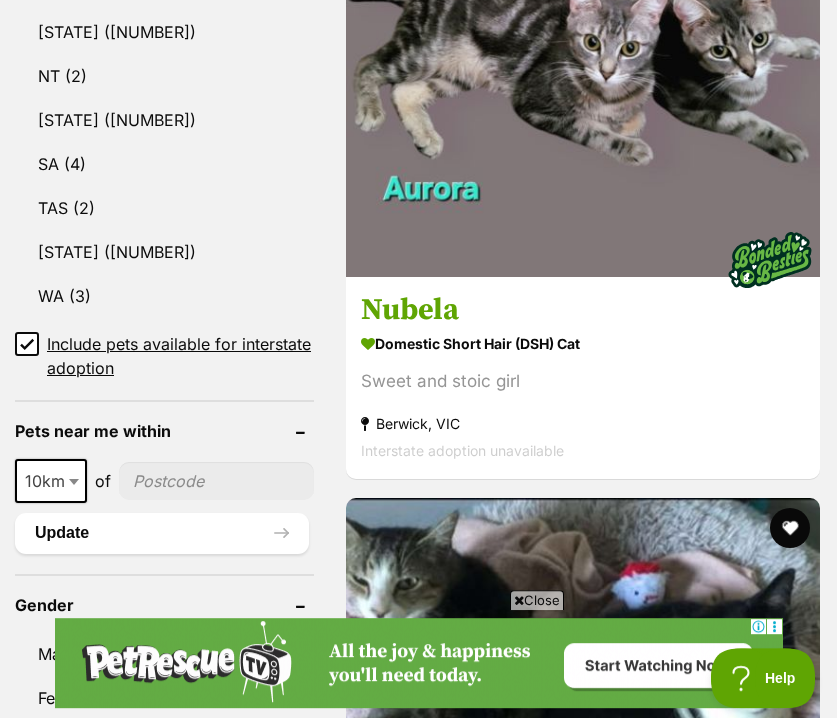 click at bounding box center (583, 1430) 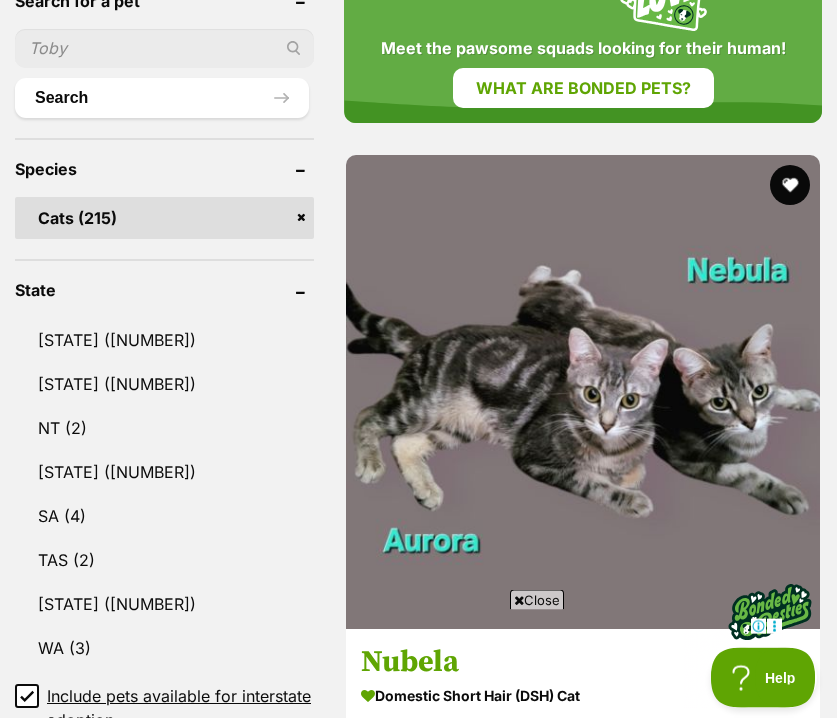 scroll, scrollTop: 890, scrollLeft: 0, axis: vertical 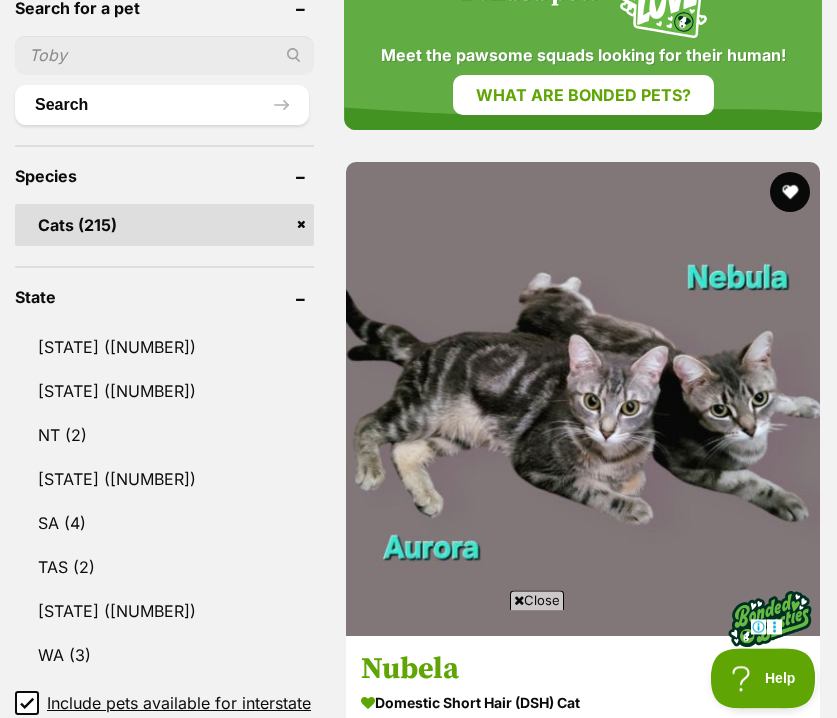 click on "[STATE] ([NUMBER])" at bounding box center (164, 391) 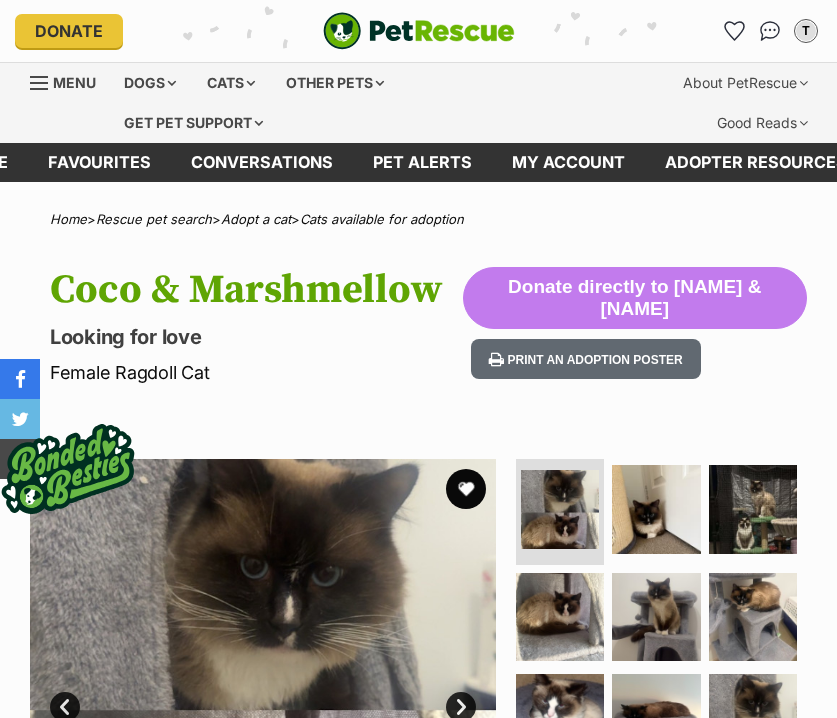 scroll, scrollTop: 0, scrollLeft: 0, axis: both 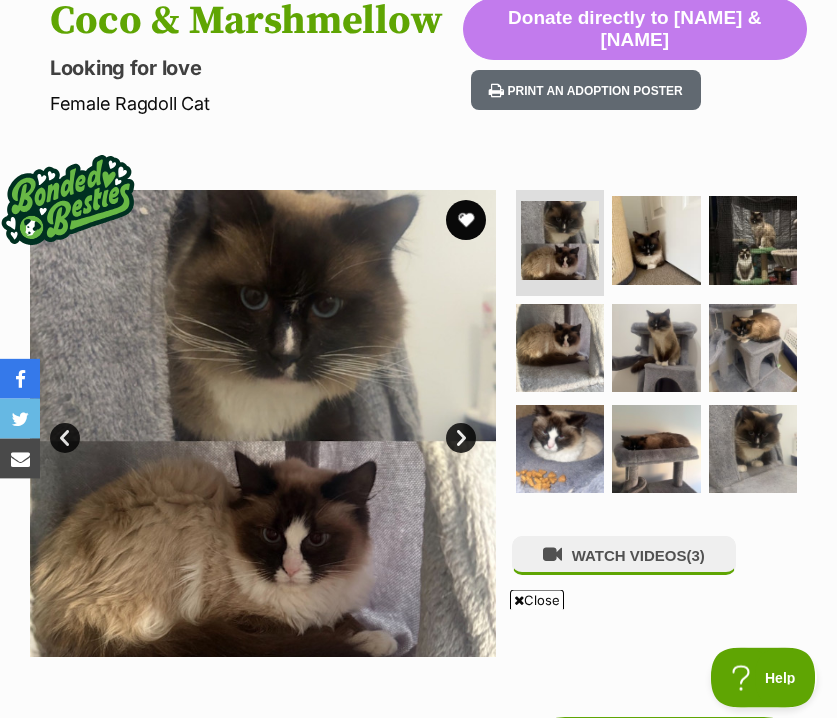 click on "Next" at bounding box center (461, 438) 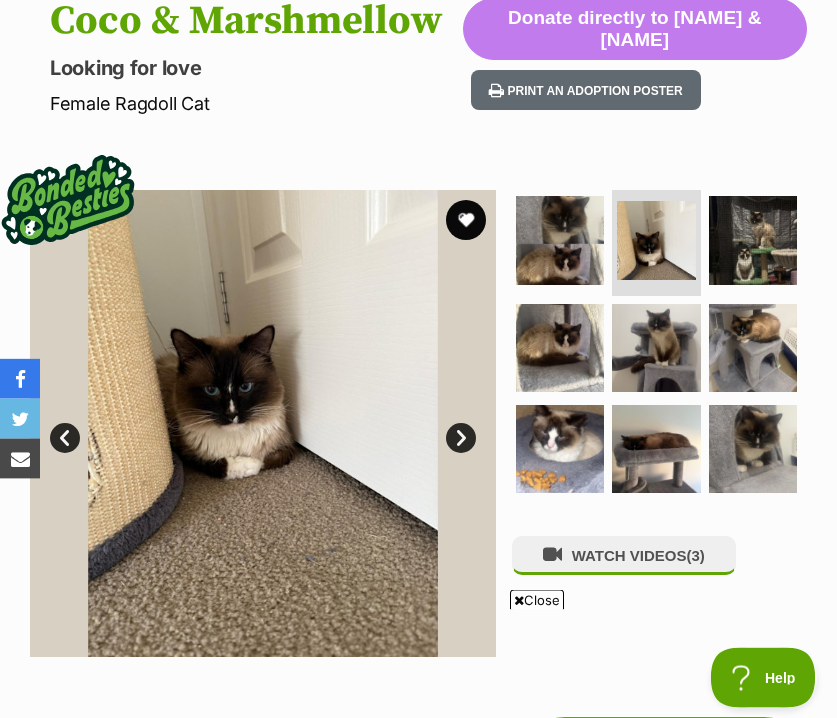 click on "Next" at bounding box center [461, 438] 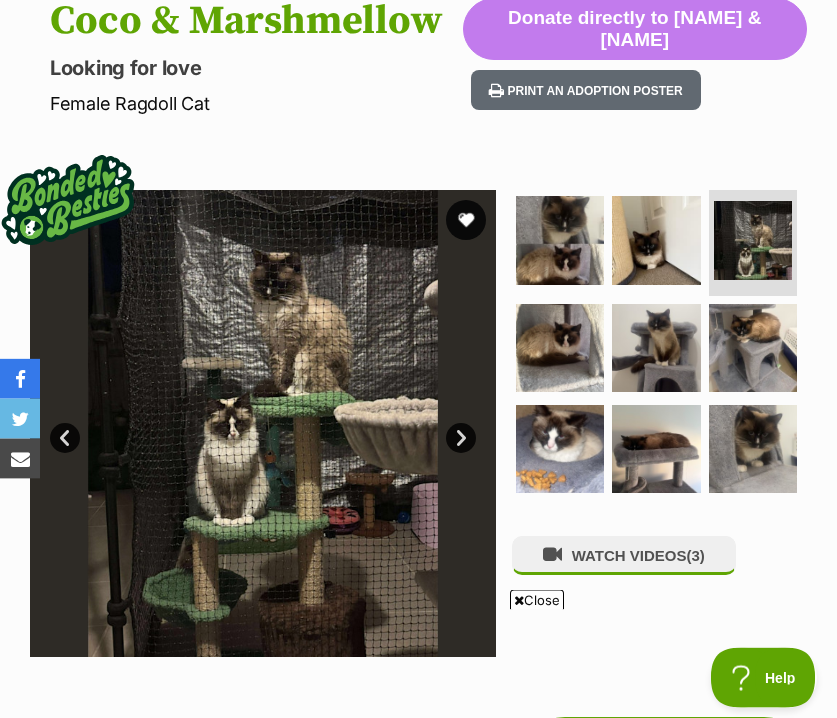 click on "Next" at bounding box center (461, 438) 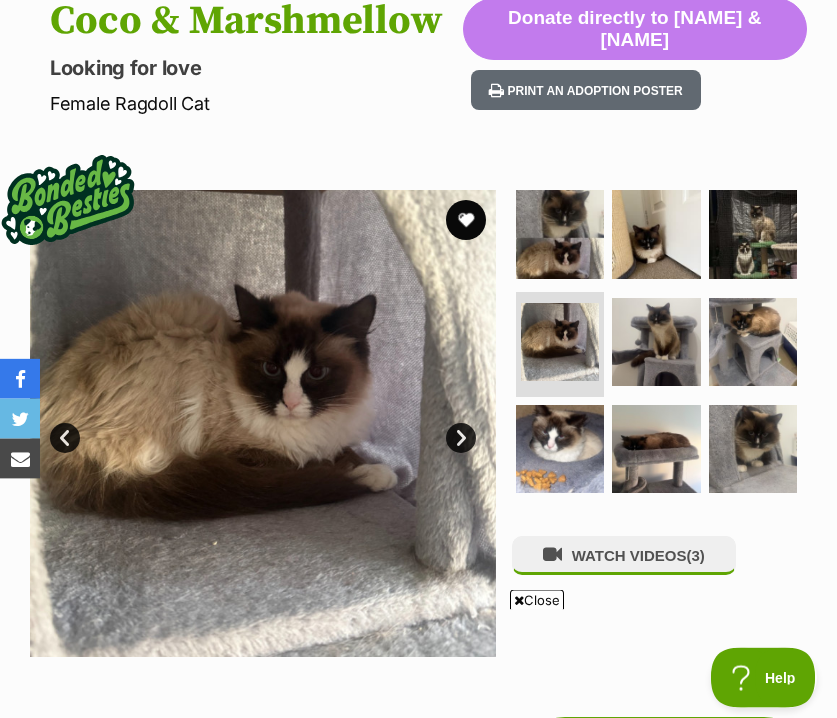 click at bounding box center (263, 423) 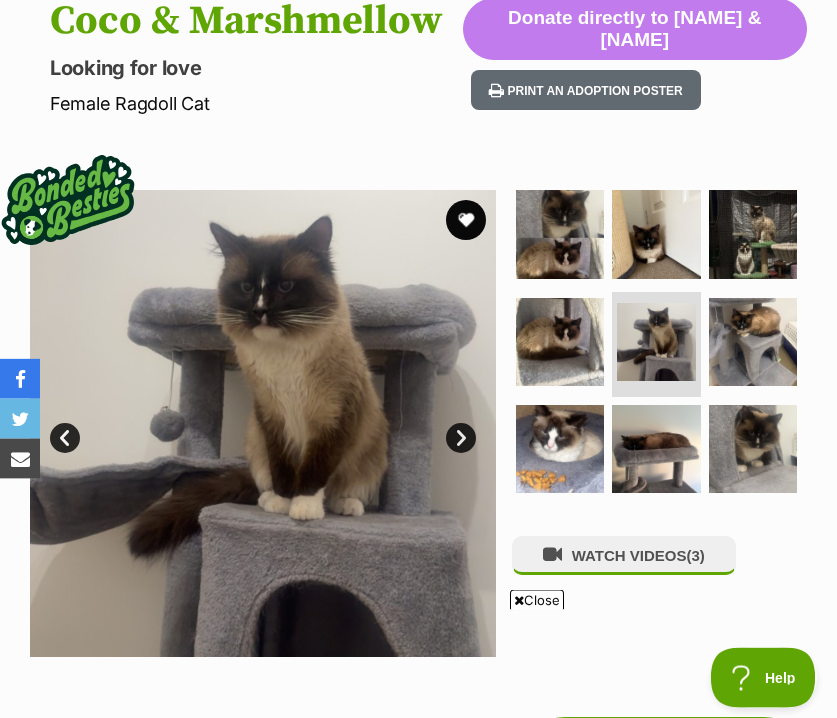 click on "Next" at bounding box center (461, 438) 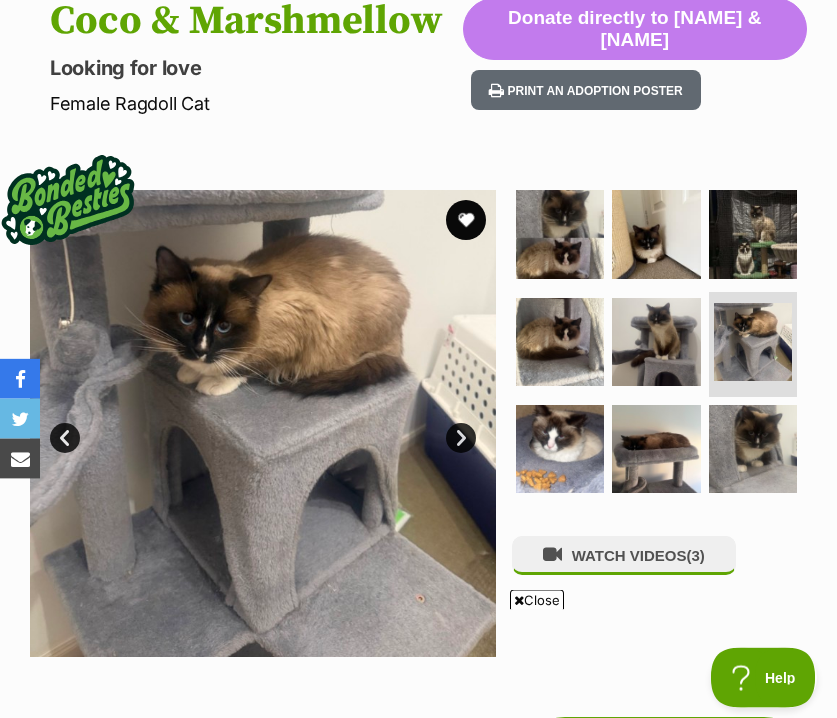 click on "Next" at bounding box center [461, 438] 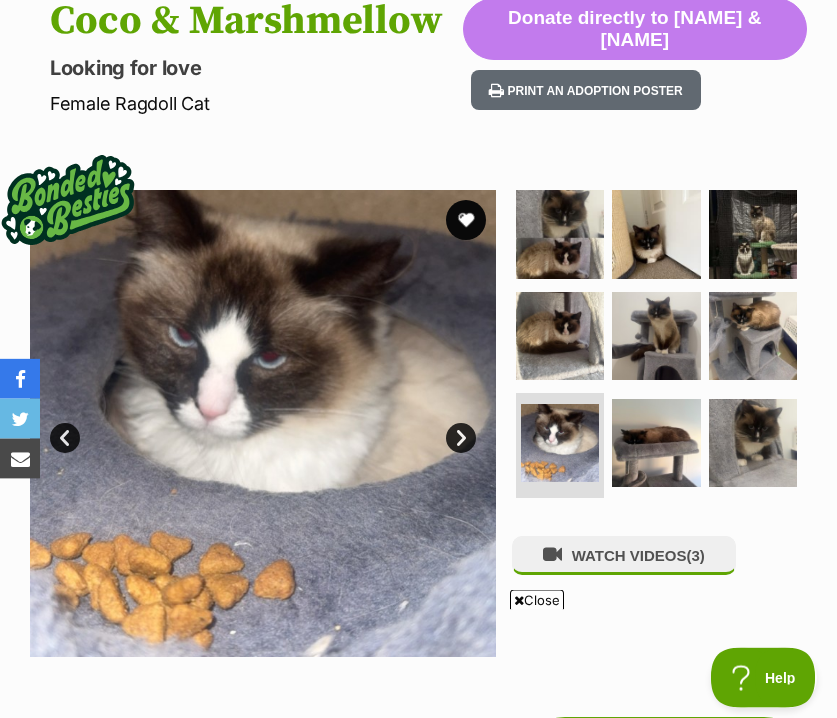 scroll, scrollTop: 0, scrollLeft: 0, axis: both 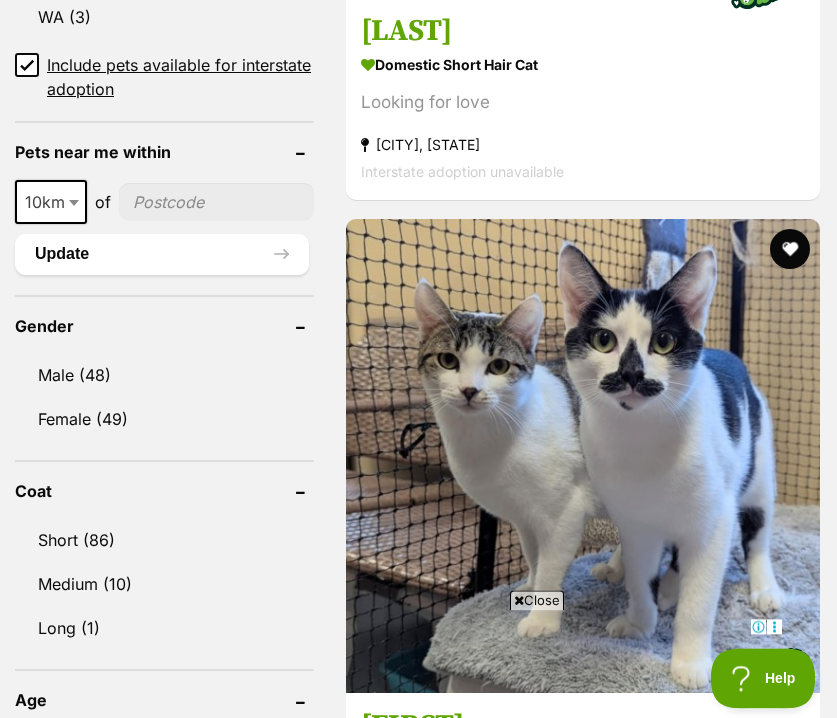 click on "10km" at bounding box center [51, 202] 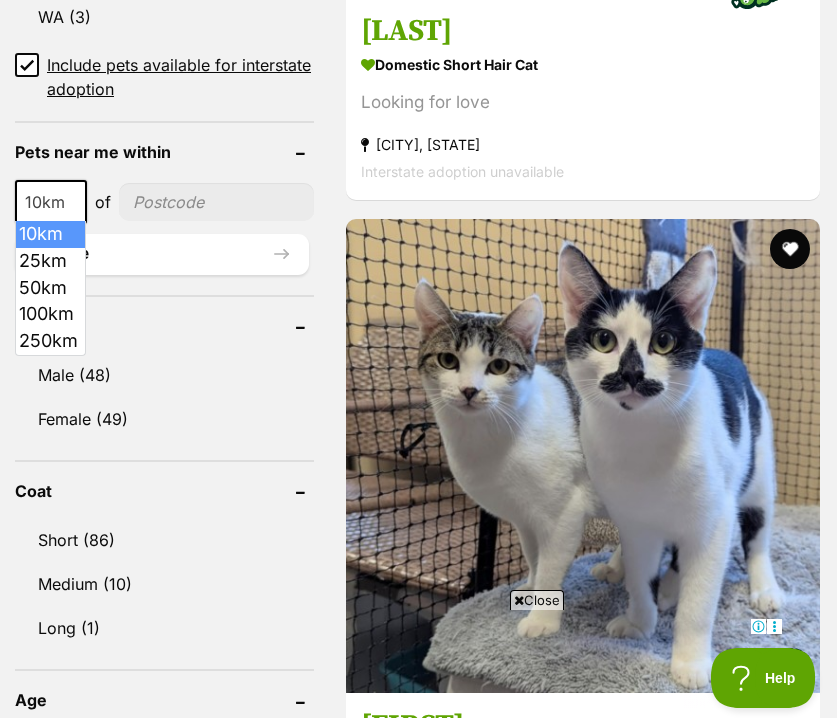 select on "250" 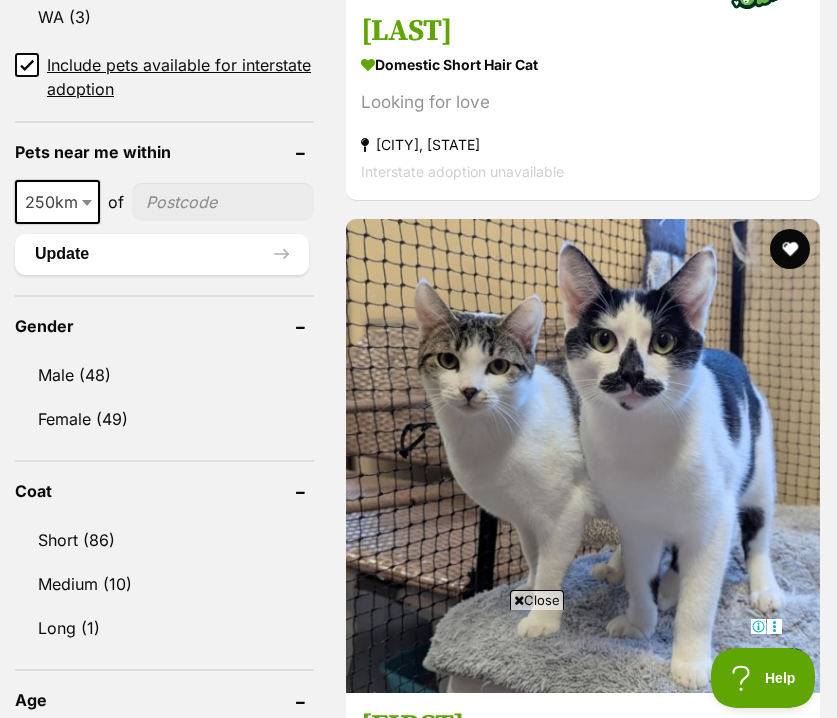 click at bounding box center (223, 202) 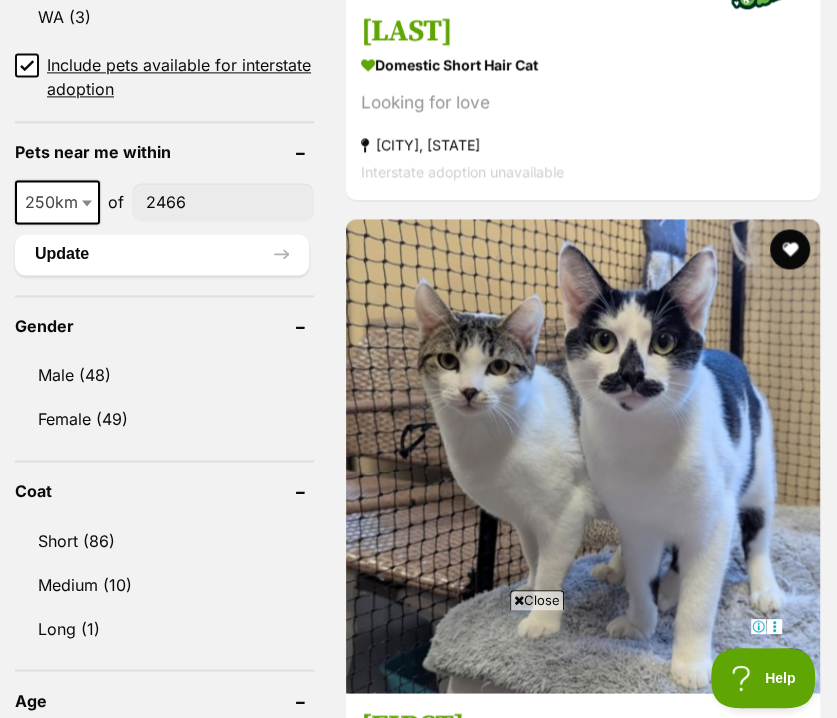 type on "2466" 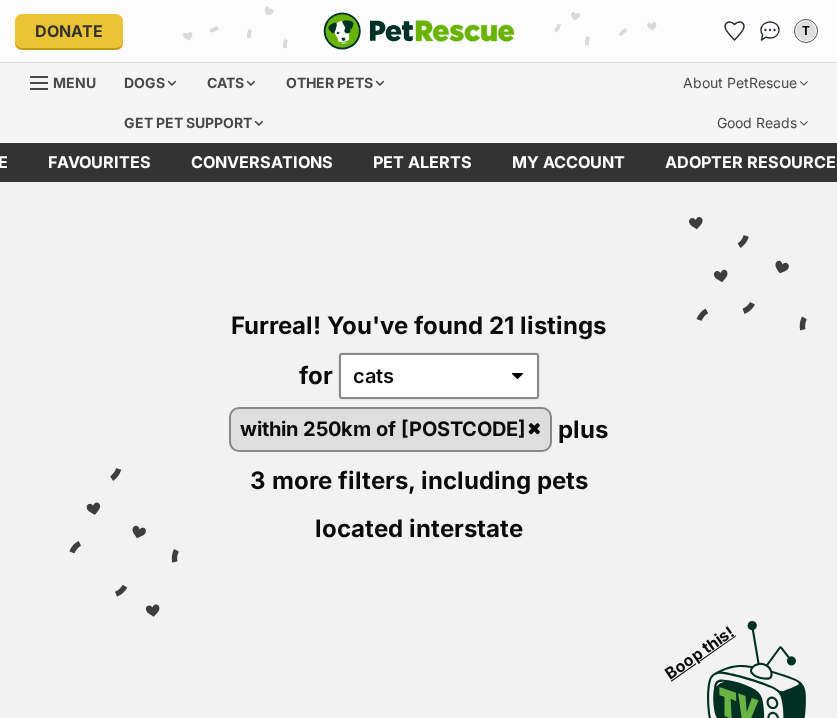scroll, scrollTop: 0, scrollLeft: 0, axis: both 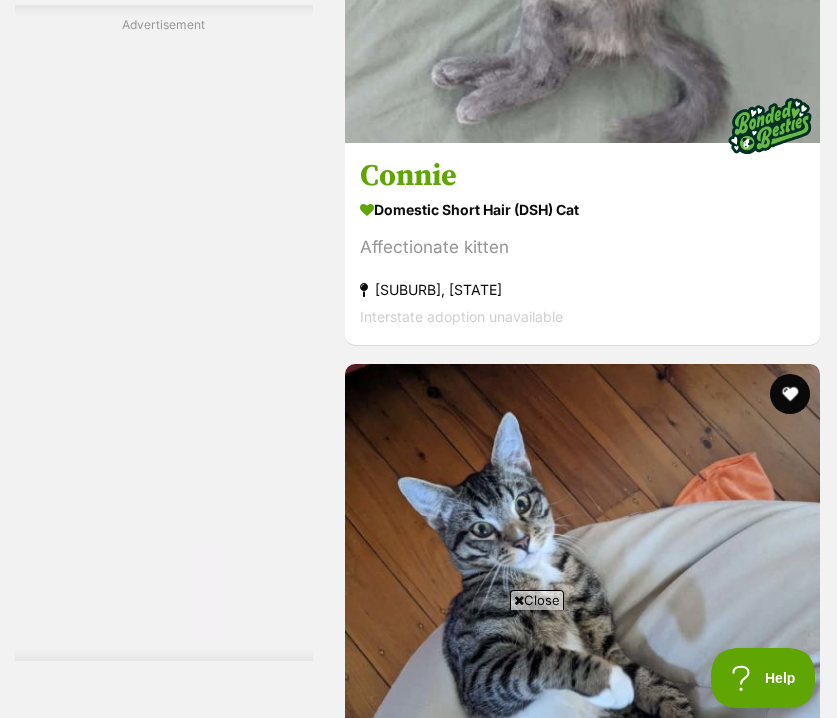 click at bounding box center [582, 5751] 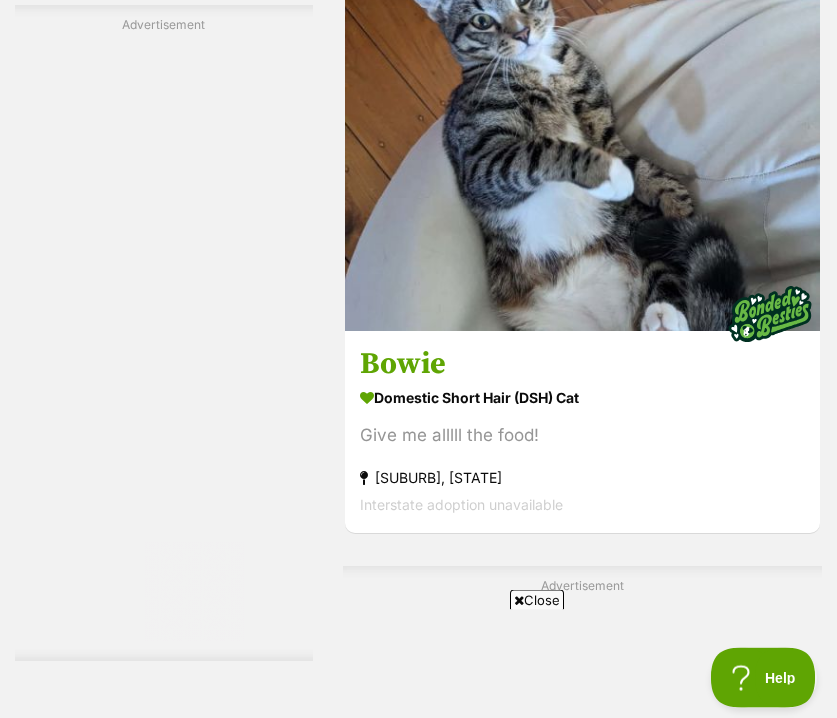 scroll, scrollTop: 4678, scrollLeft: 0, axis: vertical 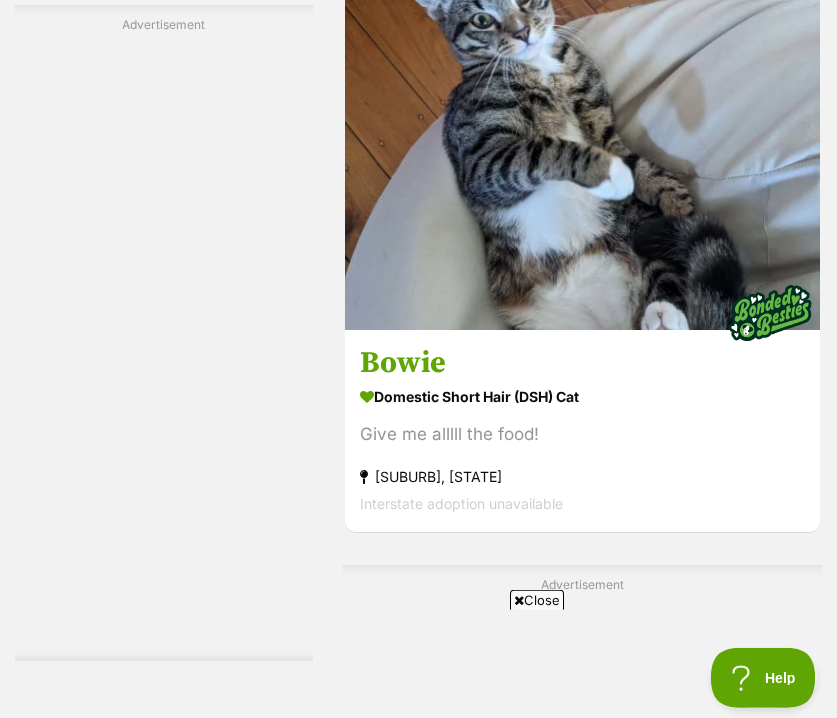 click at bounding box center [582, 6866] 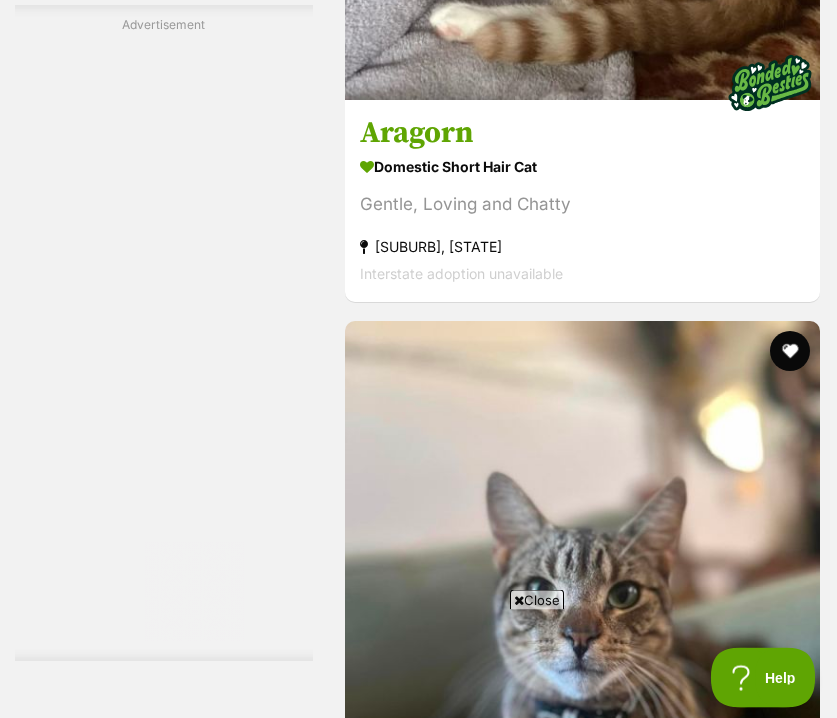 scroll, scrollTop: 6653, scrollLeft: 0, axis: vertical 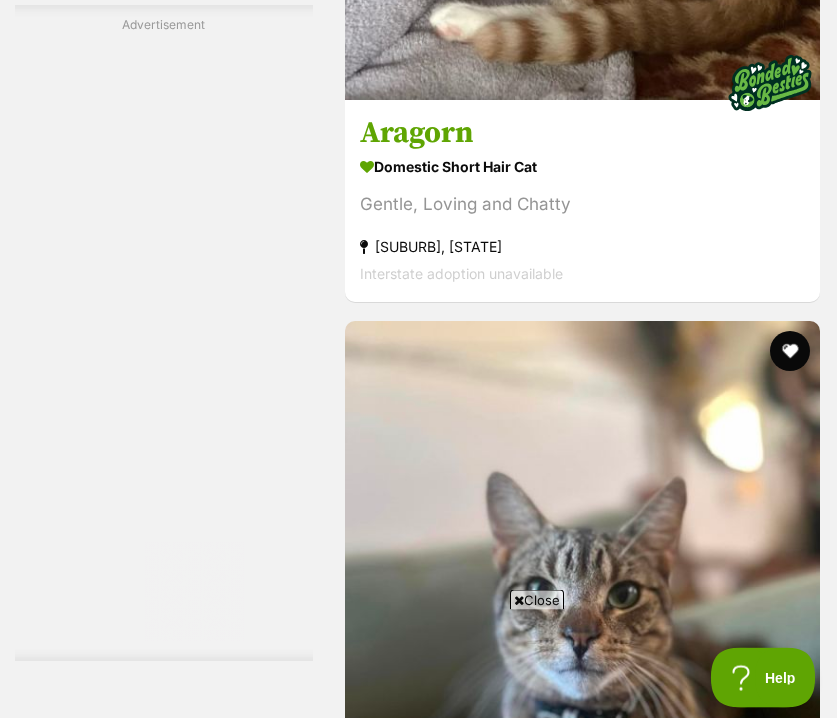 click at bounding box center [605, 9559] 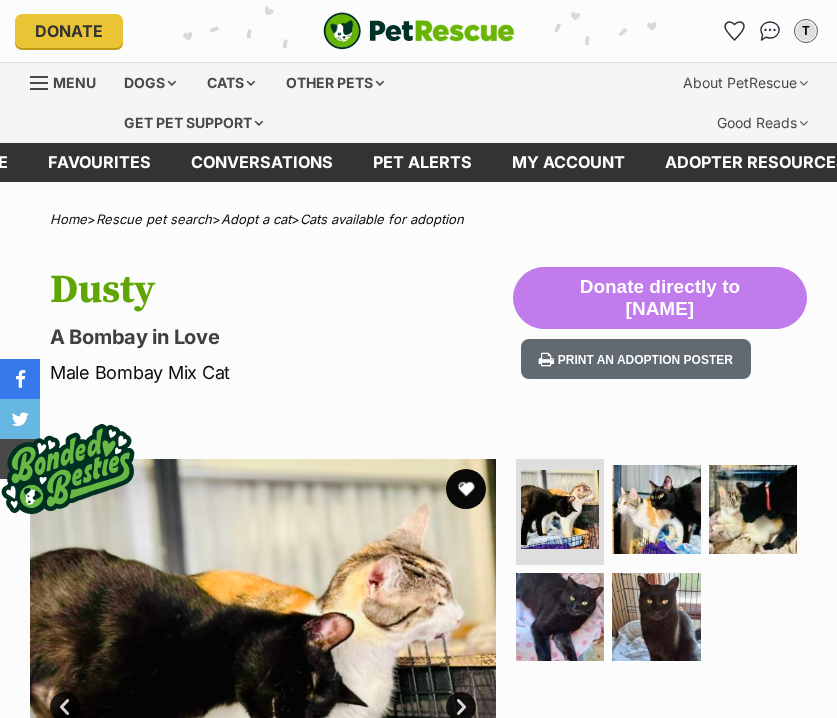 scroll, scrollTop: 0, scrollLeft: 0, axis: both 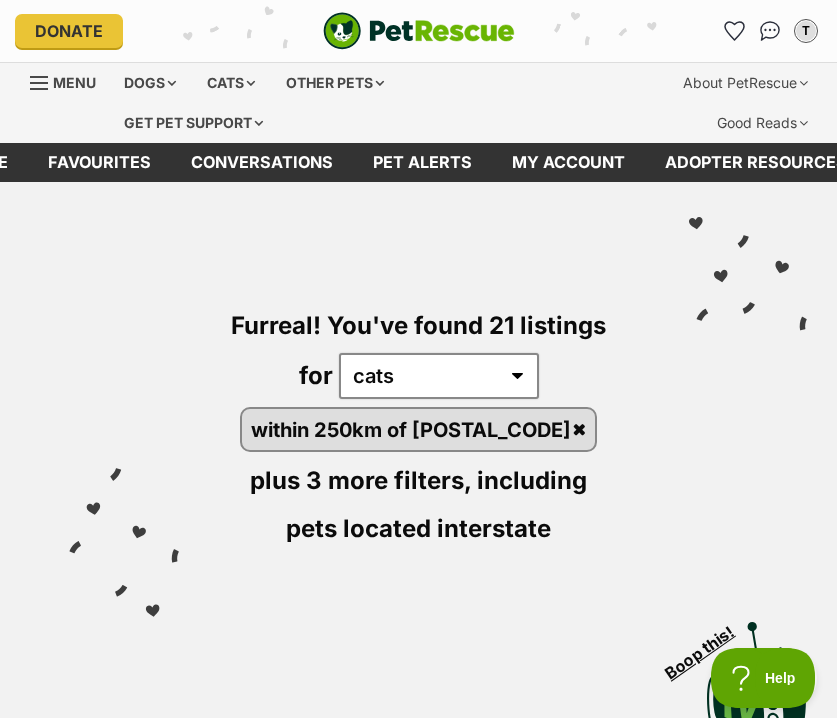 click on "Favourites" at bounding box center (99, 162) 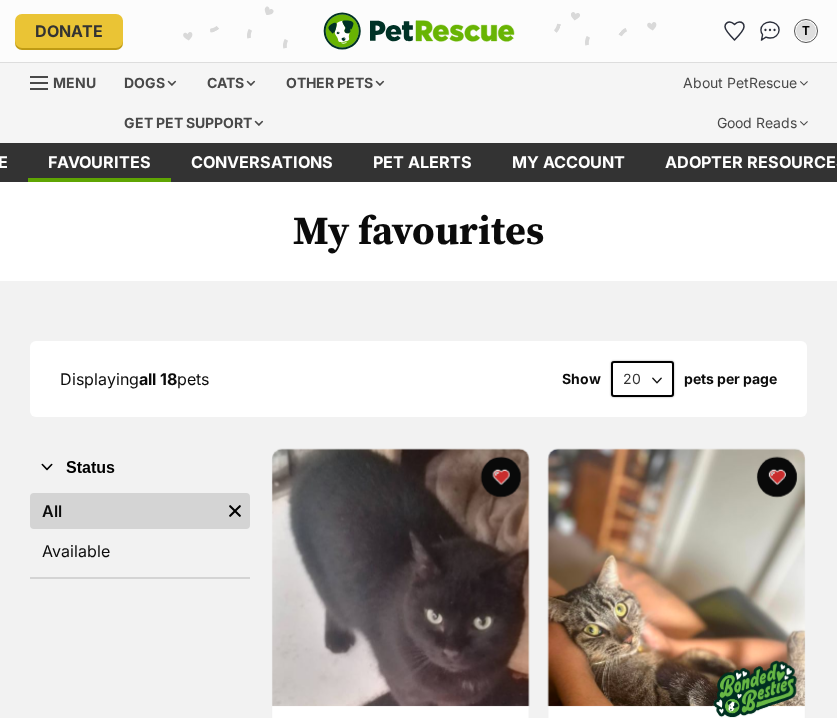 scroll, scrollTop: 0, scrollLeft: 0, axis: both 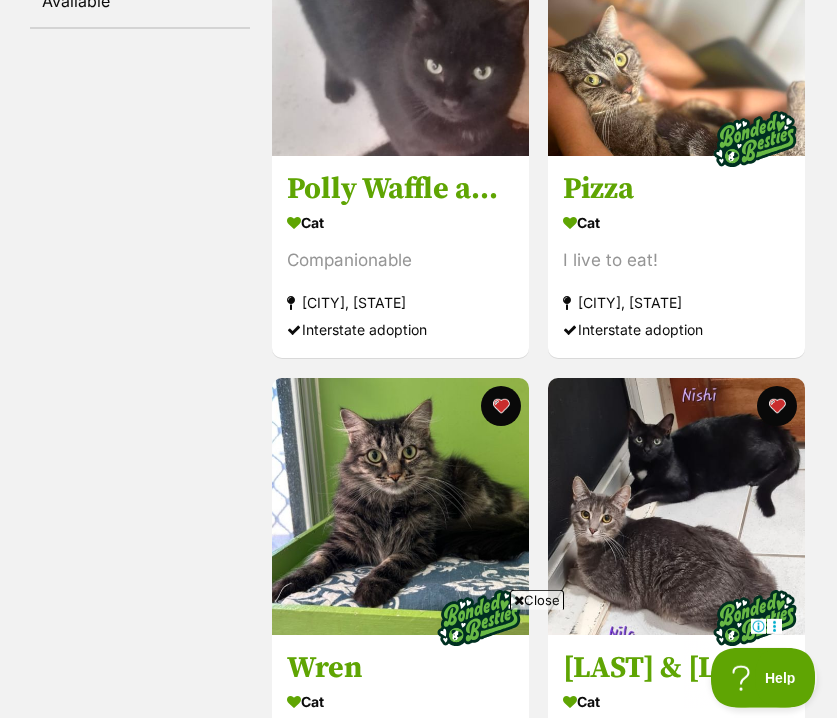click on "Polly Waffle and KP" at bounding box center (400, 190) 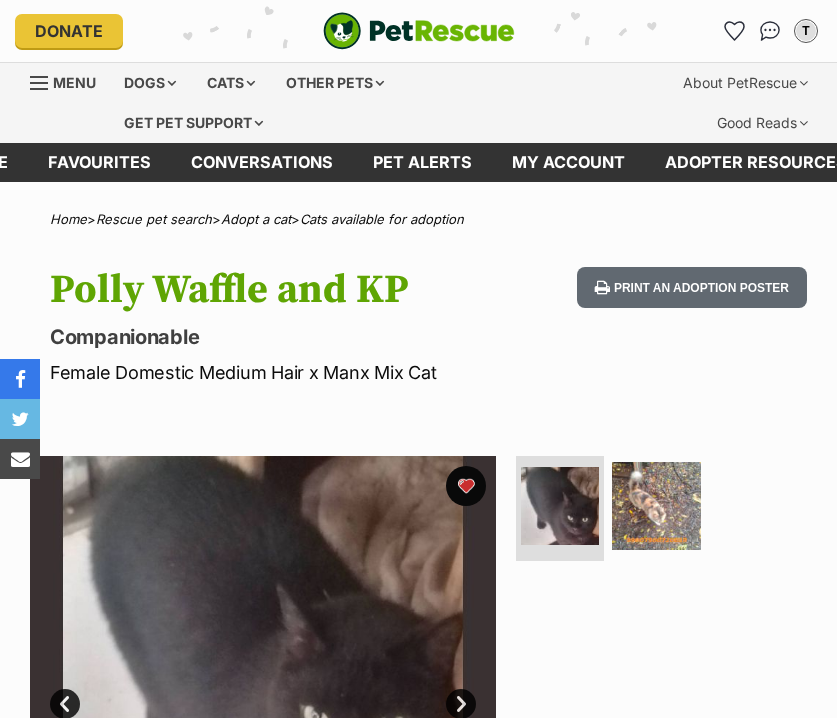 scroll, scrollTop: 0, scrollLeft: 0, axis: both 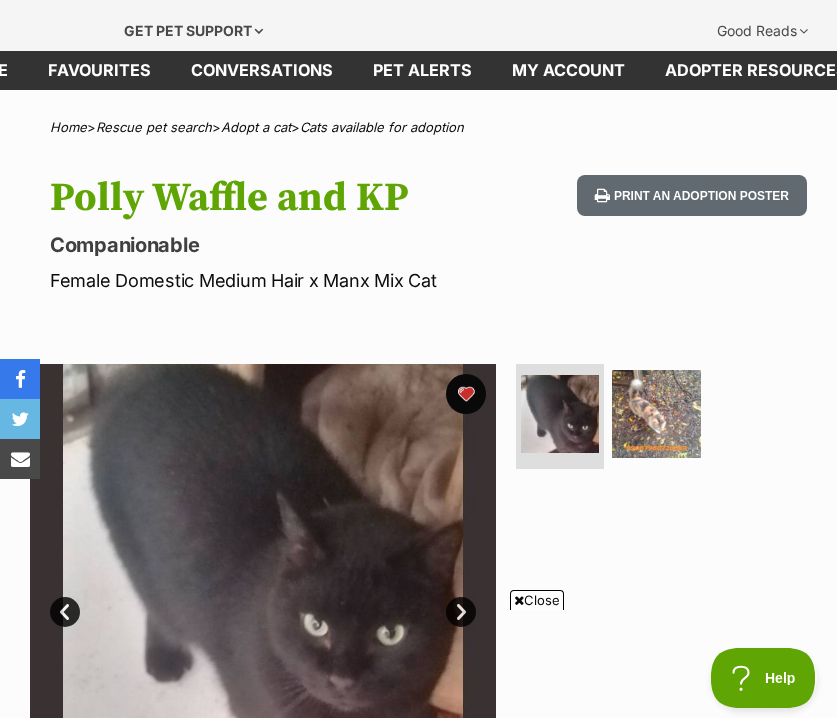 click at bounding box center [656, 414] 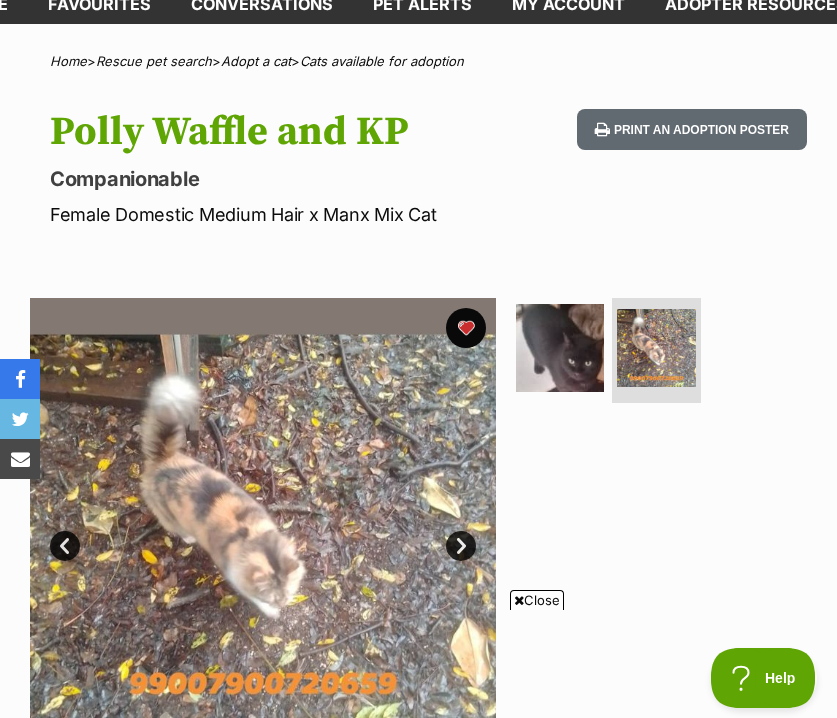 scroll, scrollTop: 188, scrollLeft: 0, axis: vertical 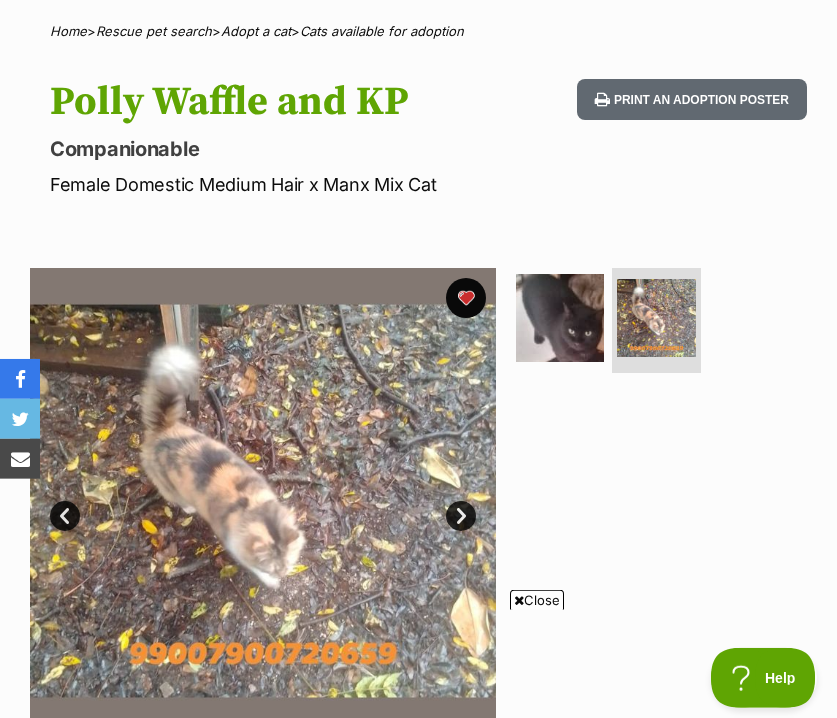 click at bounding box center (560, 318) 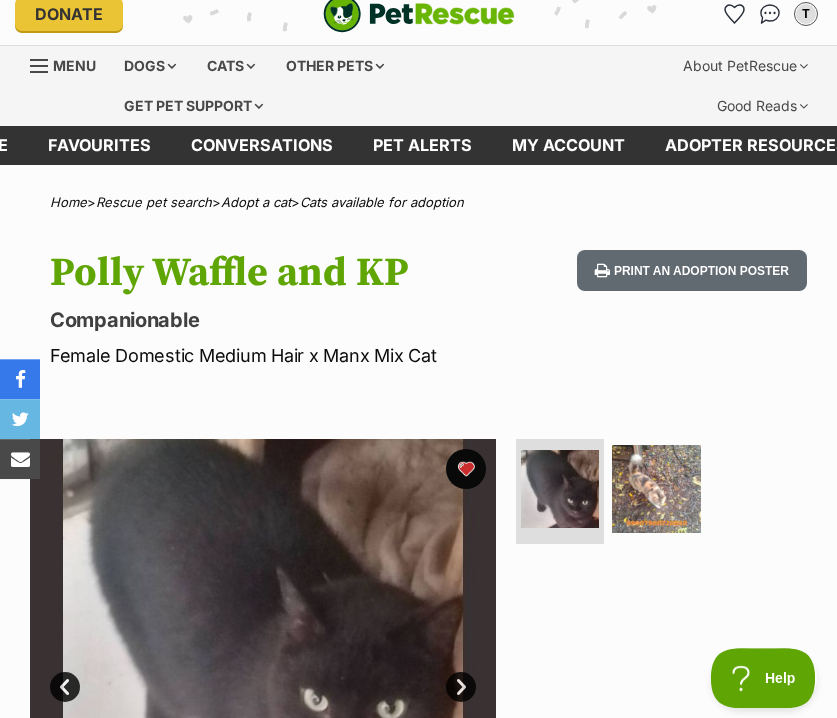 scroll, scrollTop: 26, scrollLeft: 0, axis: vertical 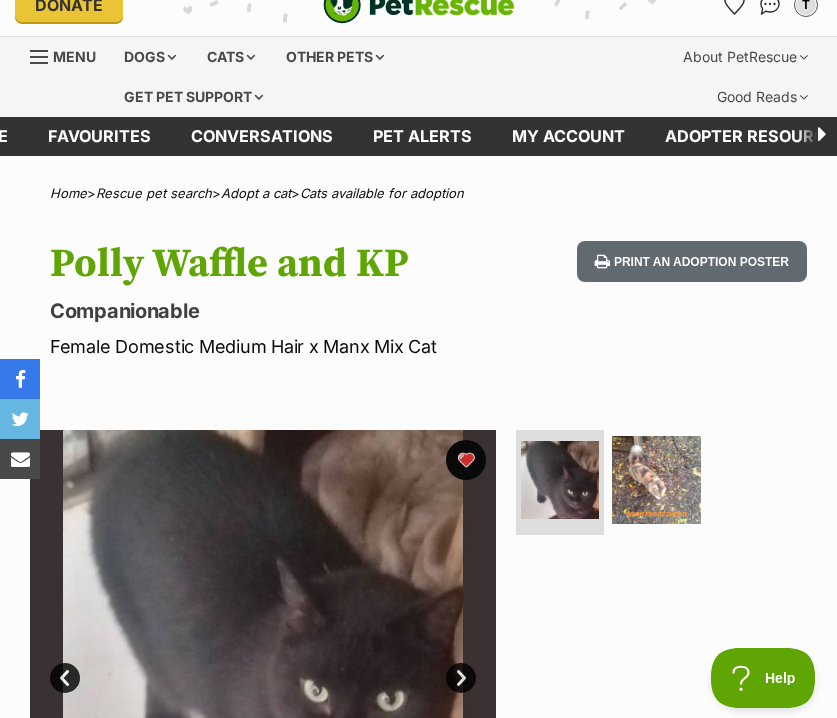 click on "Favourites" at bounding box center [99, 136] 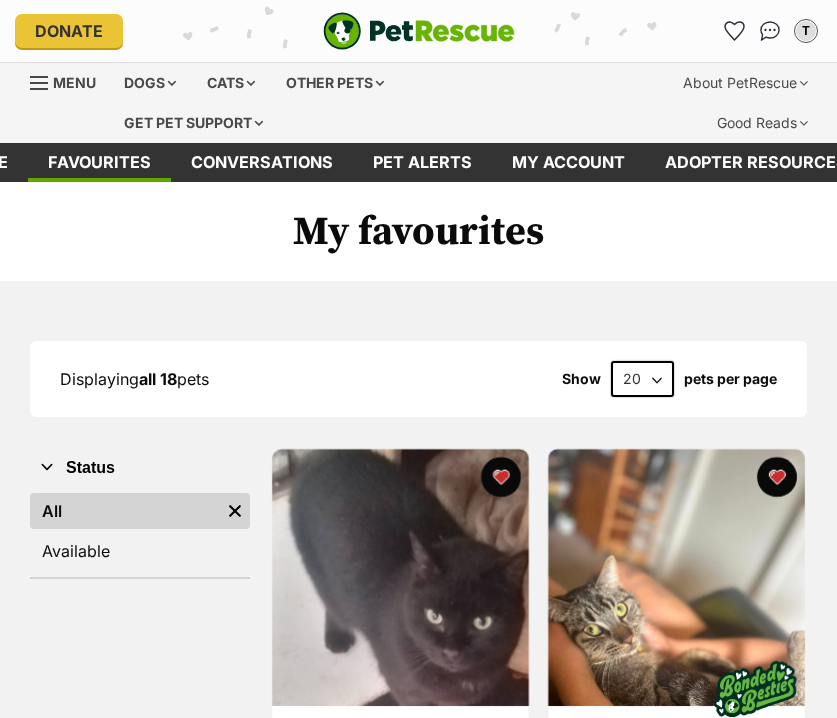 scroll, scrollTop: 0, scrollLeft: 0, axis: both 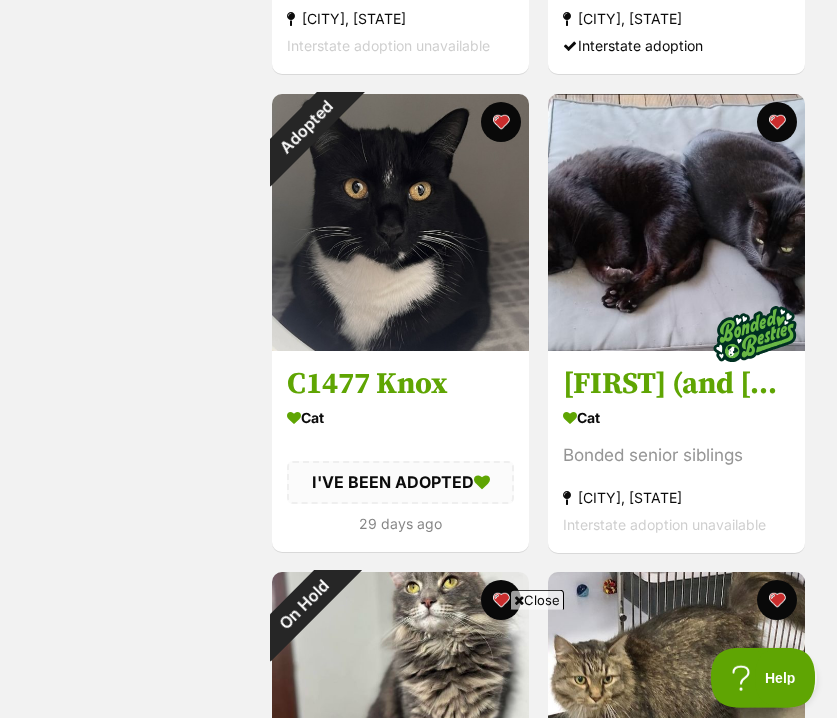 click on "[FIRST] (and [FIRST])" at bounding box center (676, 384) 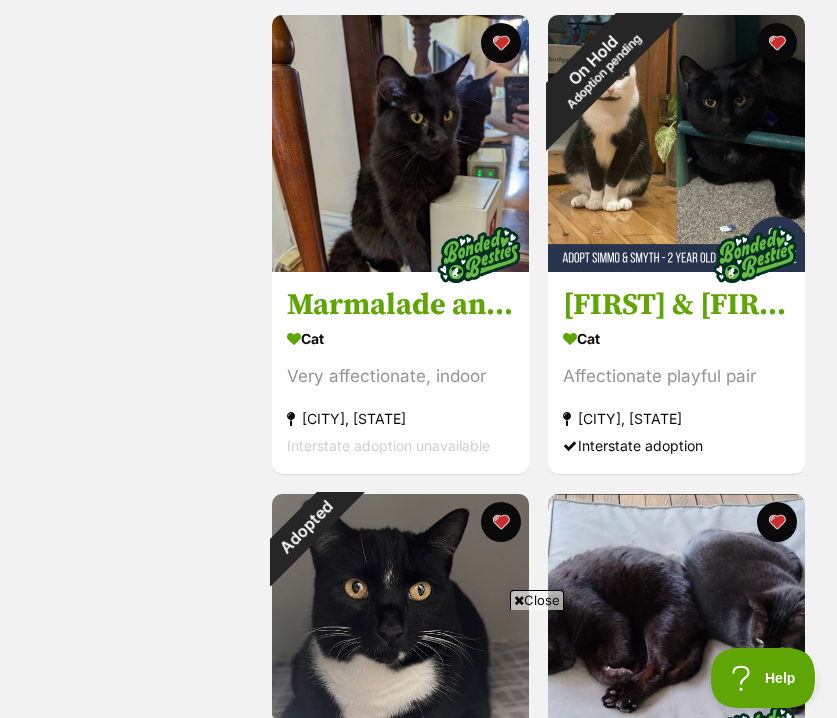 scroll, scrollTop: 2819, scrollLeft: 0, axis: vertical 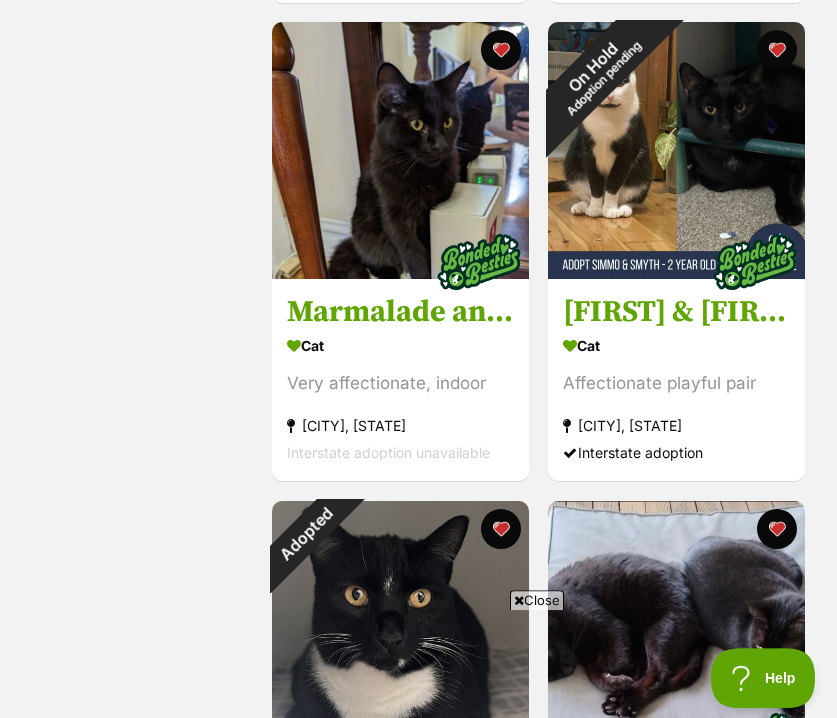click at bounding box center [501, 50] 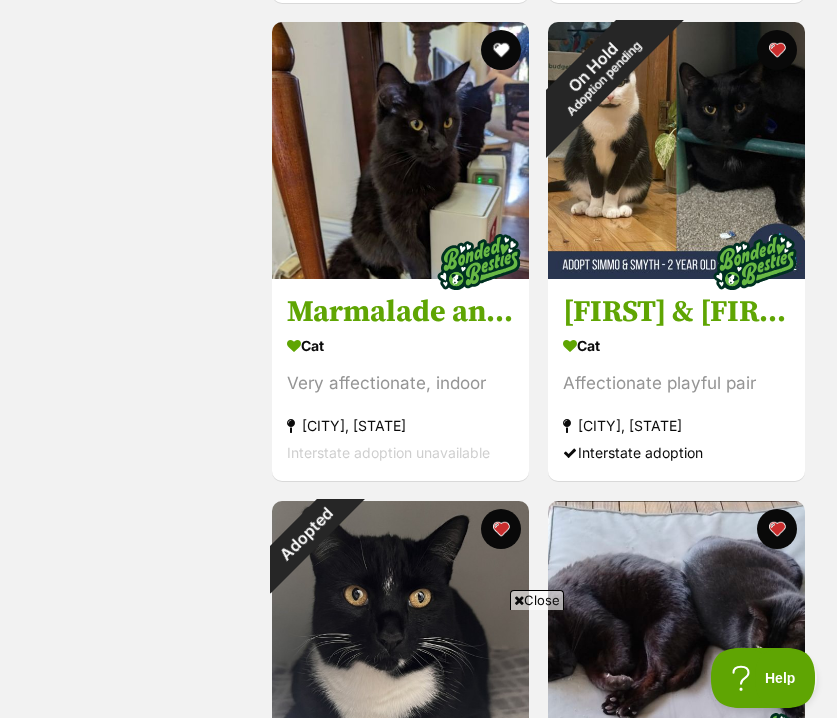 click at bounding box center (777, 50) 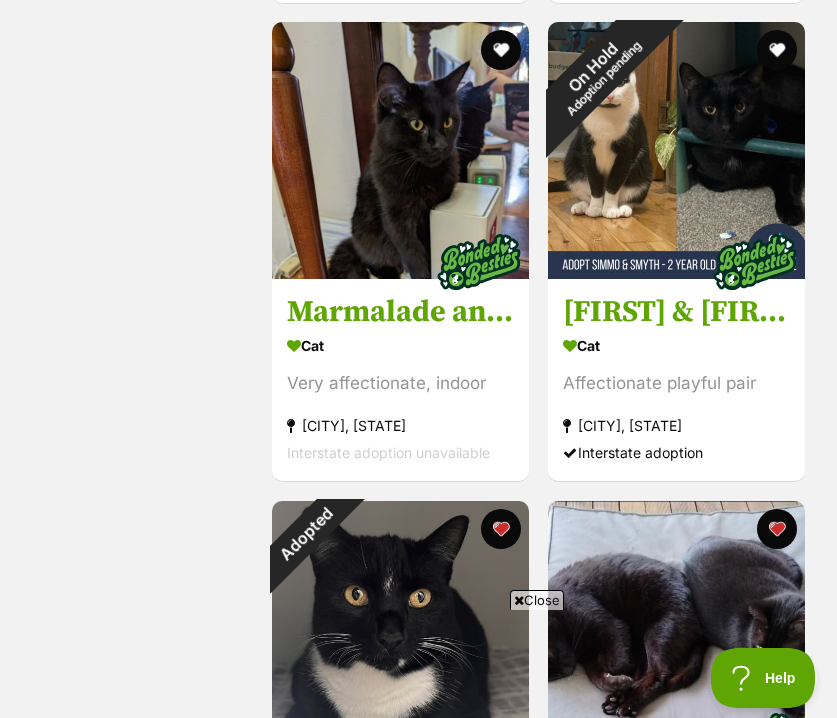 click at bounding box center [501, 529] 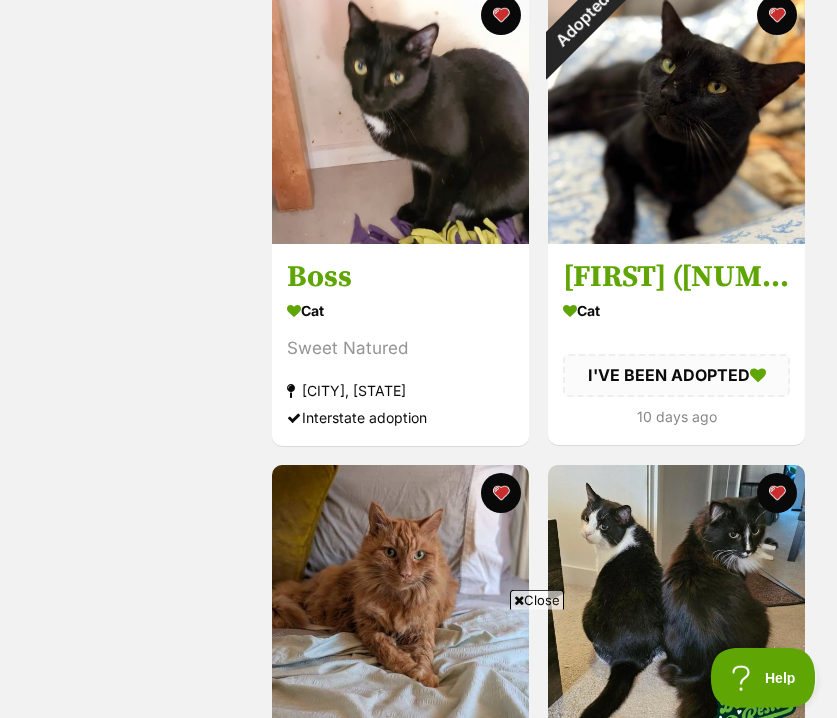 scroll, scrollTop: 1890, scrollLeft: 0, axis: vertical 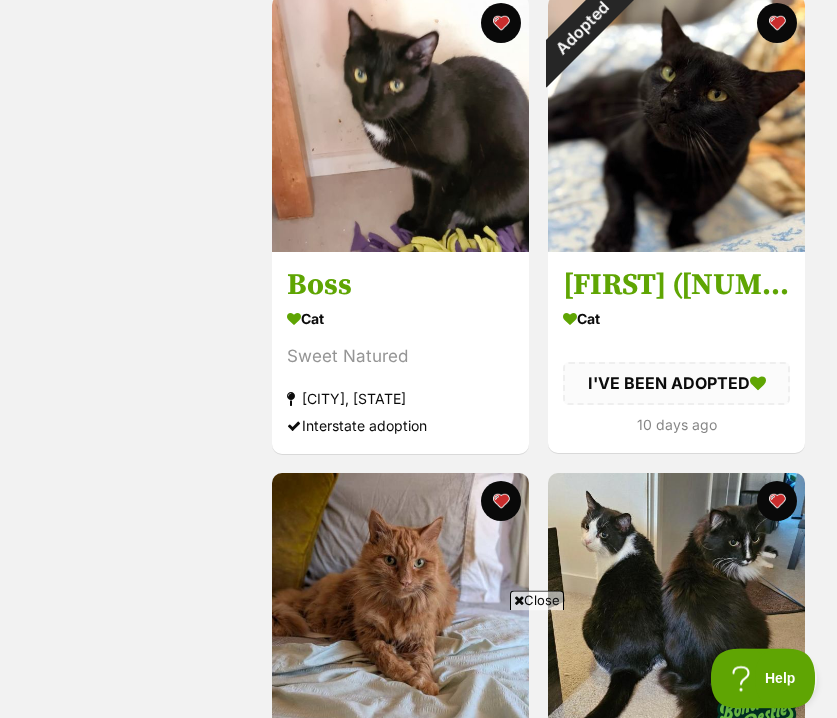 click at bounding box center (501, 501) 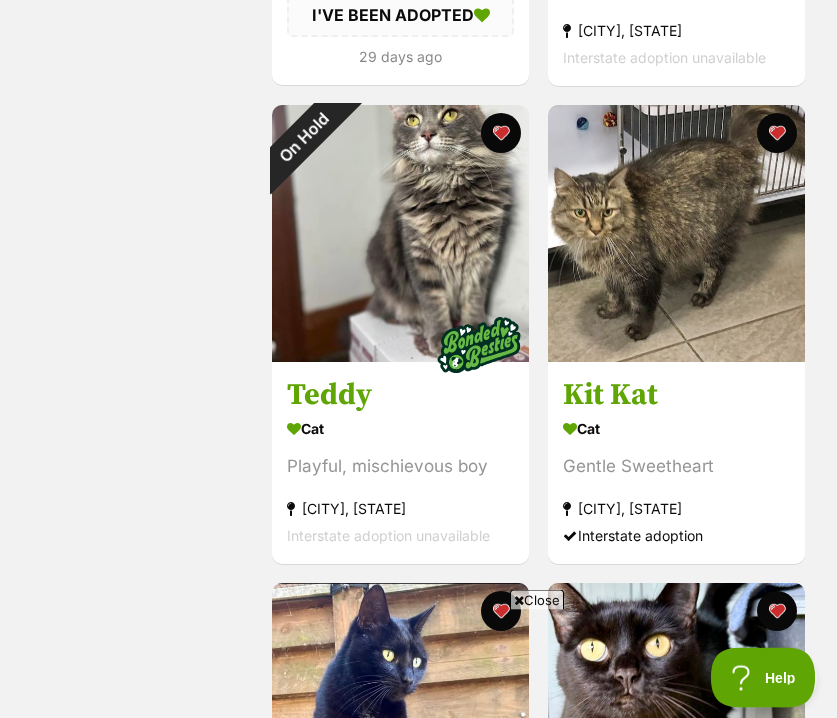 scroll, scrollTop: 3693, scrollLeft: 0, axis: vertical 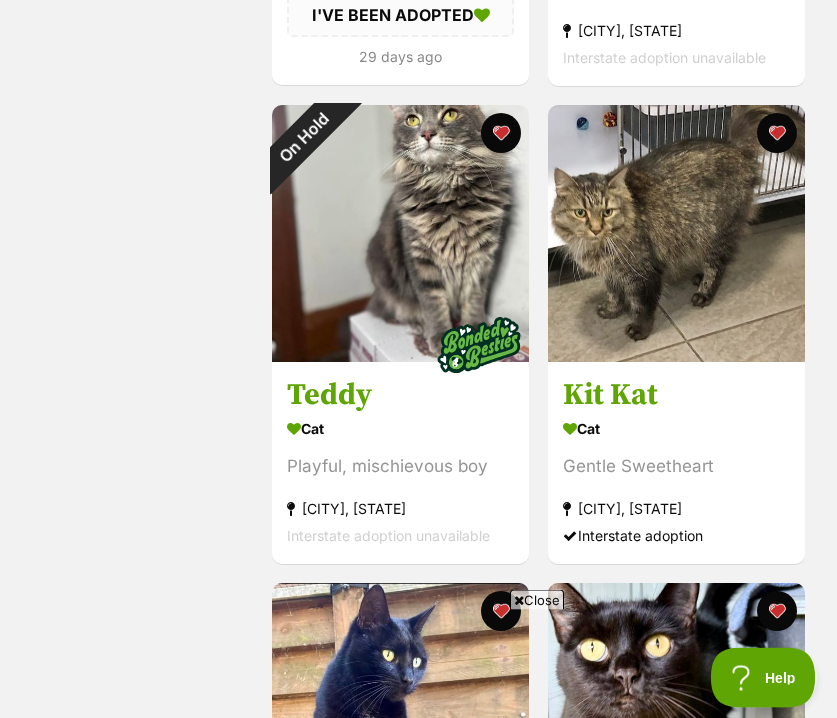 click at bounding box center (676, 233) 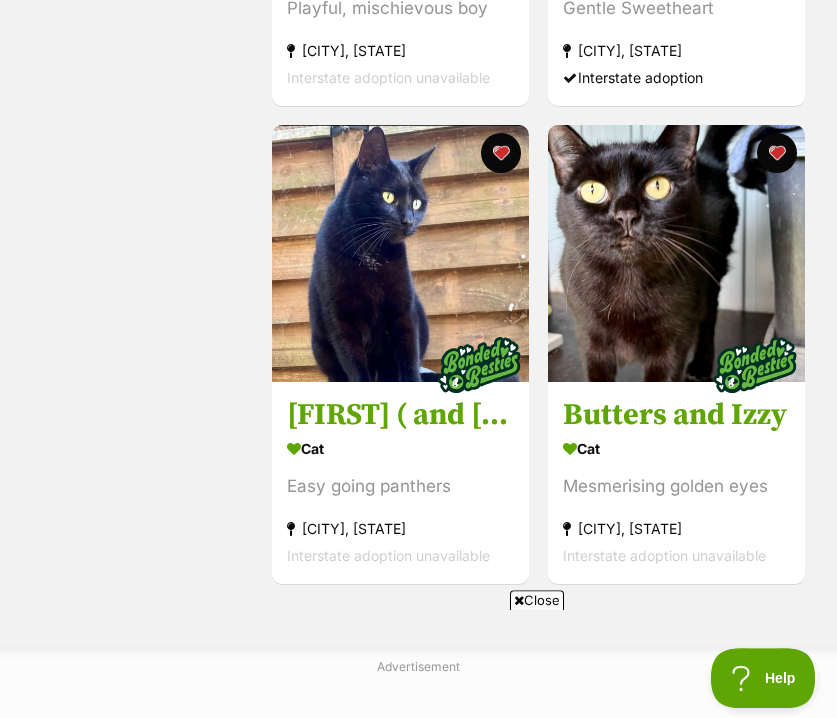 scroll, scrollTop: 4151, scrollLeft: 0, axis: vertical 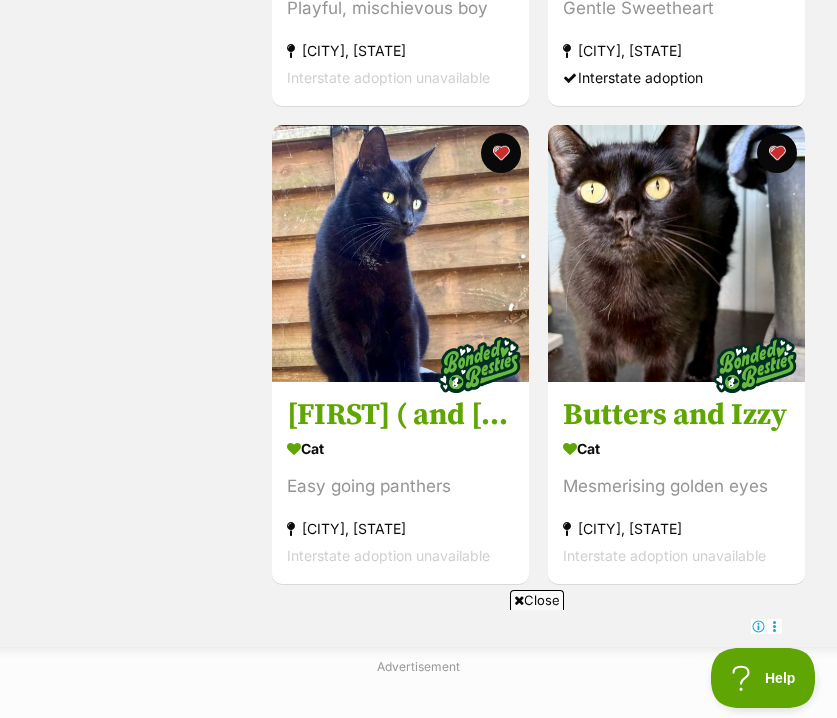 click on "[CITY], [STATE]
Easy going panthers
Interstate adoption unavailable" at bounding box center [400, 502] 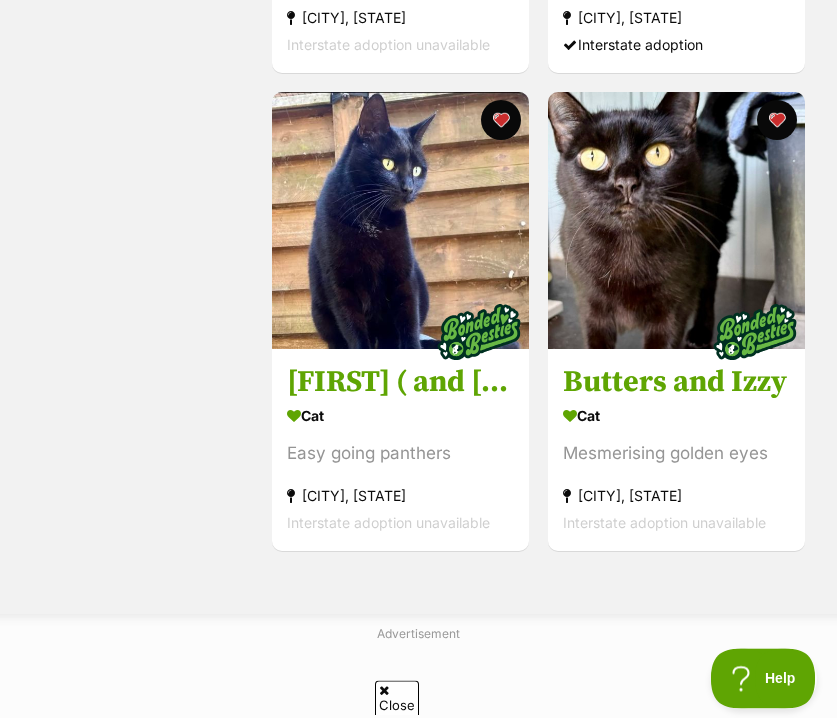 scroll, scrollTop: 4184, scrollLeft: 0, axis: vertical 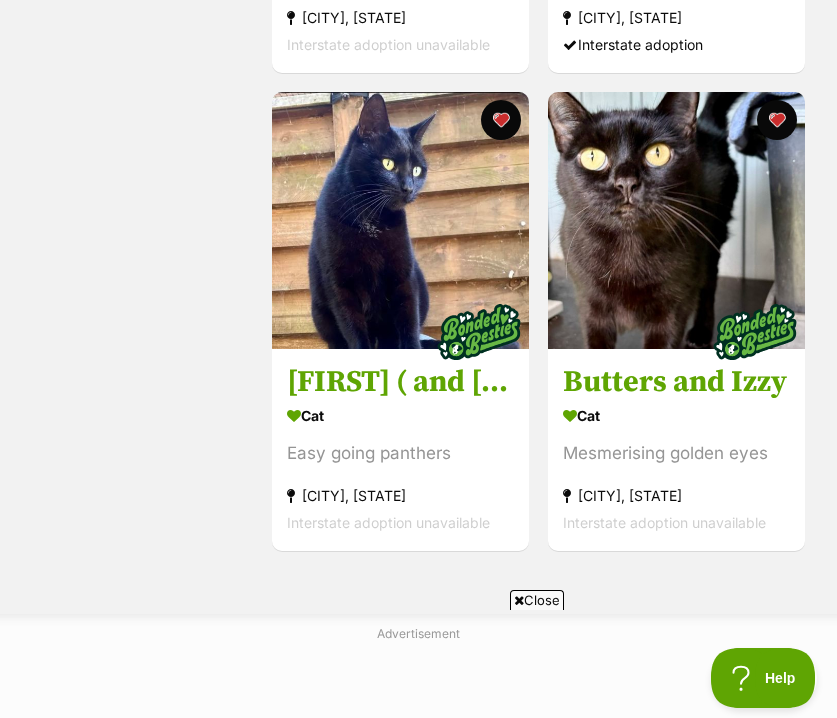 click at bounding box center (676, 220) 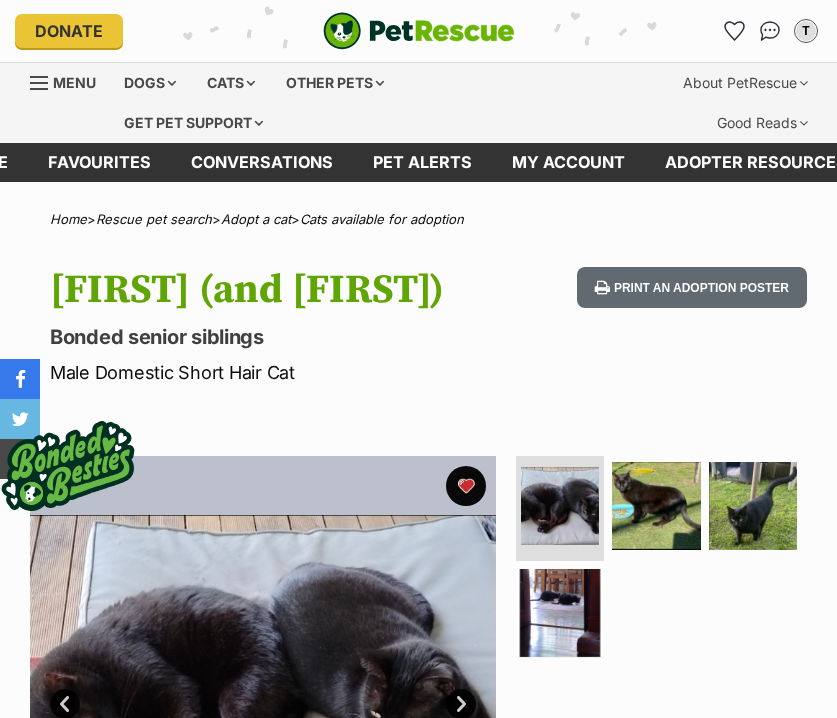 scroll, scrollTop: 0, scrollLeft: 0, axis: both 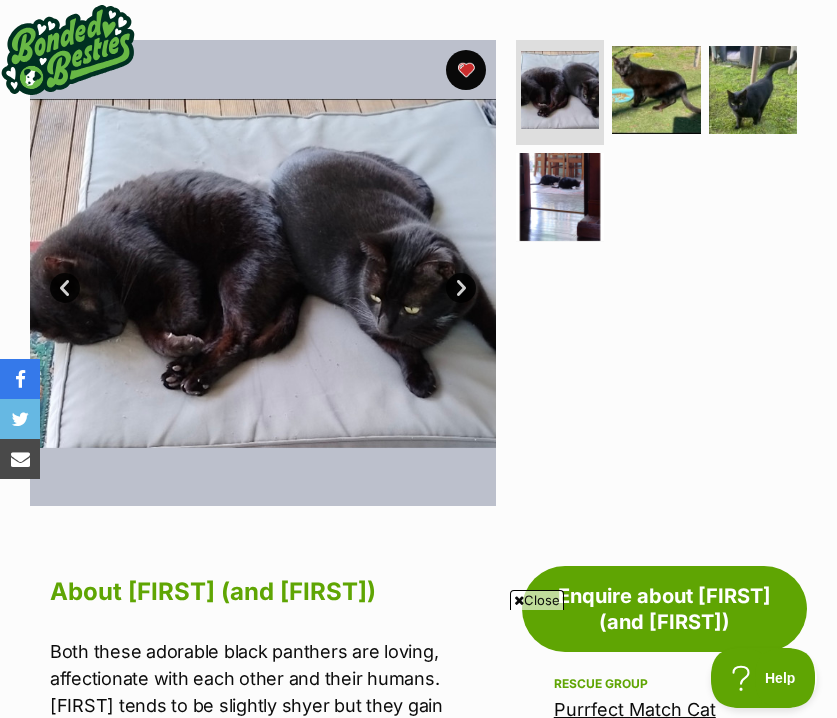 click on "Next" at bounding box center (461, 288) 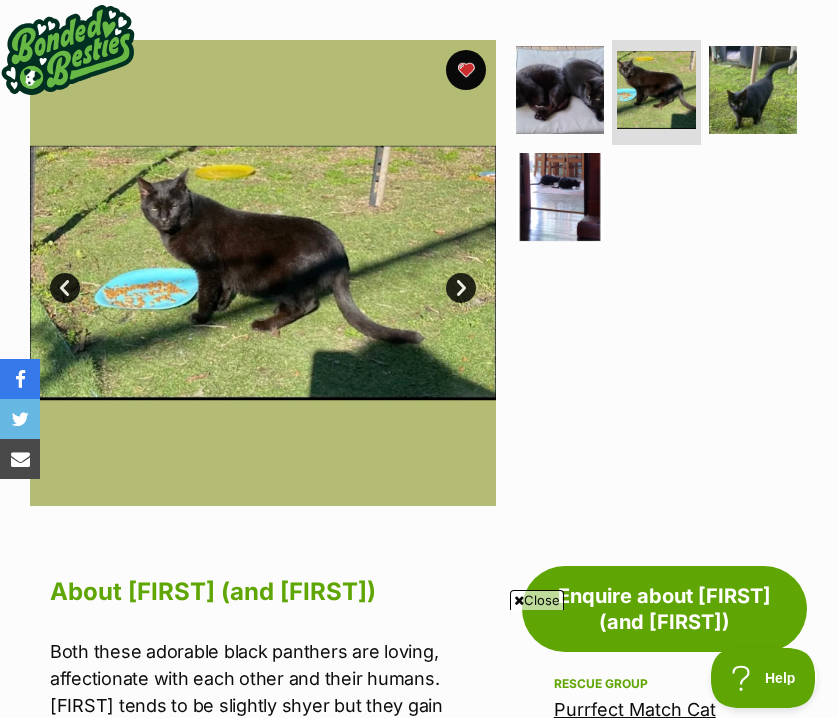 click on "Next" at bounding box center (461, 288) 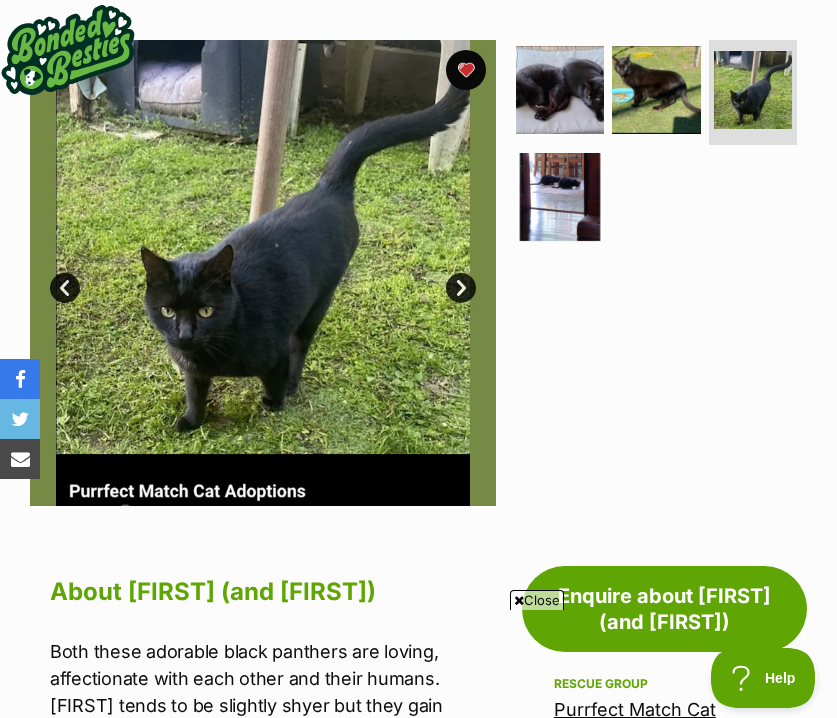 click on "Next" at bounding box center (461, 288) 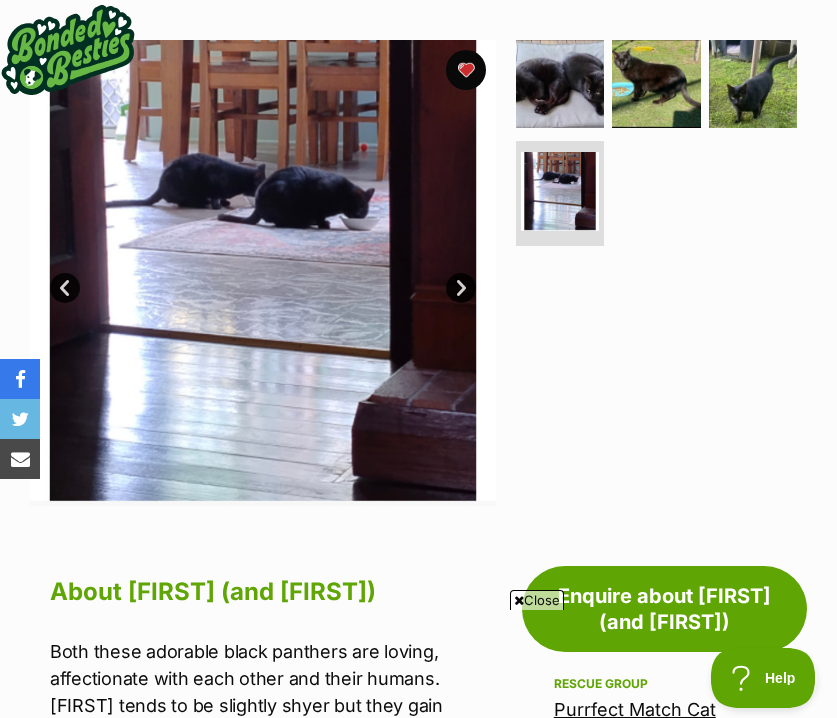 click on "Next" at bounding box center [461, 288] 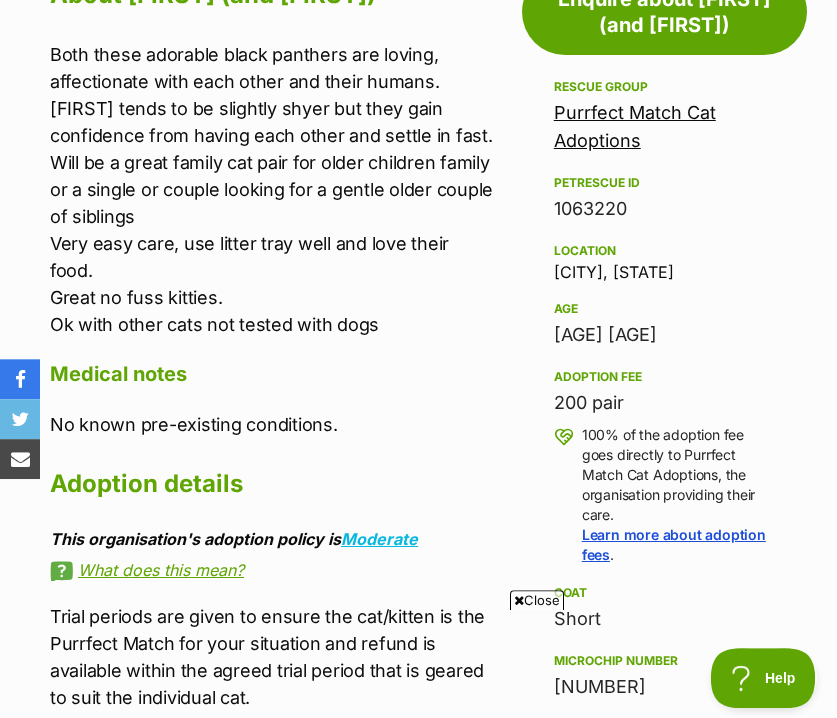 scroll, scrollTop: 0, scrollLeft: 0, axis: both 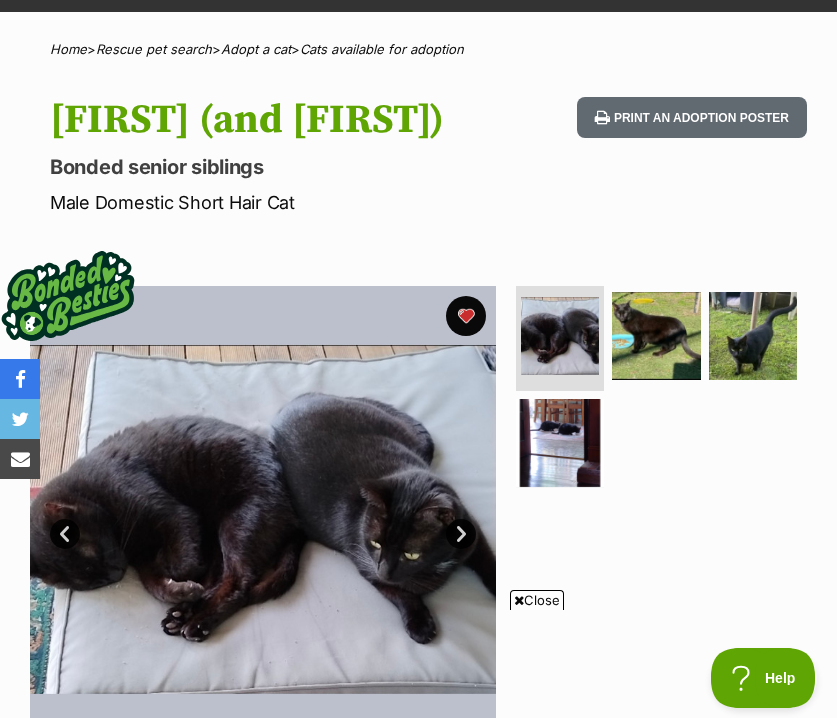 click at bounding box center [560, 443] 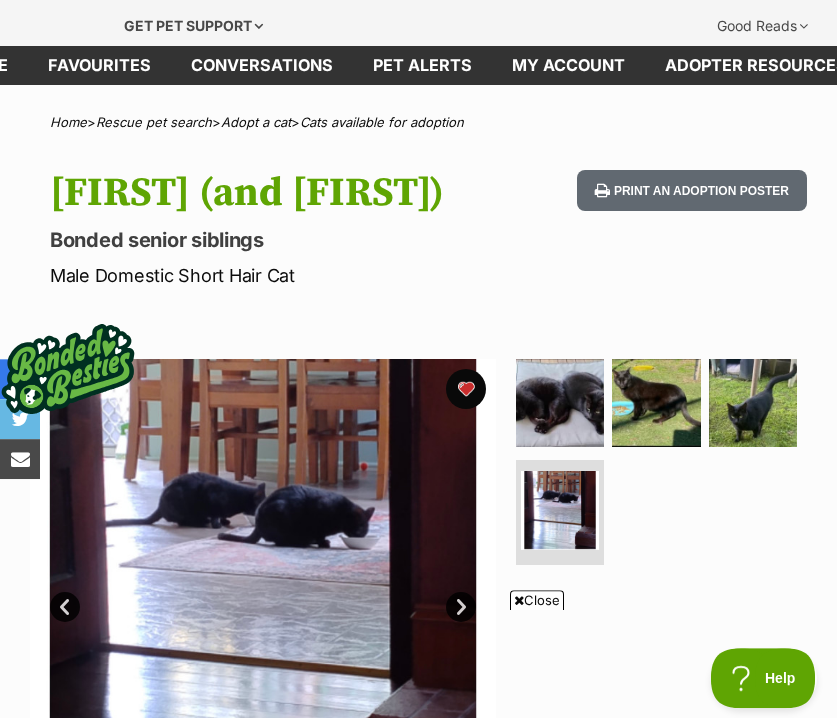 scroll, scrollTop: 0, scrollLeft: 0, axis: both 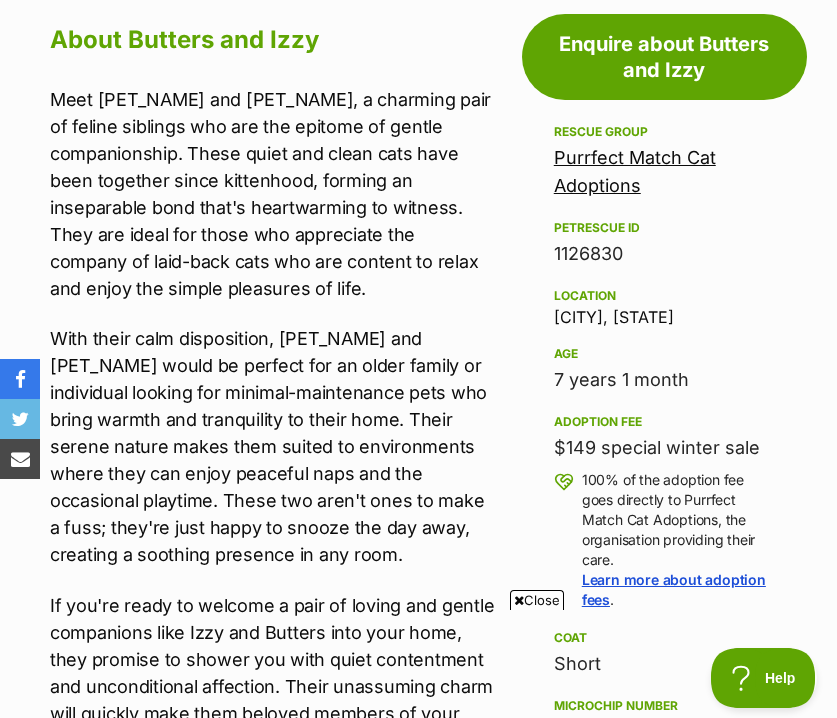 click on "Purrfect Match Cat Adoptions" at bounding box center (635, 171) 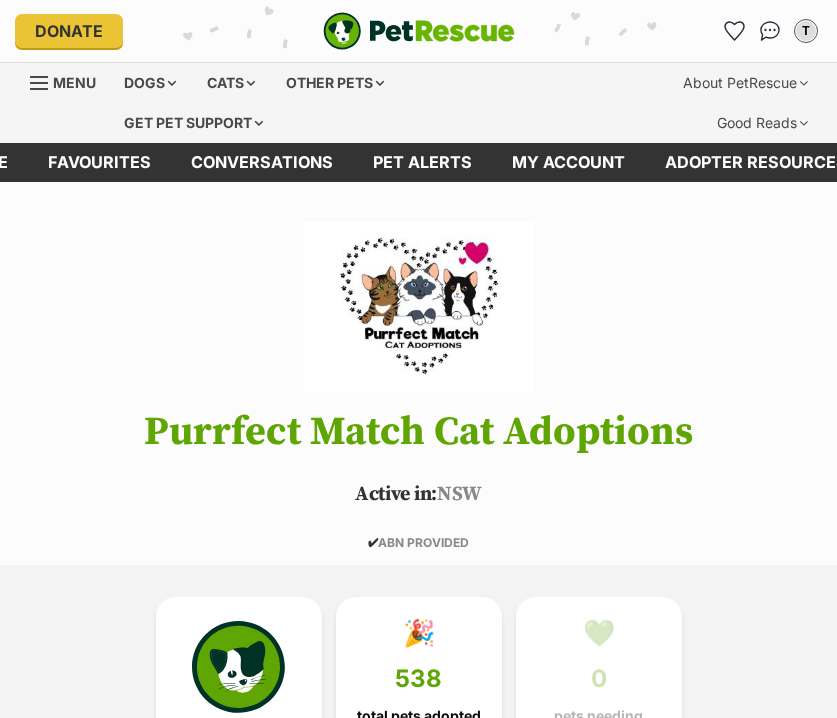 scroll, scrollTop: 0, scrollLeft: 0, axis: both 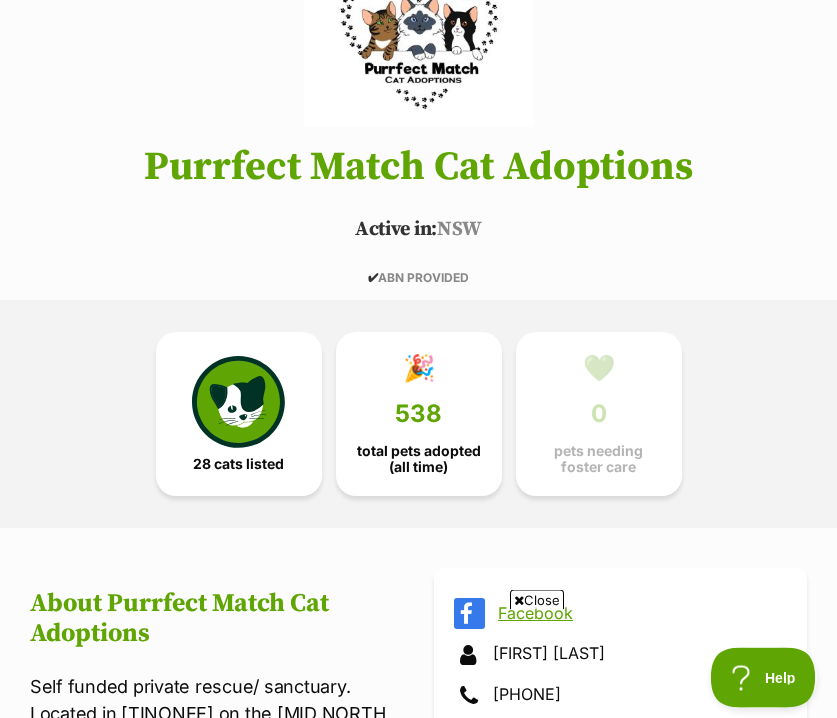 click at bounding box center (238, 402) 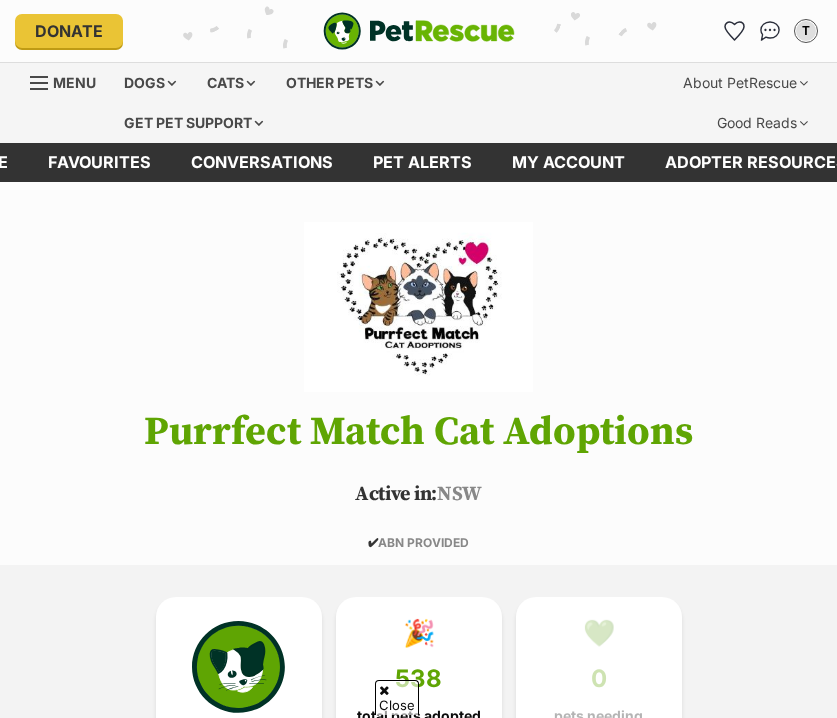 scroll, scrollTop: 2047, scrollLeft: 0, axis: vertical 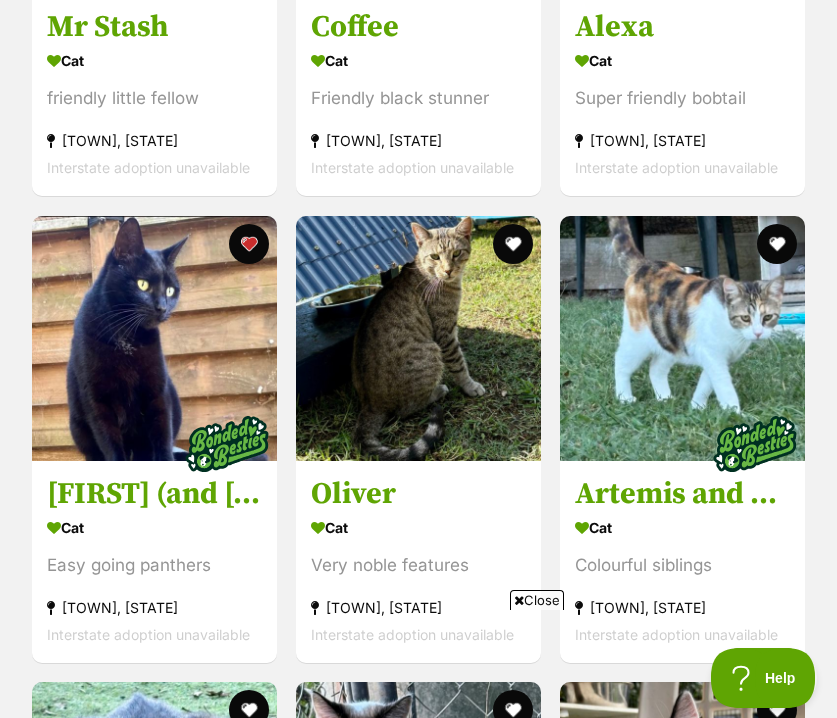 click at bounding box center [154, 338] 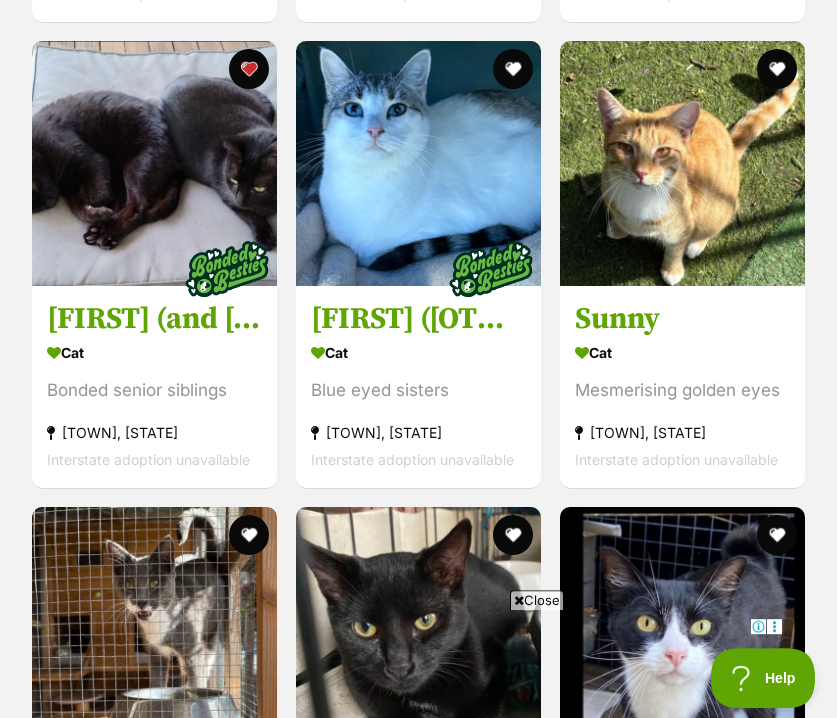 scroll, scrollTop: 4691, scrollLeft: 0, axis: vertical 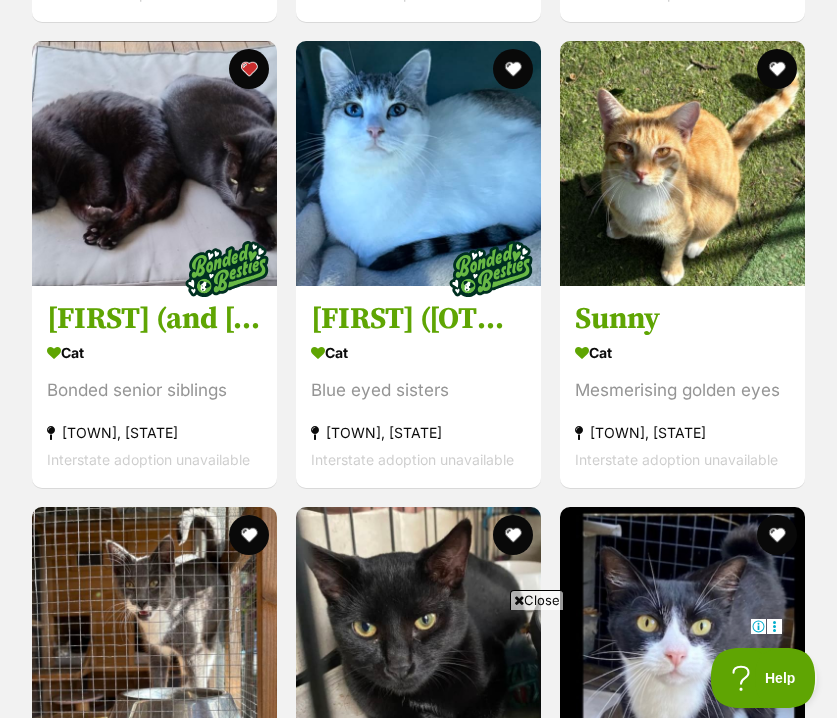 click at bounding box center (154, 163) 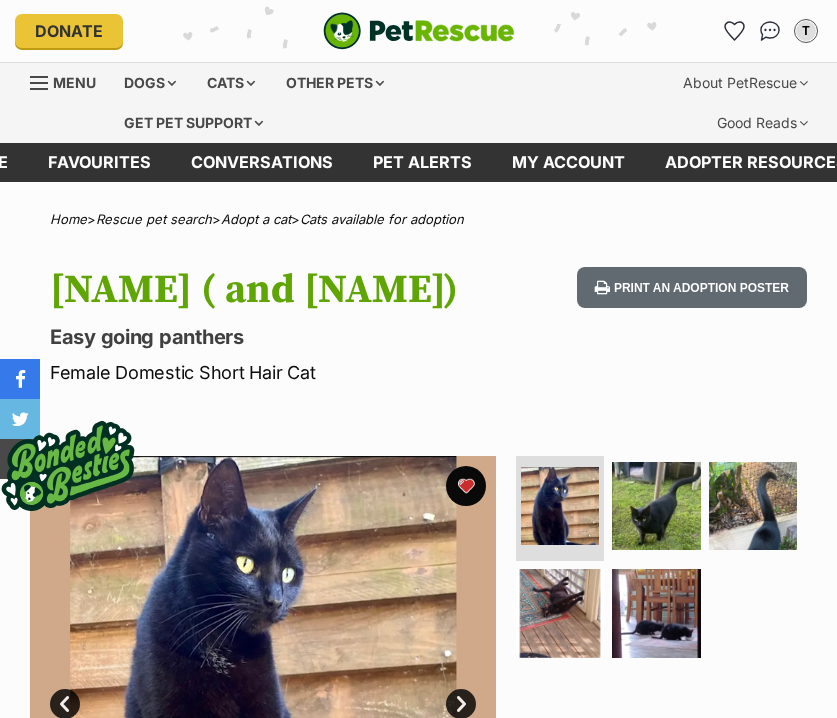 scroll, scrollTop: 0, scrollLeft: 0, axis: both 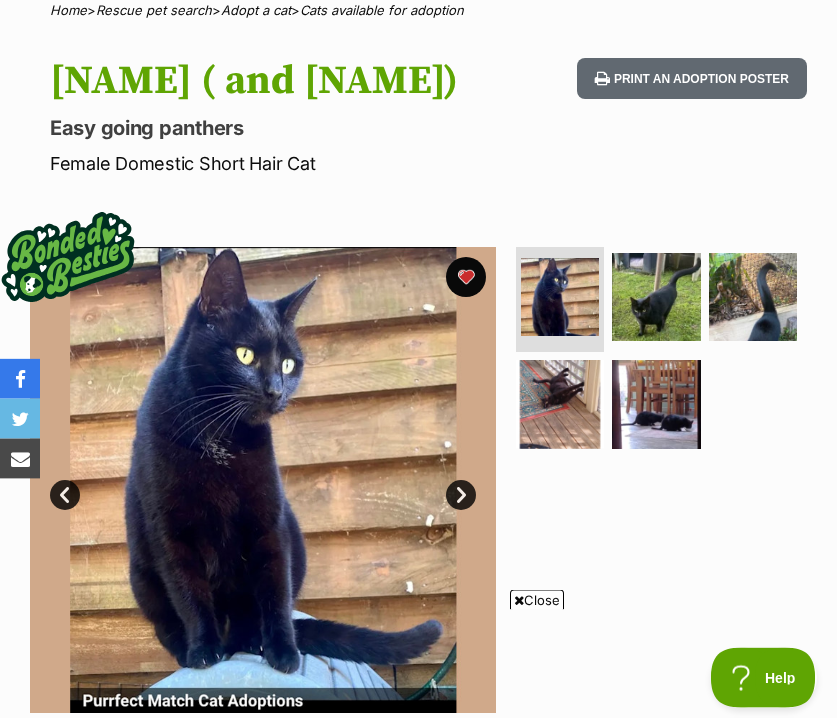 click at bounding box center [656, 297] 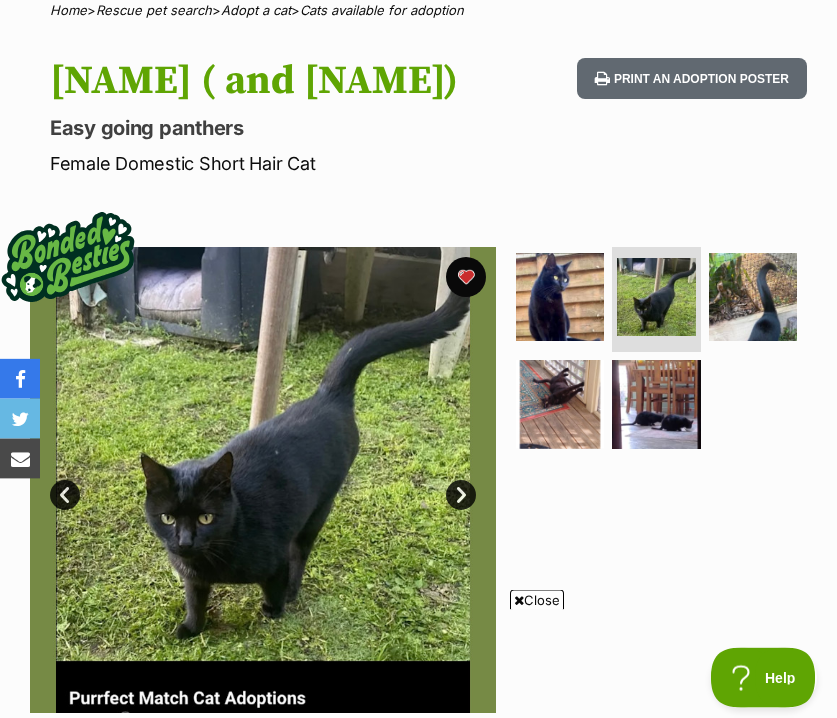 click at bounding box center [753, 297] 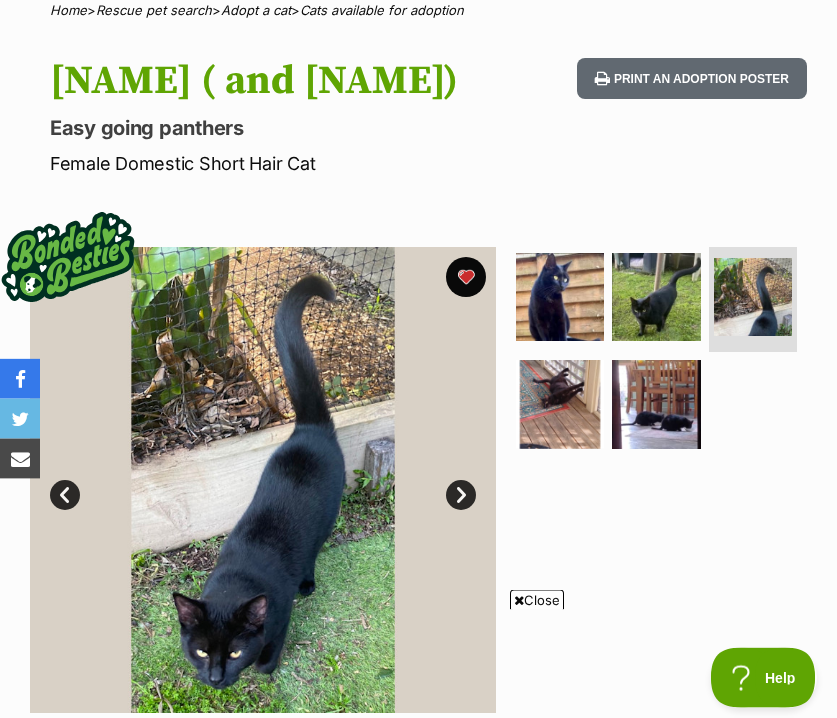 click at bounding box center [560, 404] 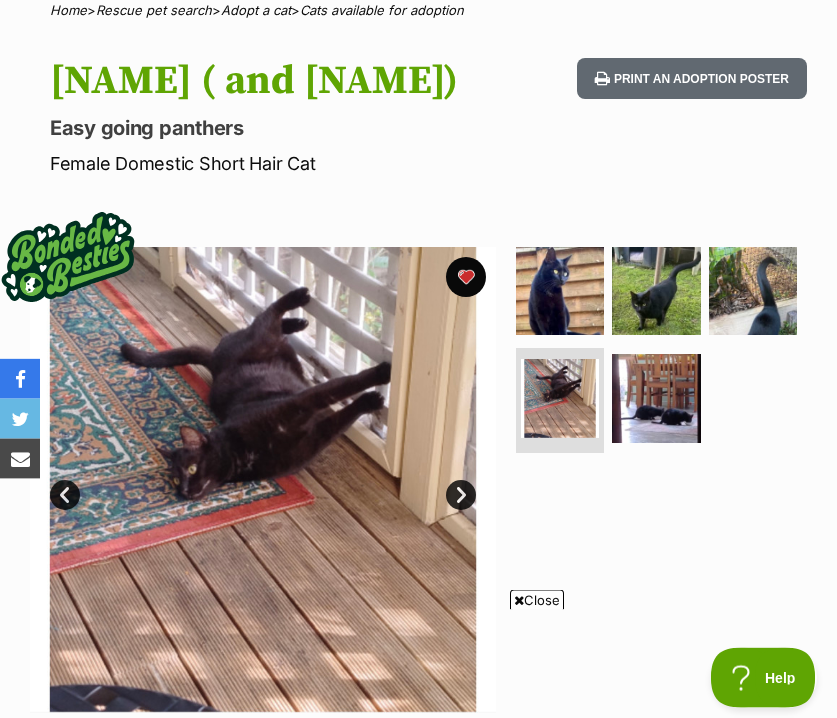 click at bounding box center [656, 398] 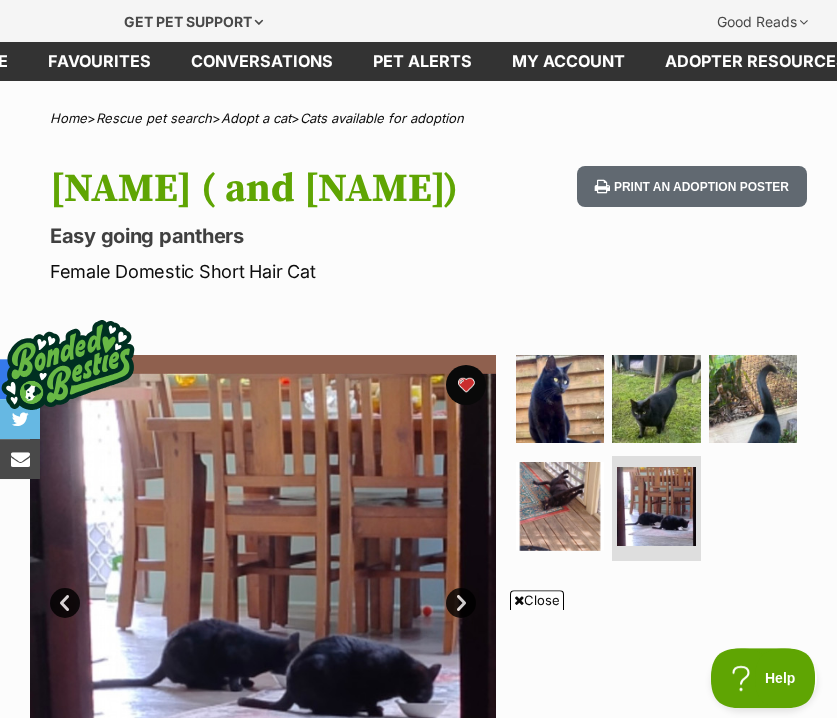 scroll, scrollTop: 96, scrollLeft: 0, axis: vertical 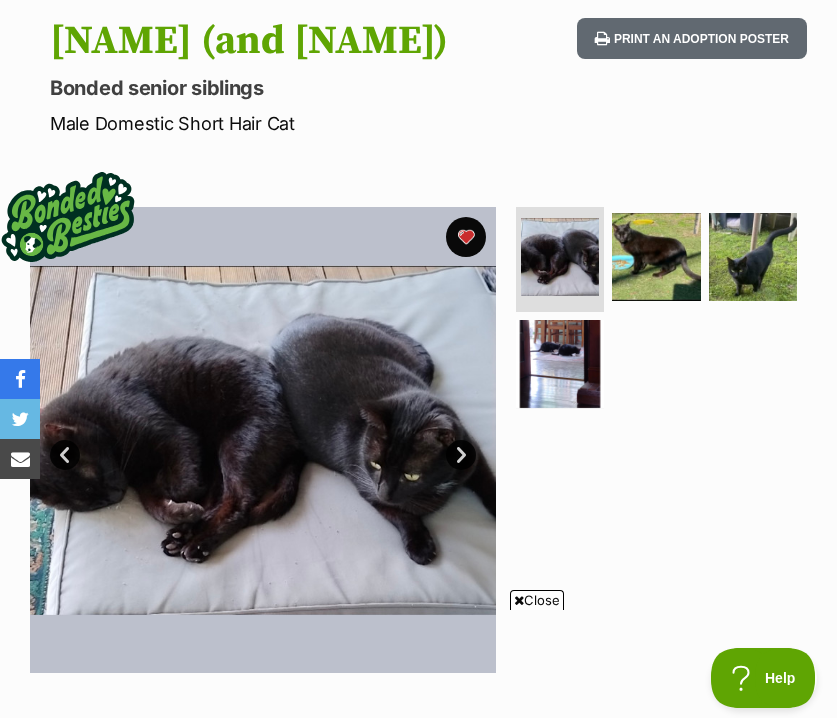 click on "Next" at bounding box center [461, 455] 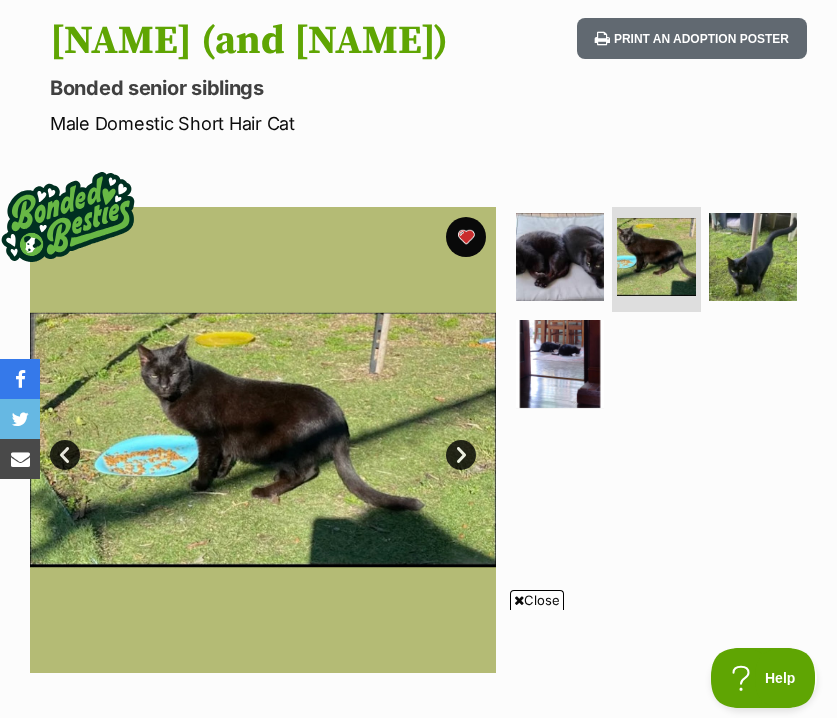 click on "Next" at bounding box center [461, 455] 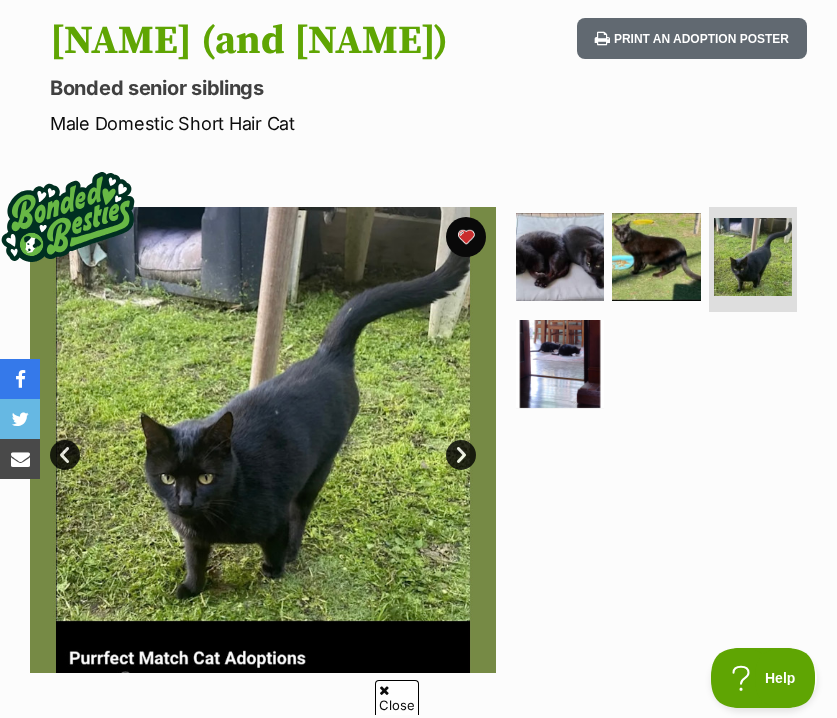 click at bounding box center [263, 440] 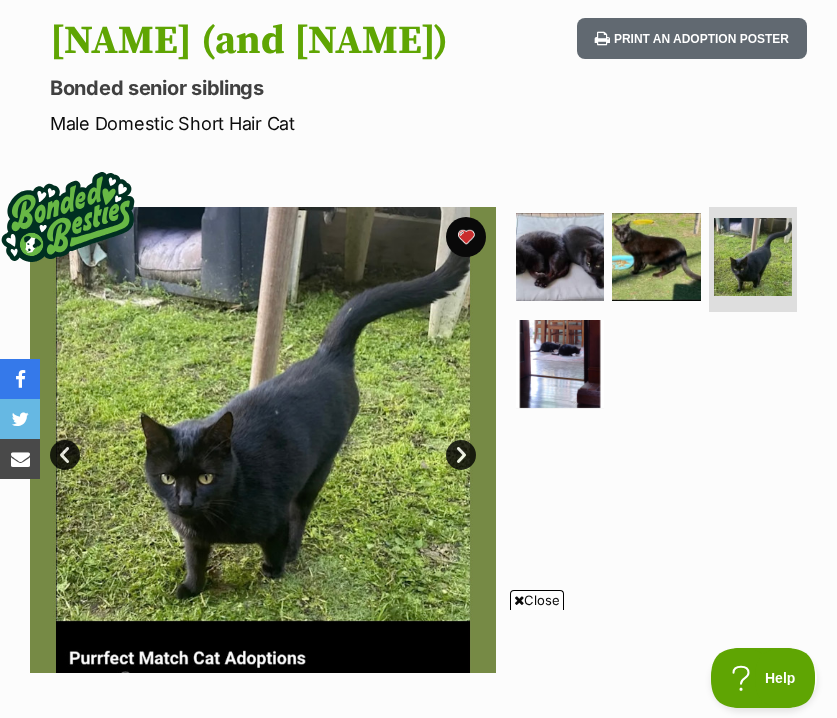 click on "Next" at bounding box center (461, 455) 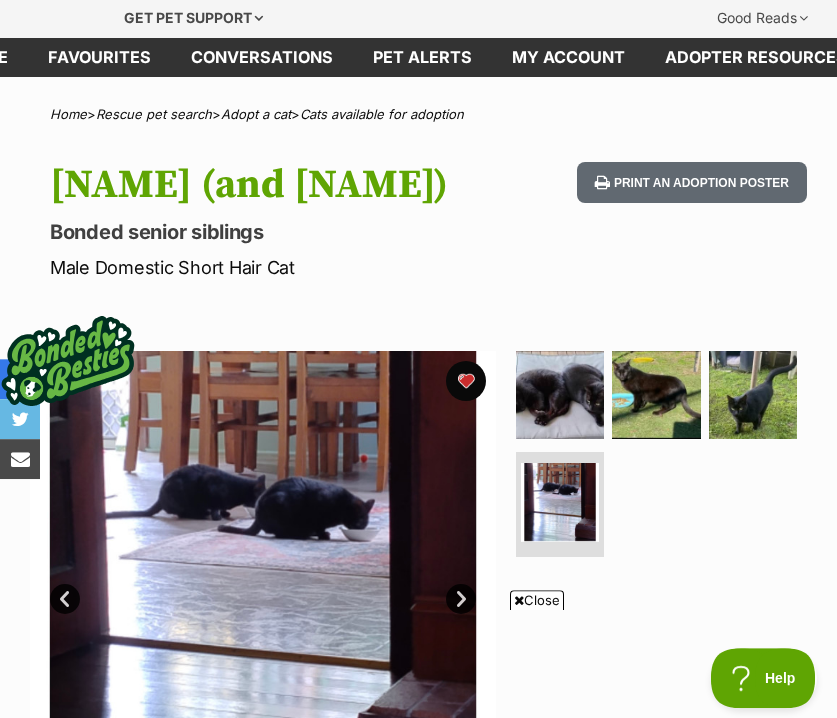 scroll, scrollTop: 104, scrollLeft: 0, axis: vertical 